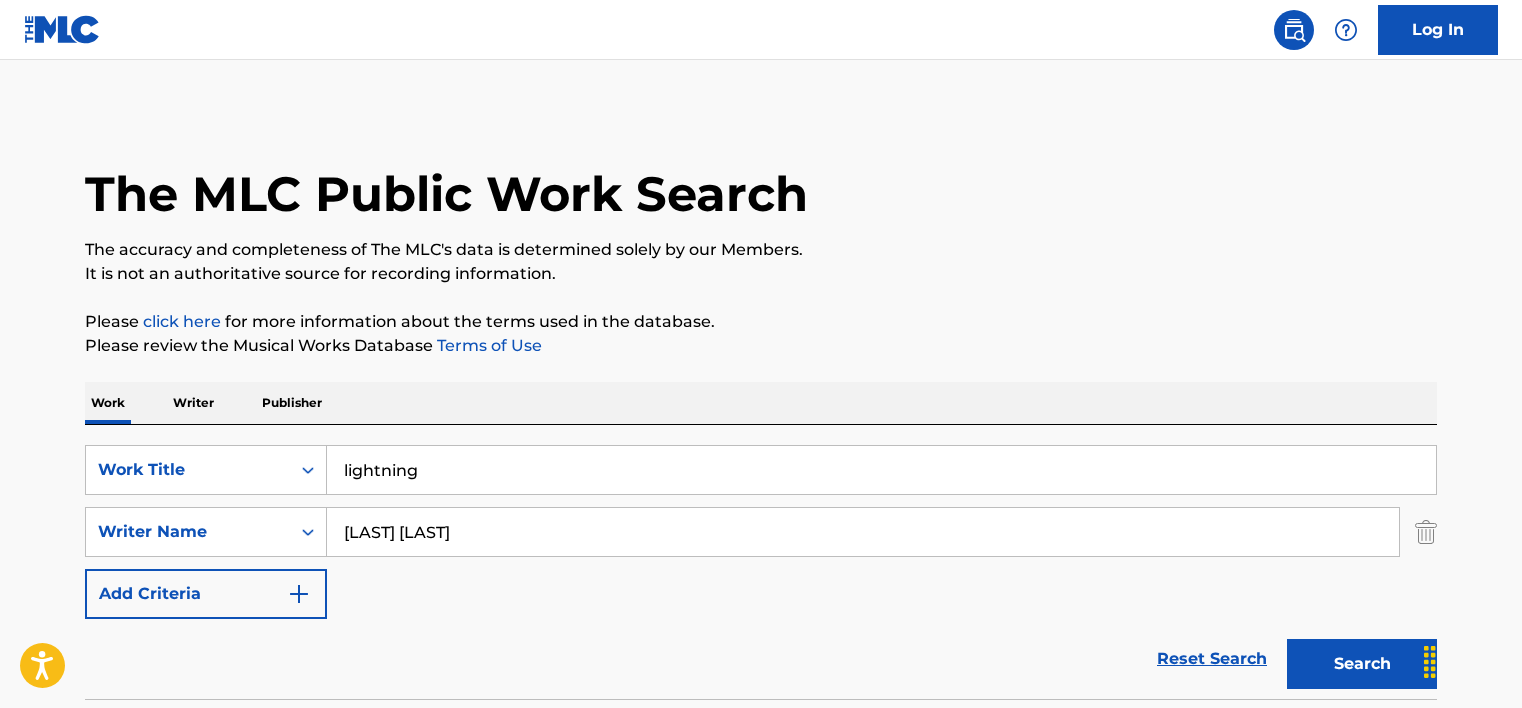 scroll, scrollTop: 160, scrollLeft: 0, axis: vertical 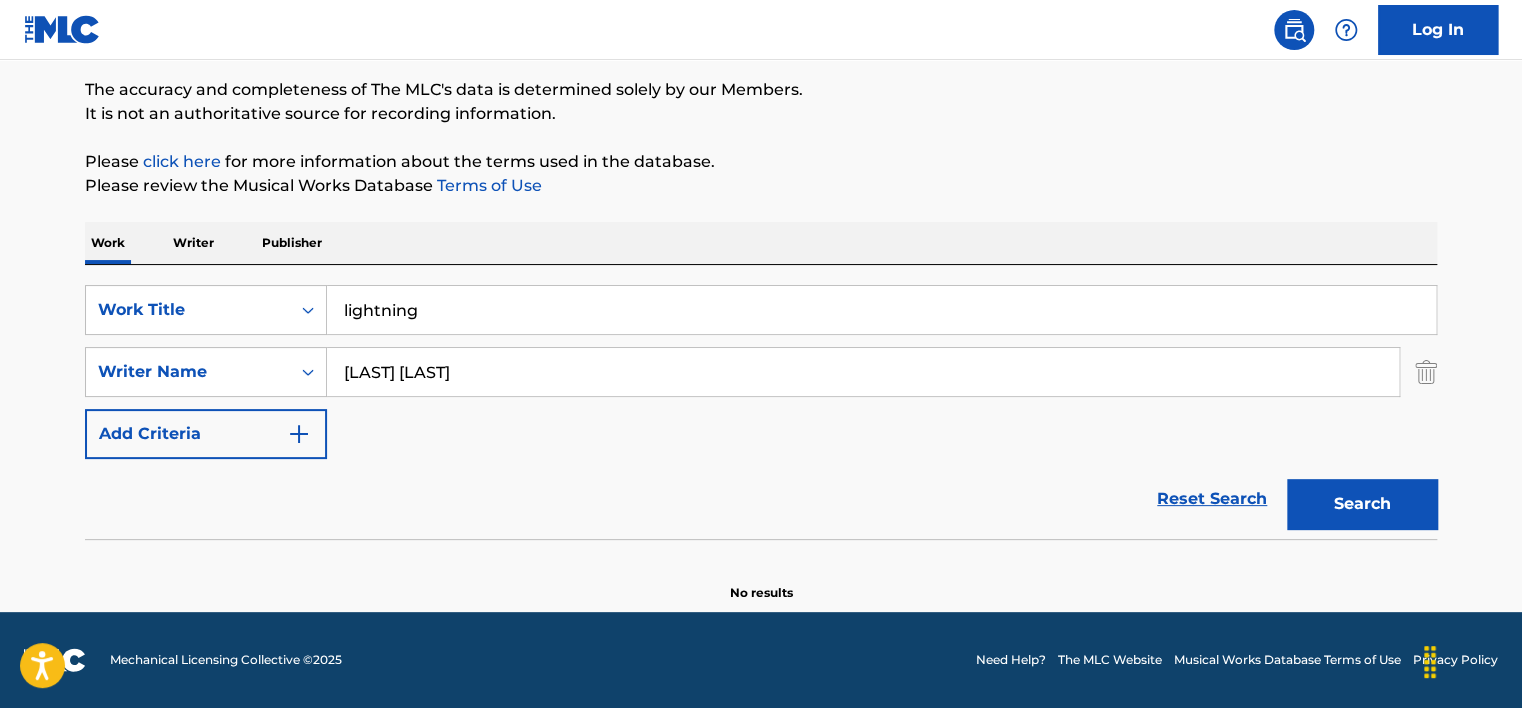 click on "lightning" at bounding box center (881, 310) 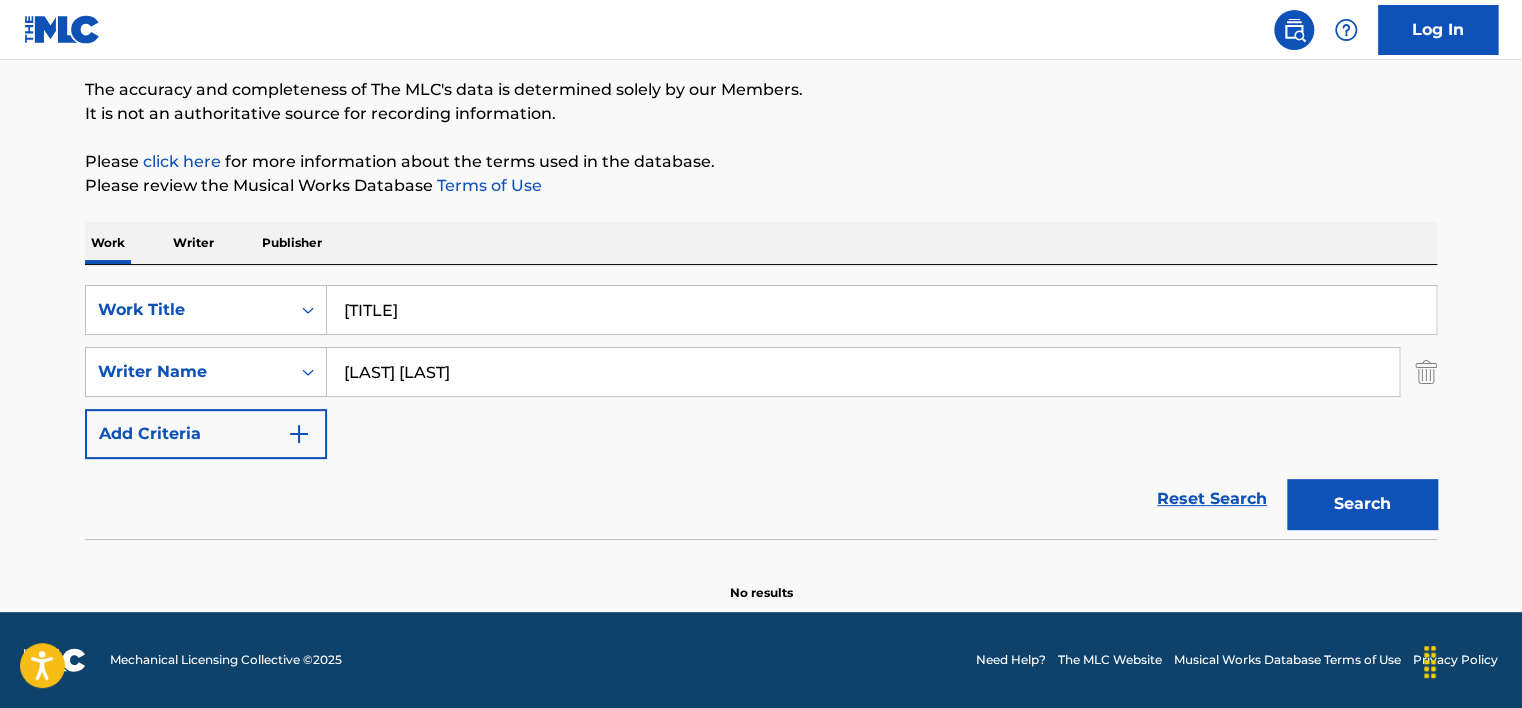 type on "[TITLE]" 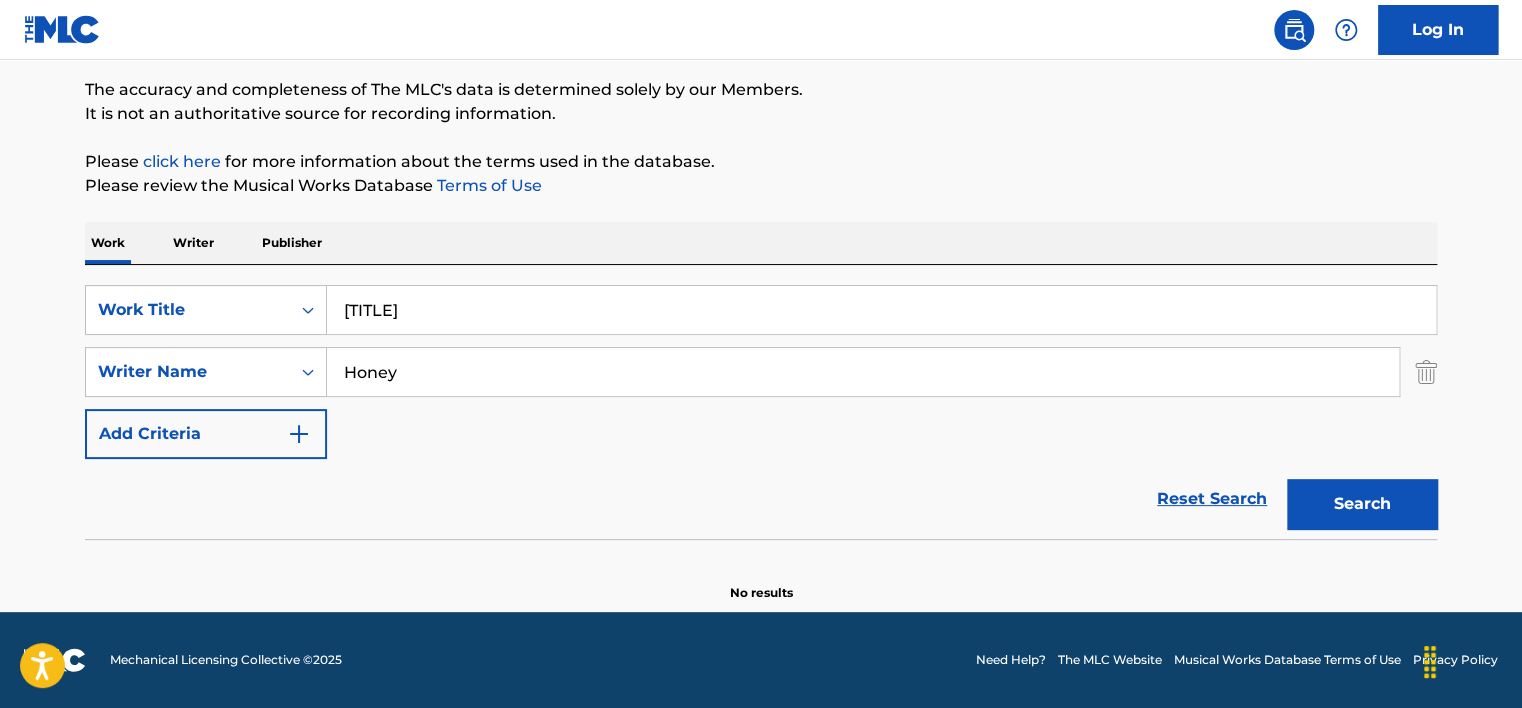 click on "Search" at bounding box center [1362, 504] 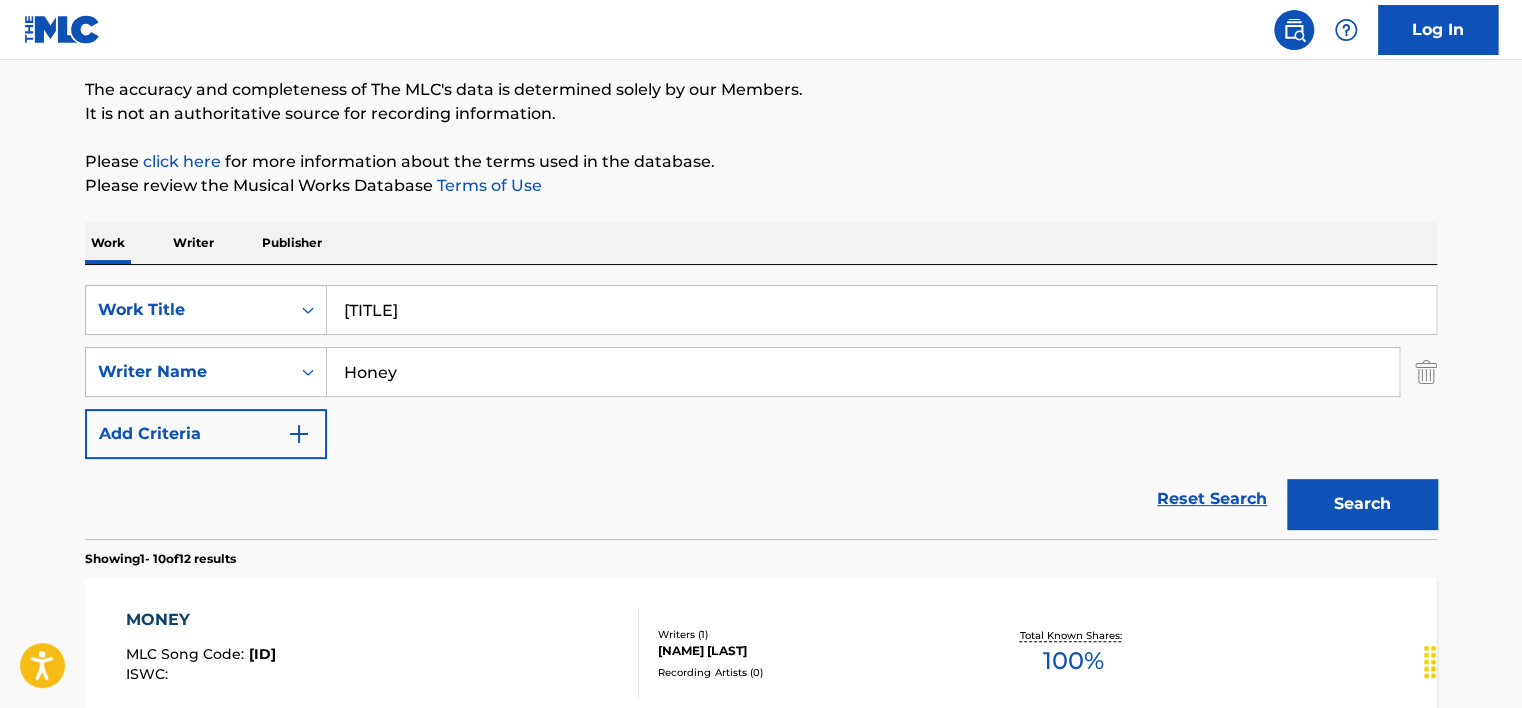 click on "Honey" at bounding box center [863, 372] 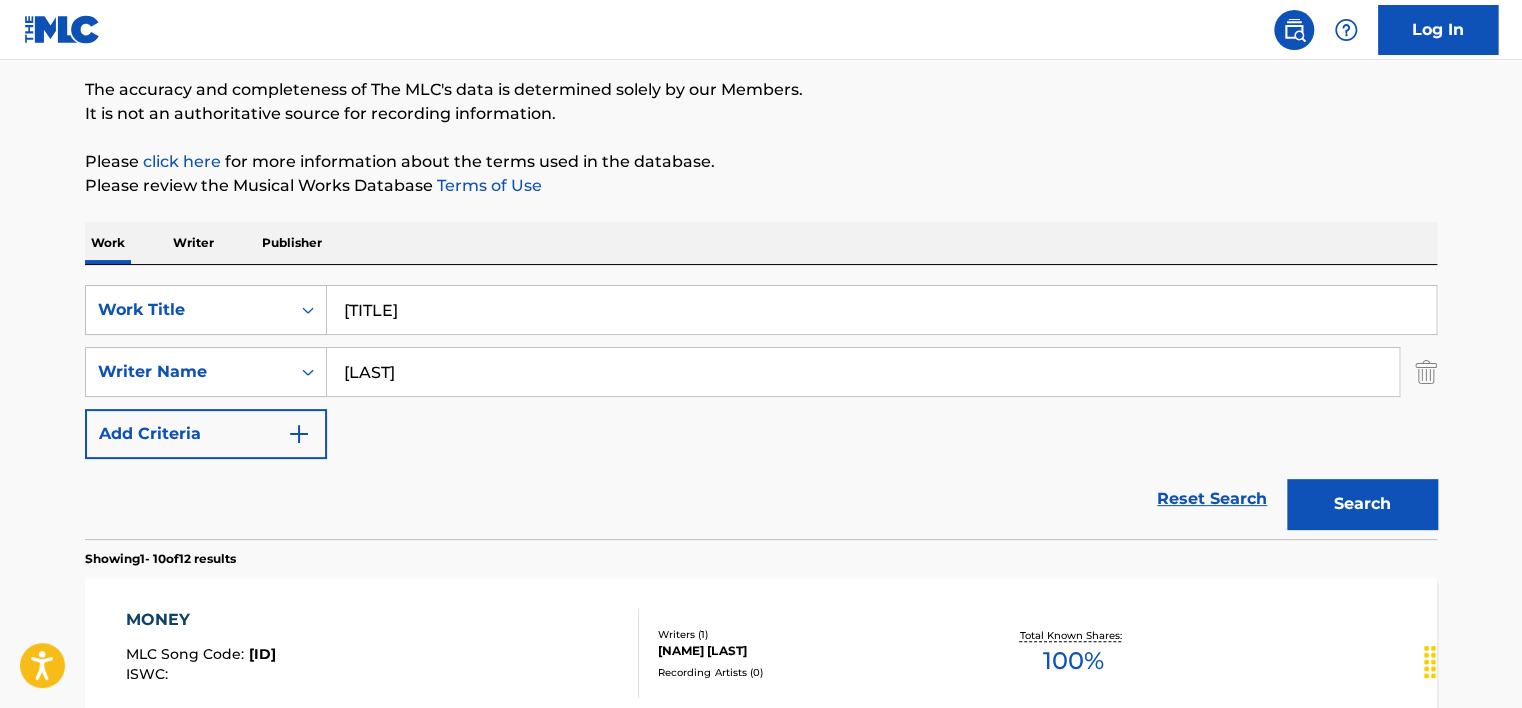 type on "[LAST]" 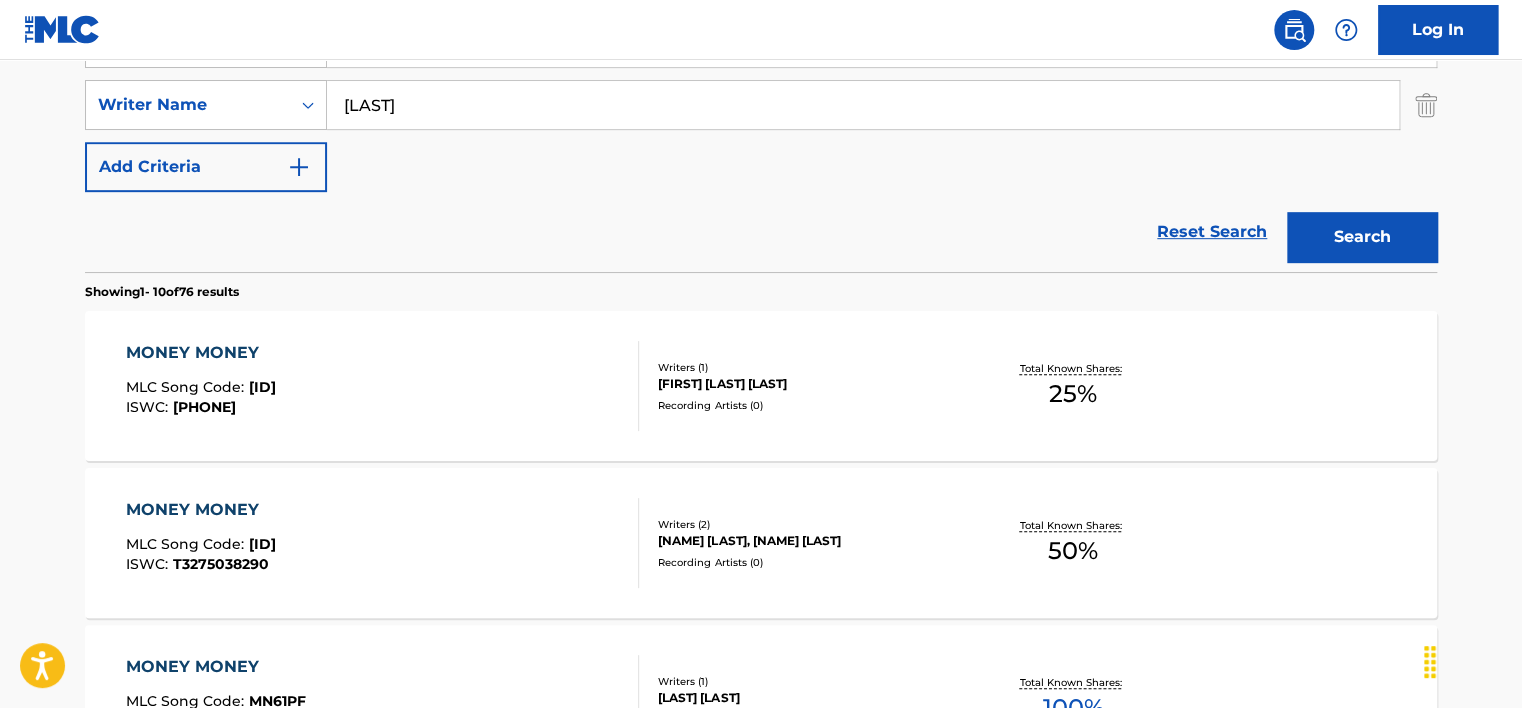 scroll, scrollTop: 460, scrollLeft: 0, axis: vertical 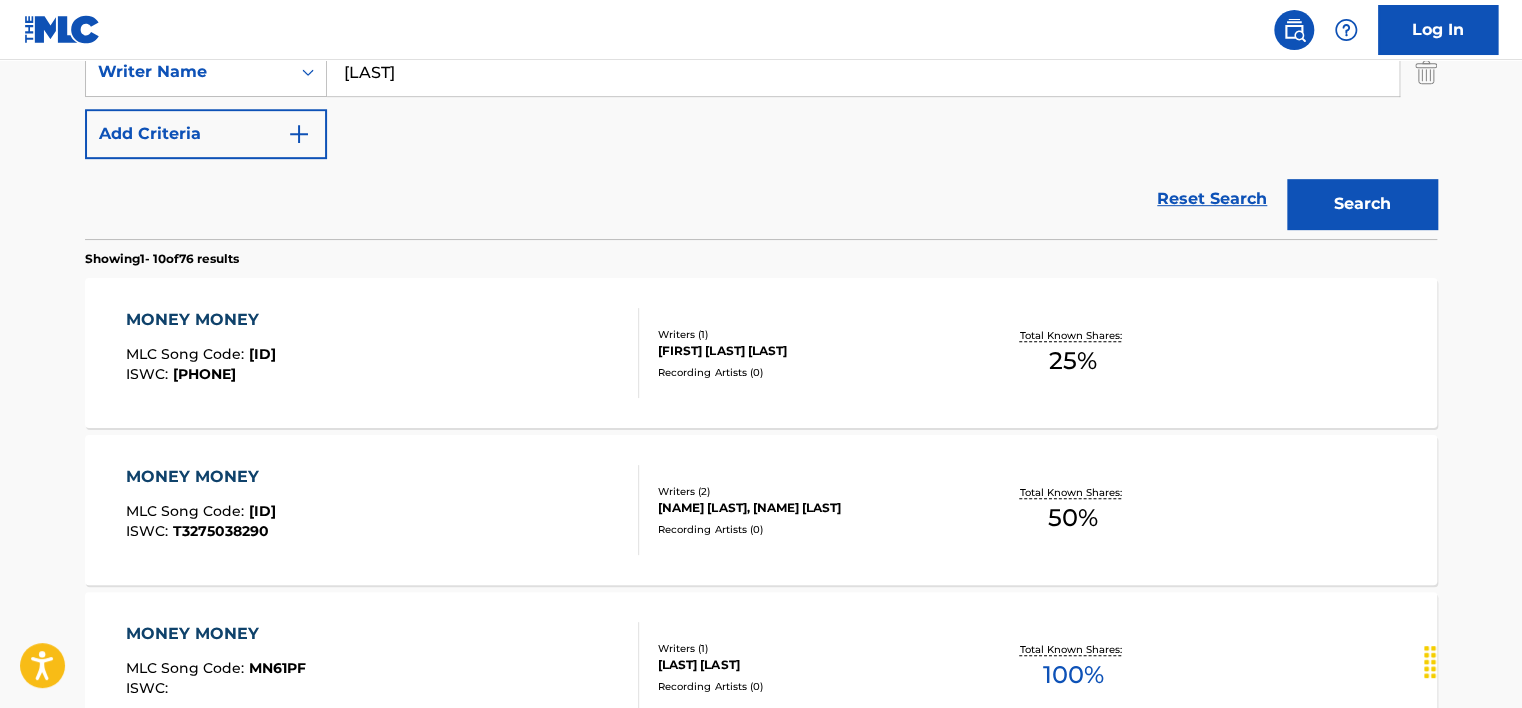 click on "[TITLE] [TITLE] [ID] ISWC : [PHONE]" at bounding box center (383, 353) 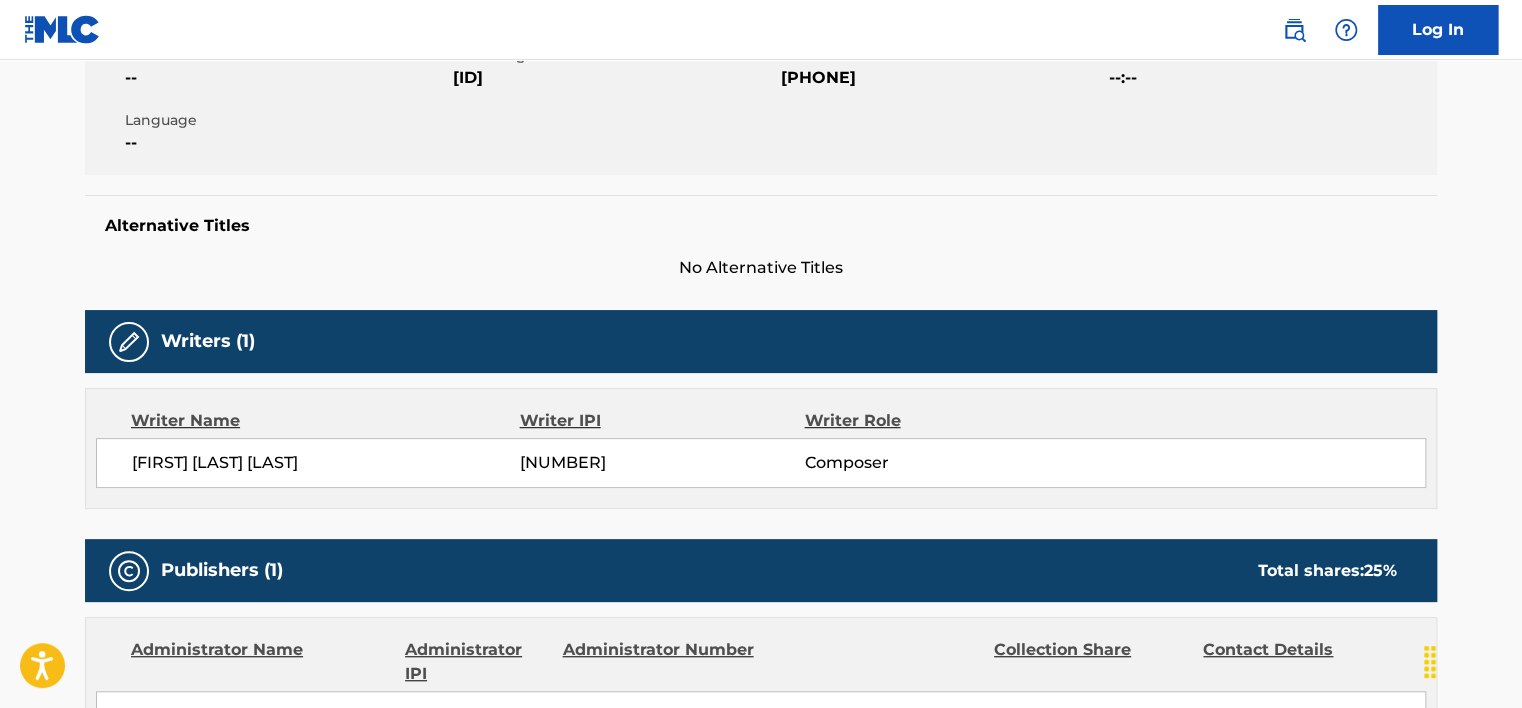scroll, scrollTop: 0, scrollLeft: 0, axis: both 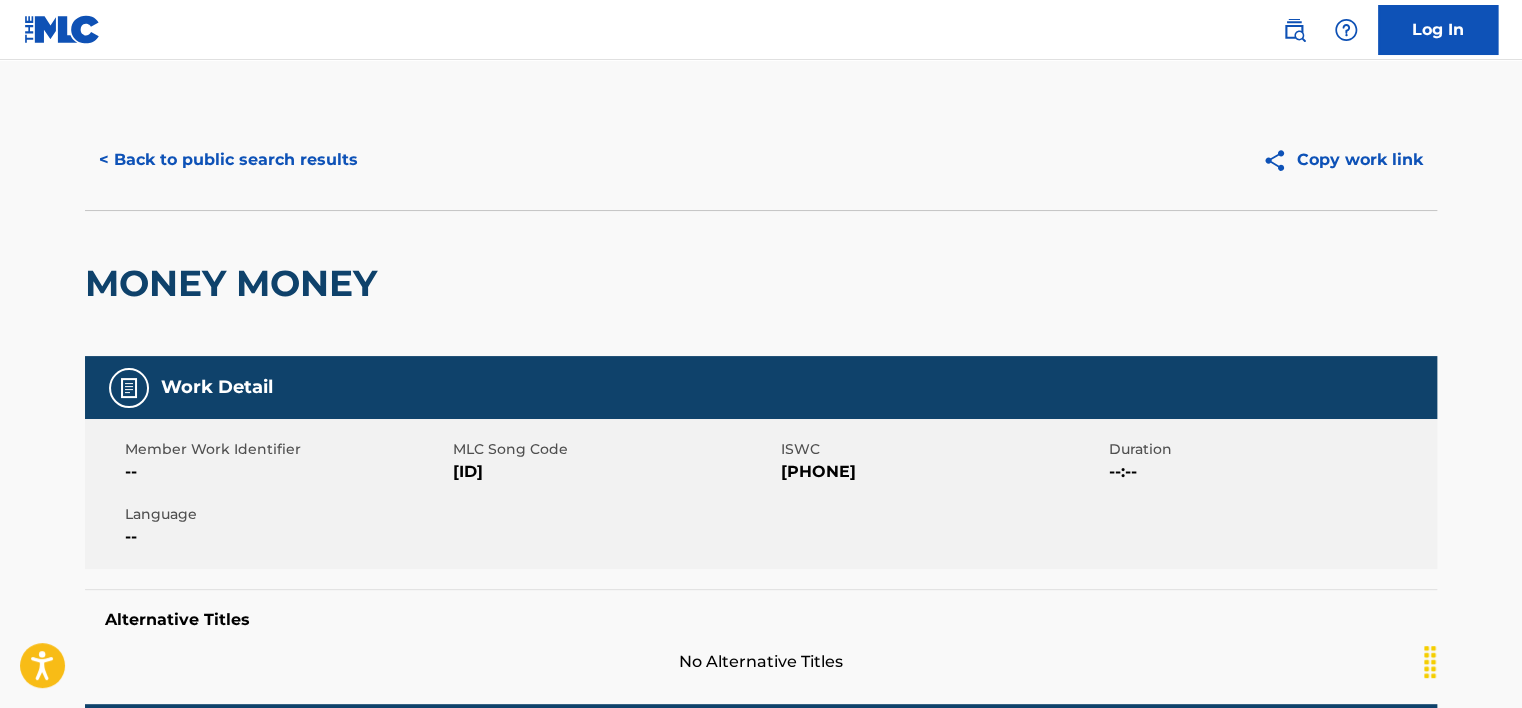 click on "< Back to public search results" at bounding box center (228, 160) 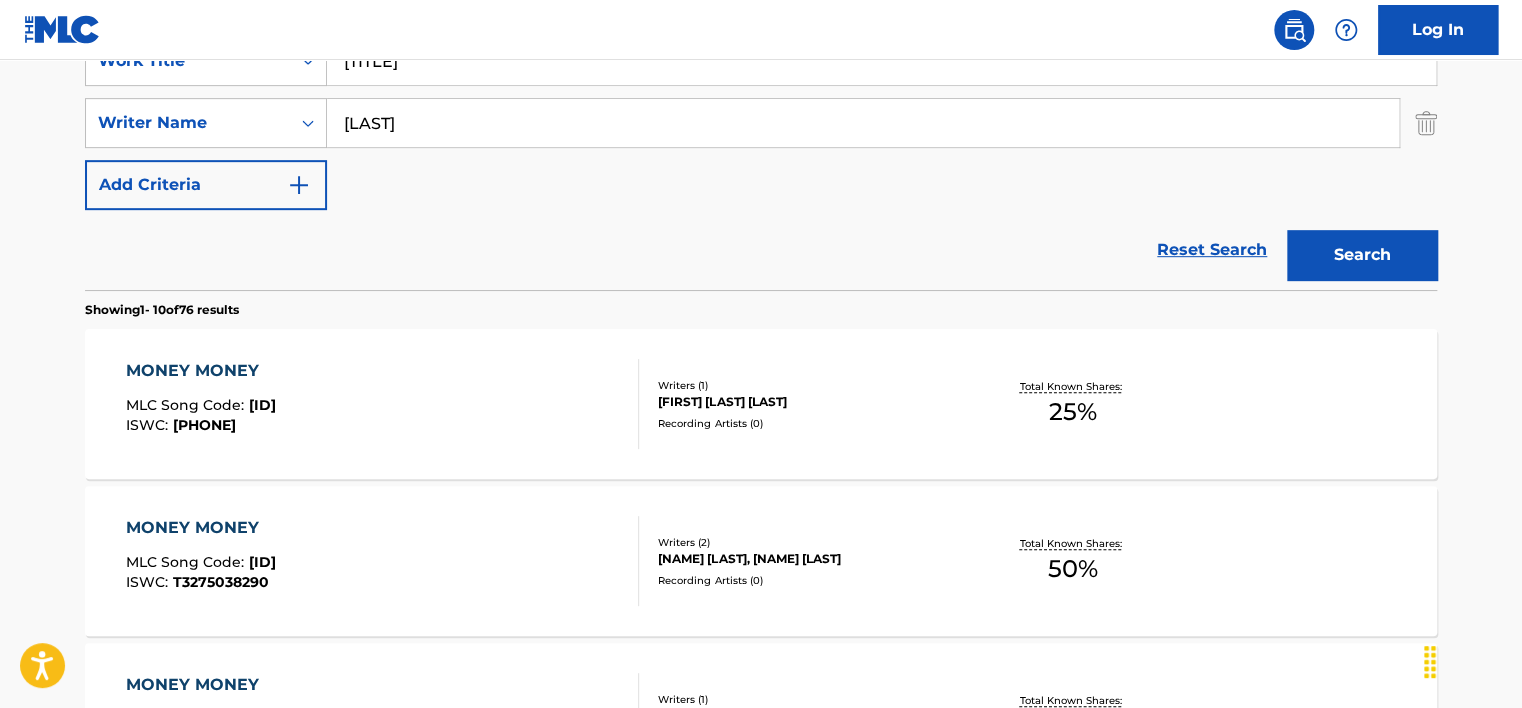 scroll, scrollTop: 373, scrollLeft: 0, axis: vertical 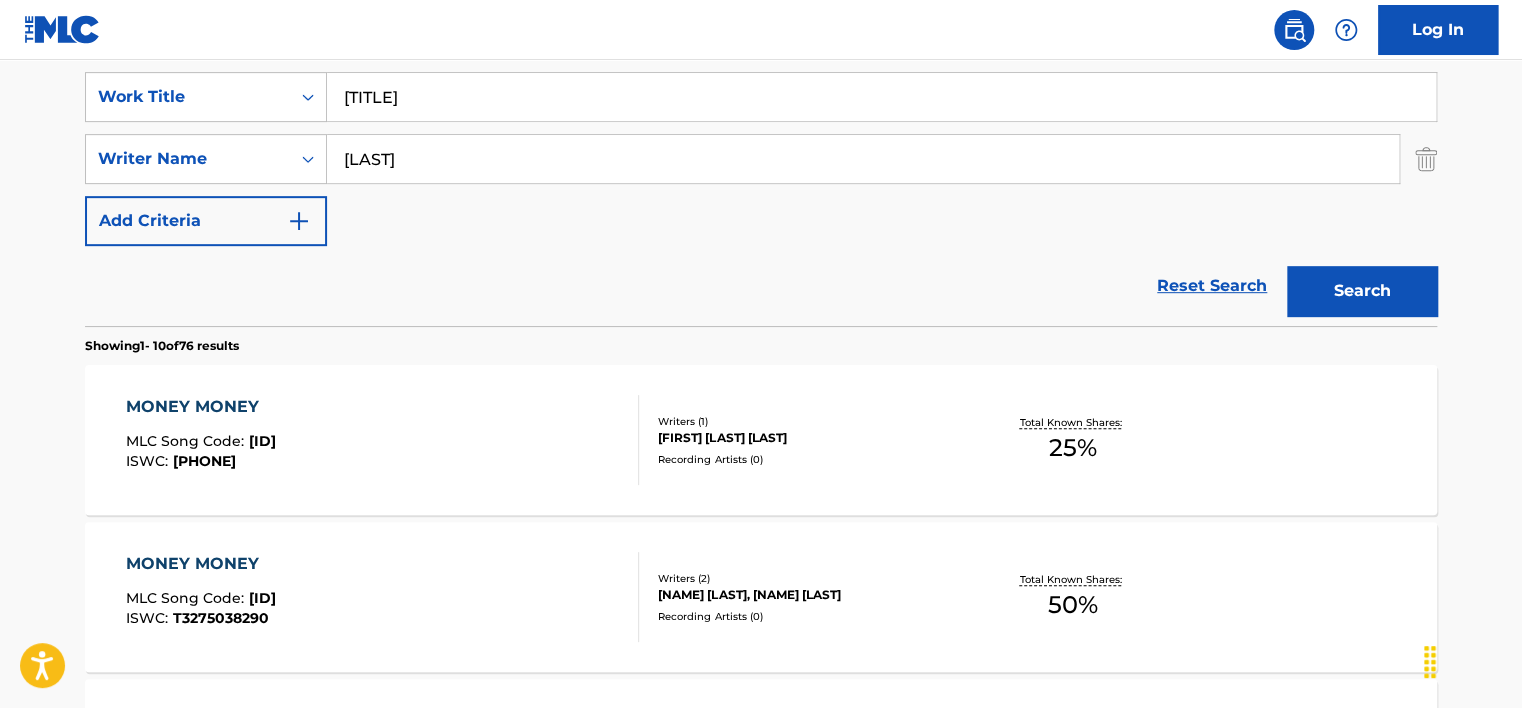click on "[LAST]" at bounding box center [863, 159] 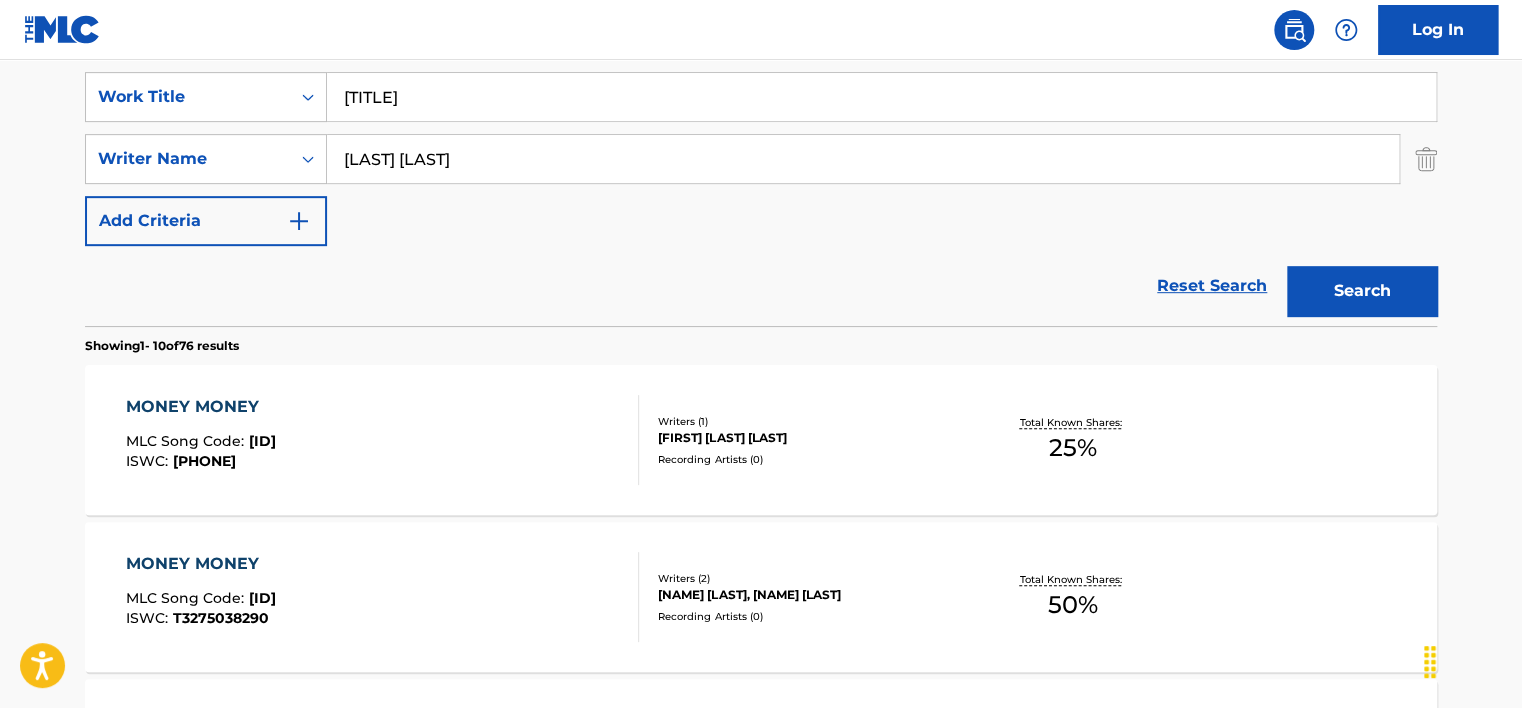 type on "[LAST] [LAST]" 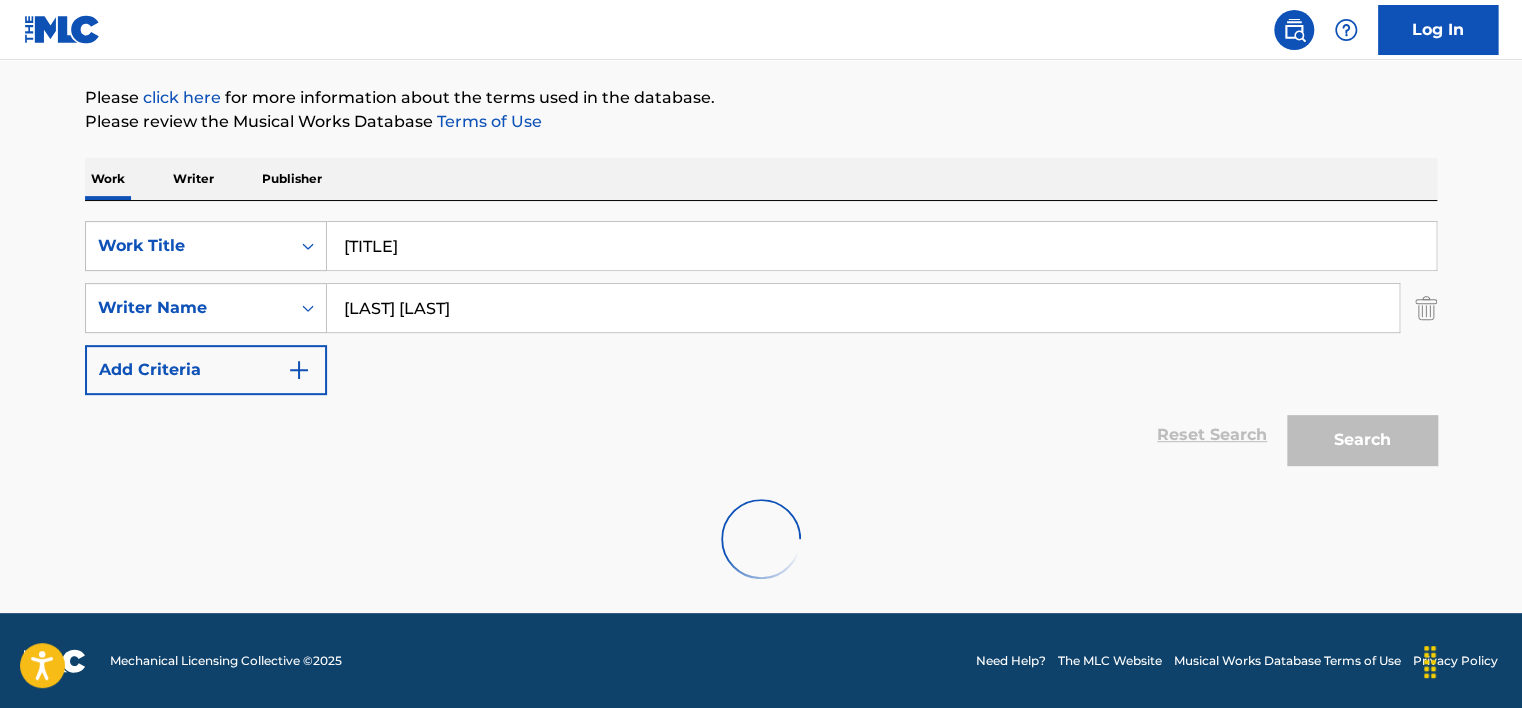scroll, scrollTop: 373, scrollLeft: 0, axis: vertical 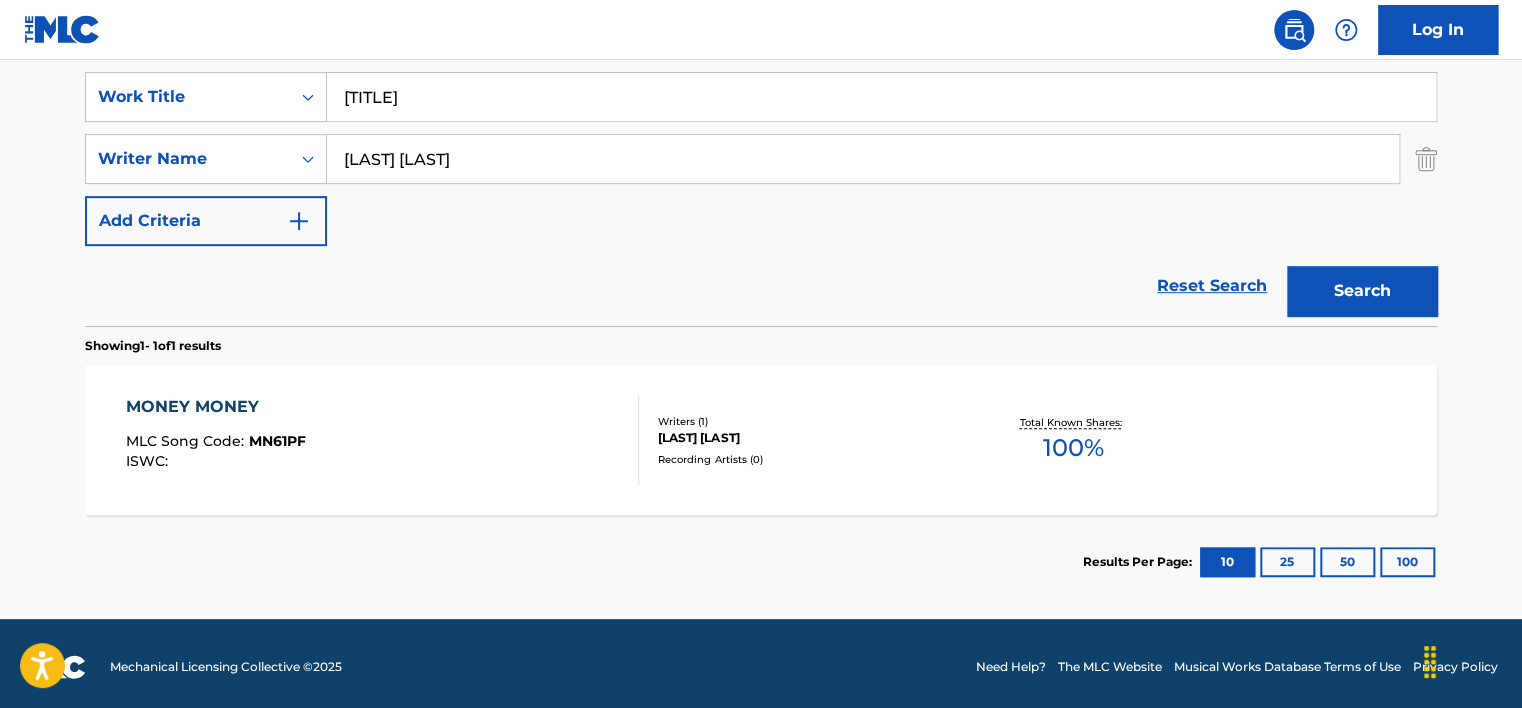 click on "MONEY MONEY MLC Song Code : [SONG_CODE] ISWC :" at bounding box center (383, 440) 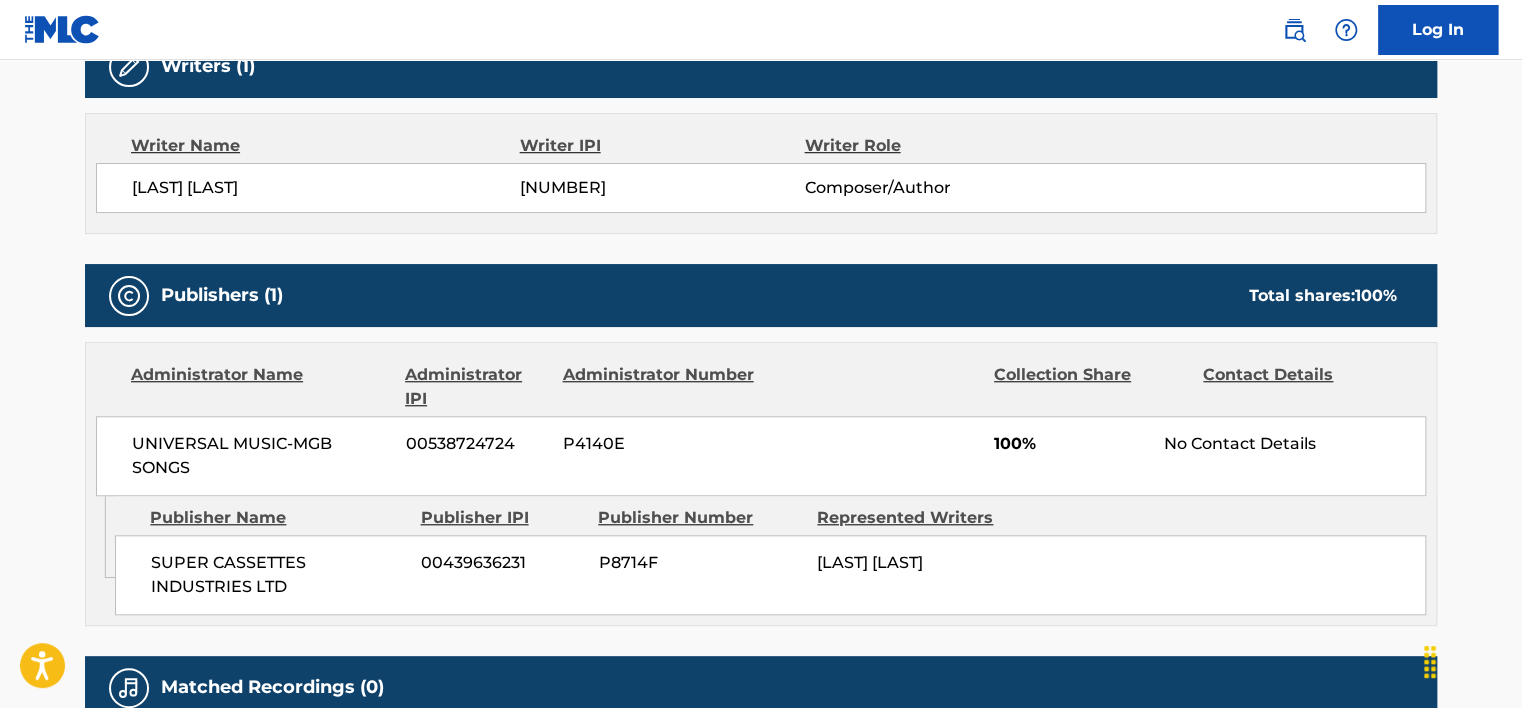 scroll, scrollTop: 700, scrollLeft: 0, axis: vertical 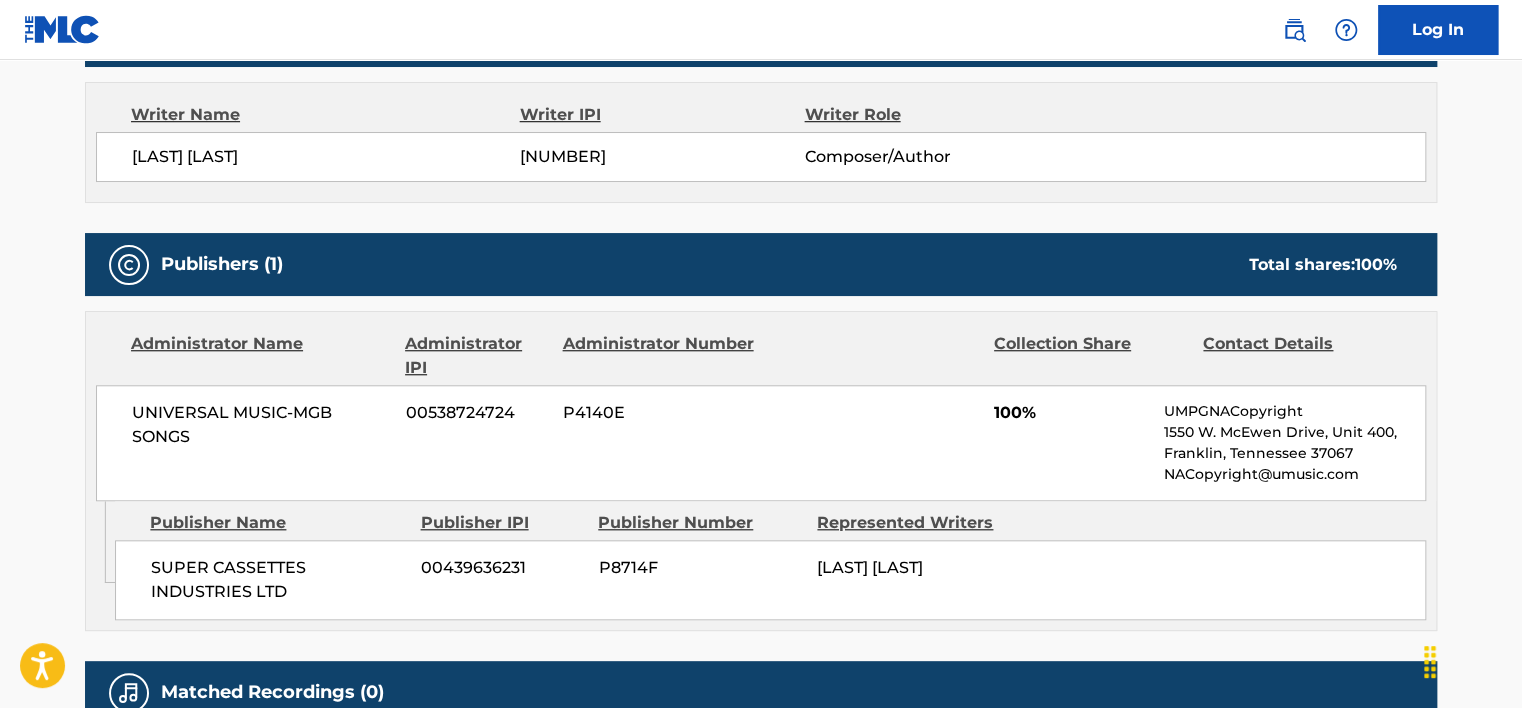 click on "UNIVERSAL MUSIC-MGB SONGS" at bounding box center [261, 425] 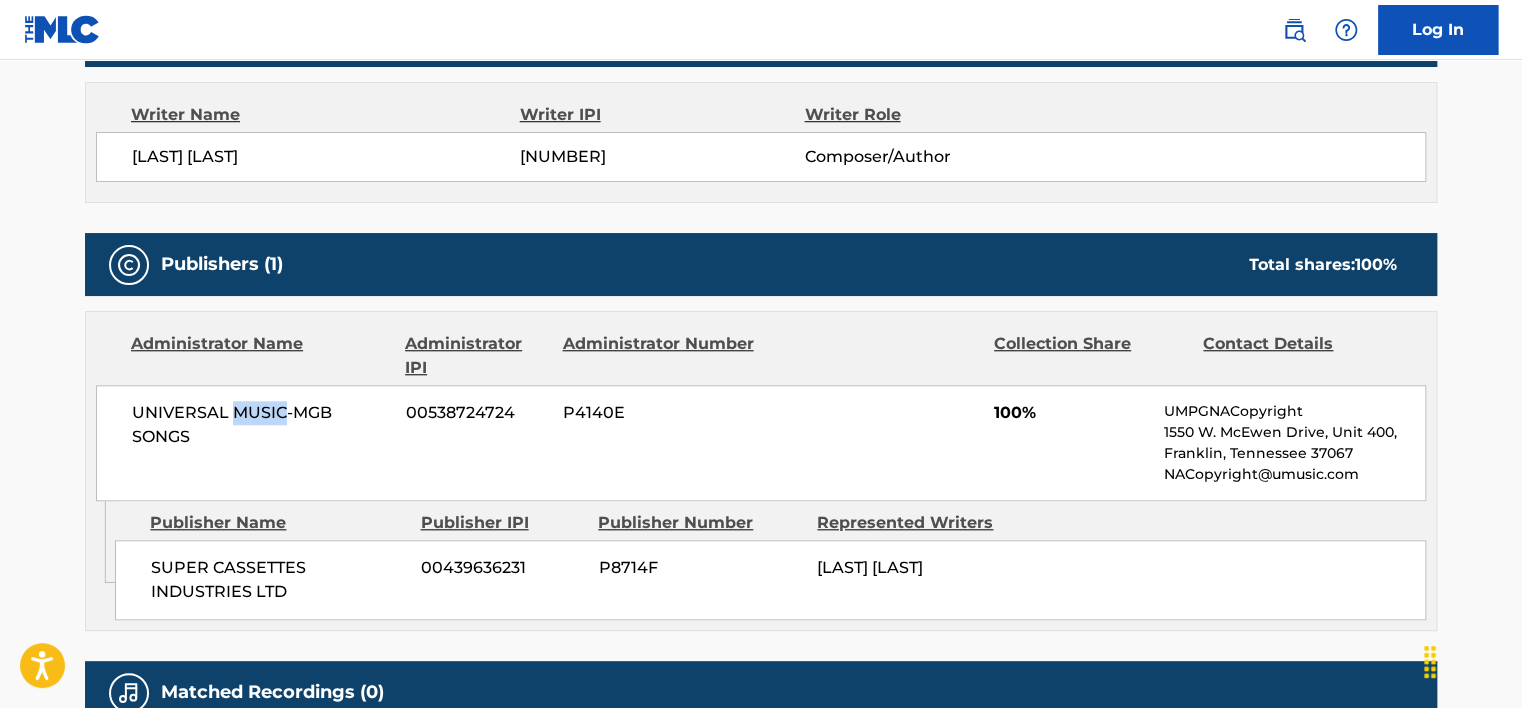 click on "UNIVERSAL MUSIC-MGB SONGS" at bounding box center [261, 425] 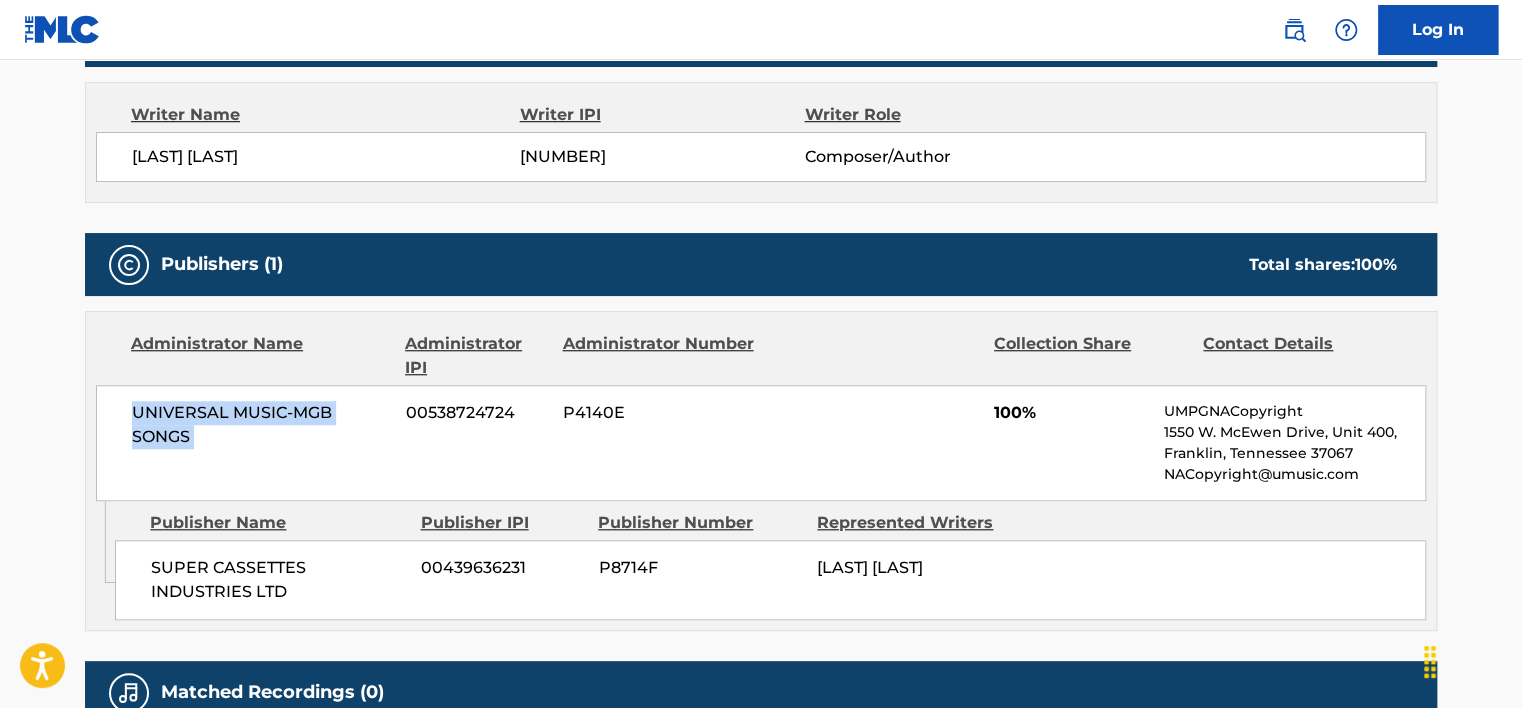 click on "UNIVERSAL MUSIC-MGB SONGS" at bounding box center (261, 425) 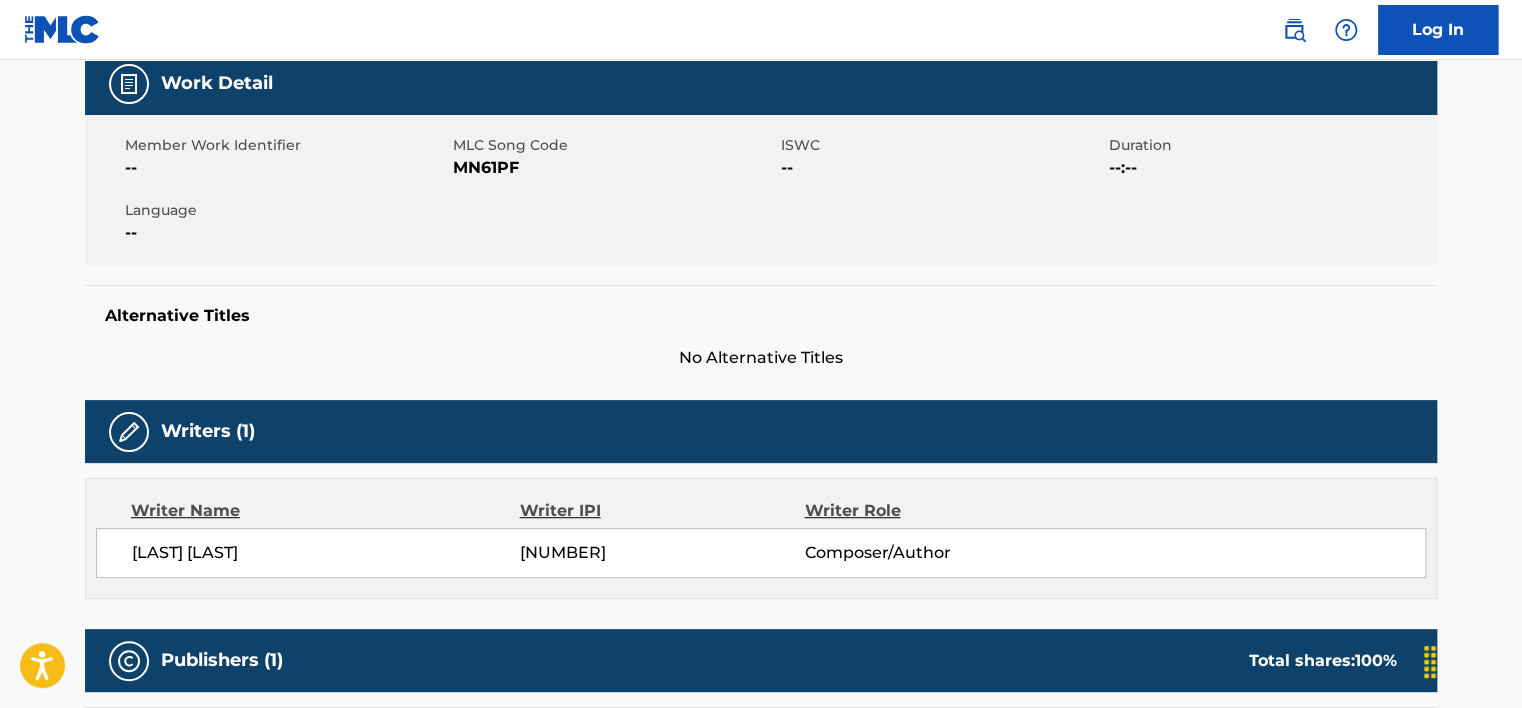 scroll, scrollTop: 100, scrollLeft: 0, axis: vertical 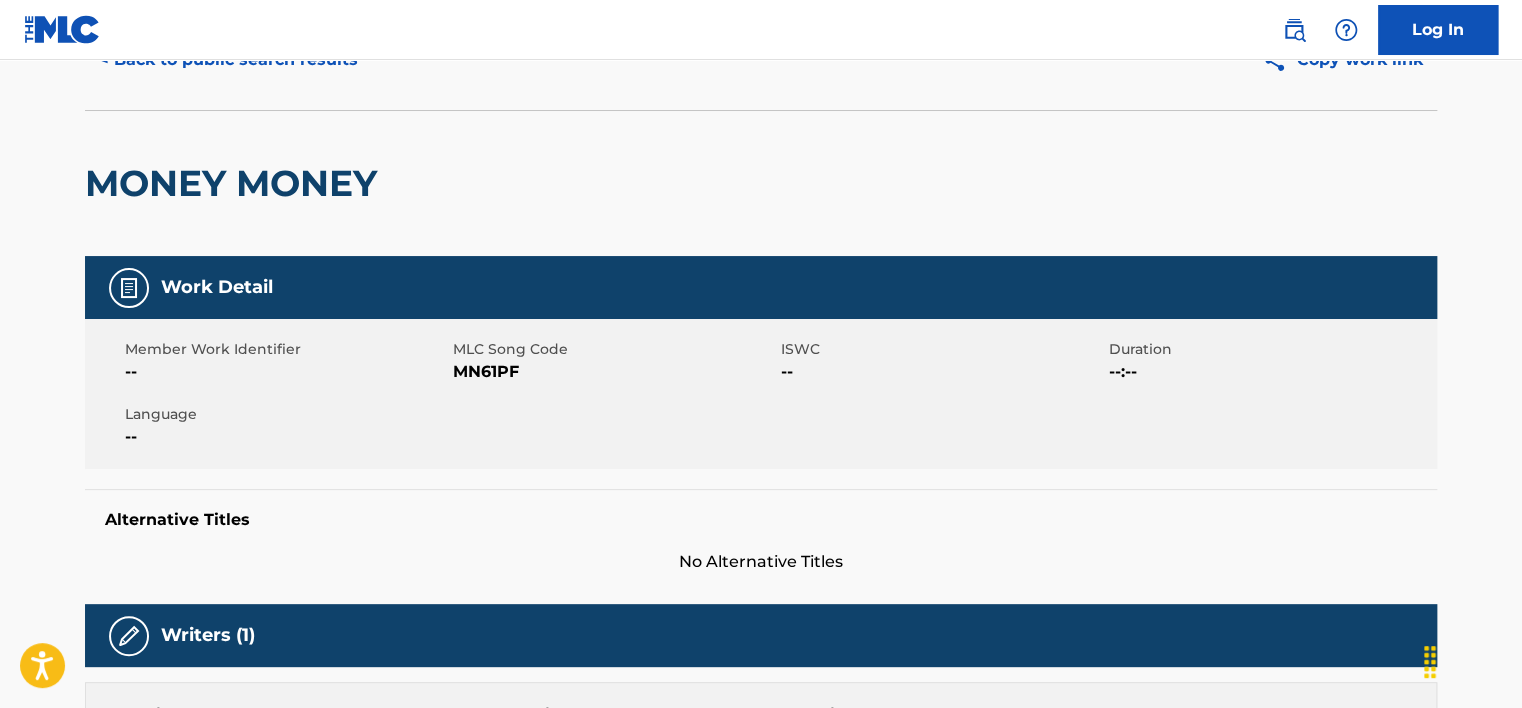 click on "Member Work Identifier -- MLC Song Code [SONG_CODE] ISWC -- Duration --:-- Language --" at bounding box center [761, 394] 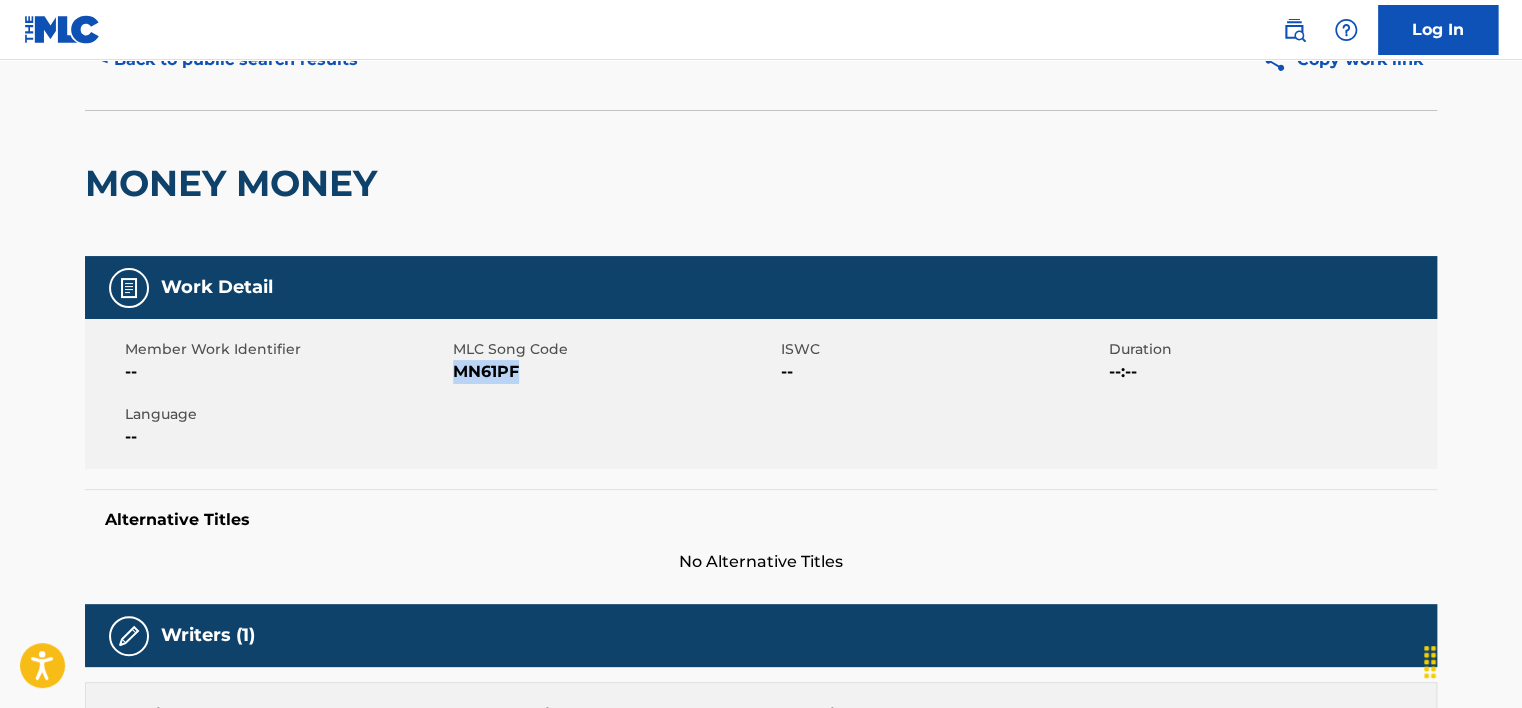 click on "Member Work Identifier -- MLC Song Code [SONG_CODE] ISWC -- Duration --:-- Language --" at bounding box center (761, 394) 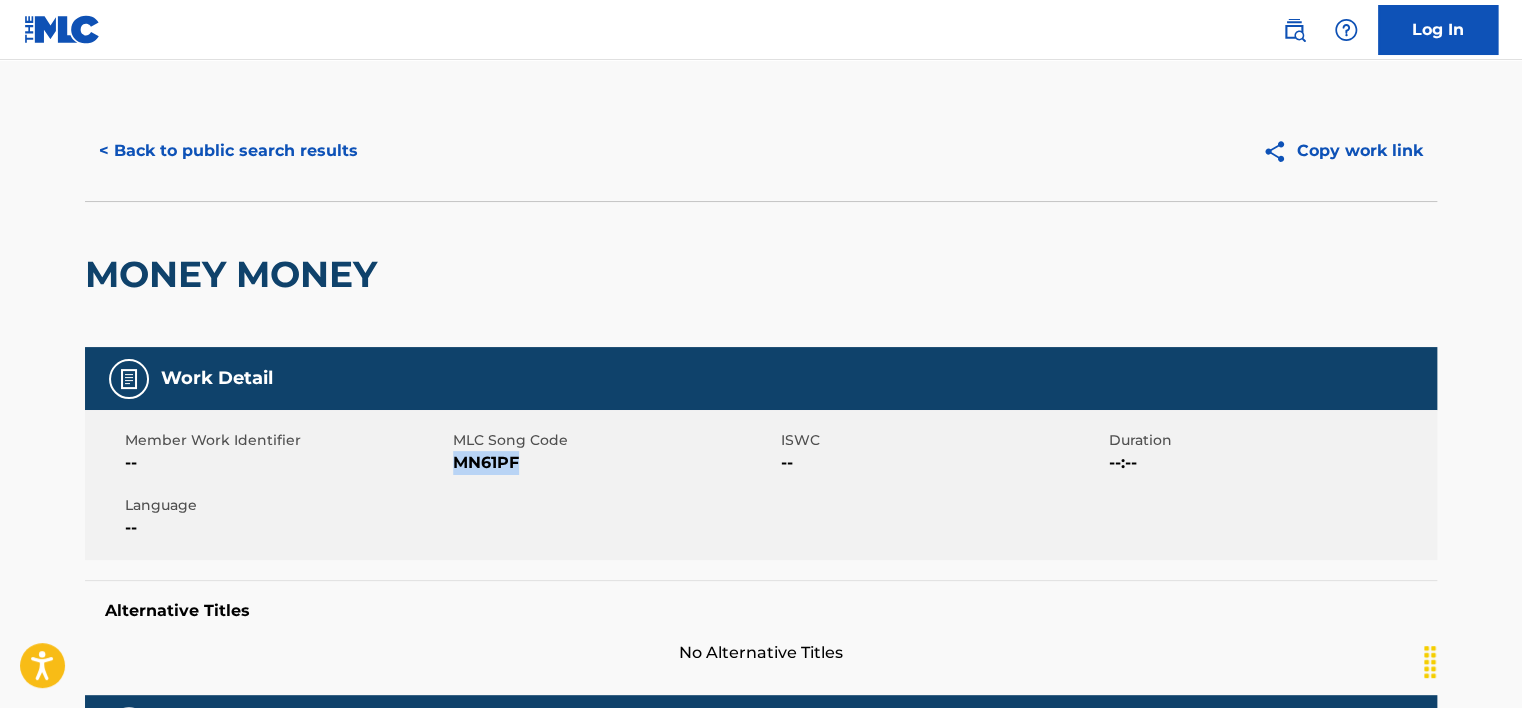 scroll, scrollTop: 0, scrollLeft: 0, axis: both 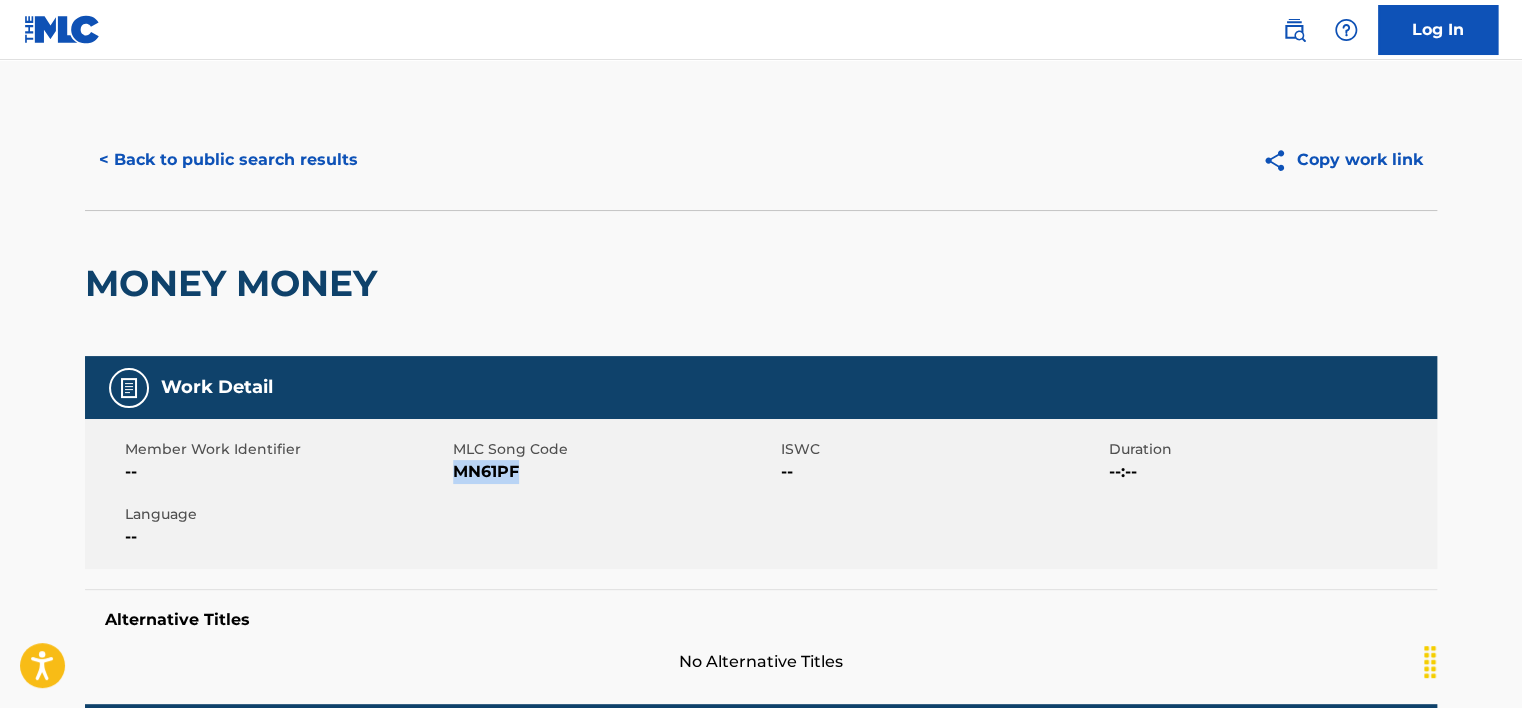 click on "< Back to public search results" at bounding box center (228, 160) 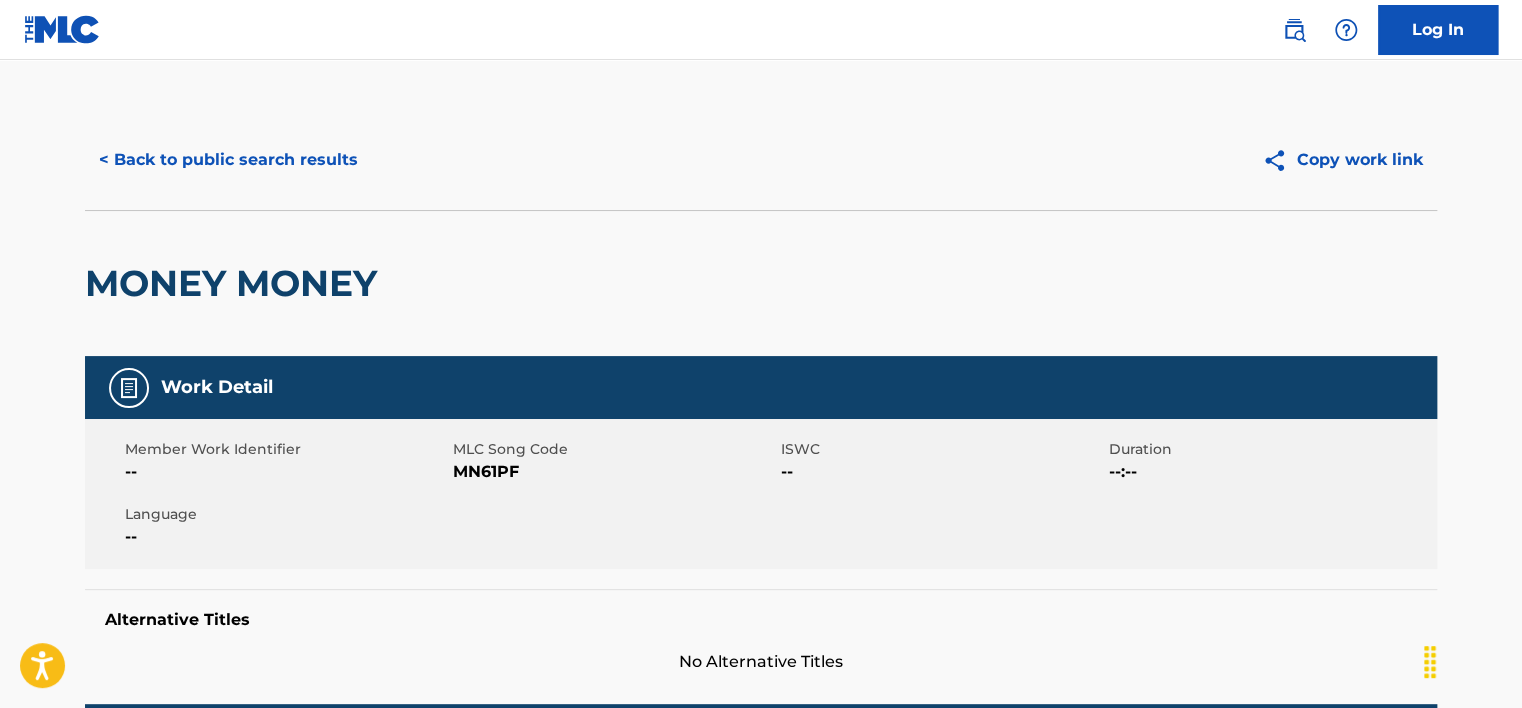scroll, scrollTop: 265, scrollLeft: 0, axis: vertical 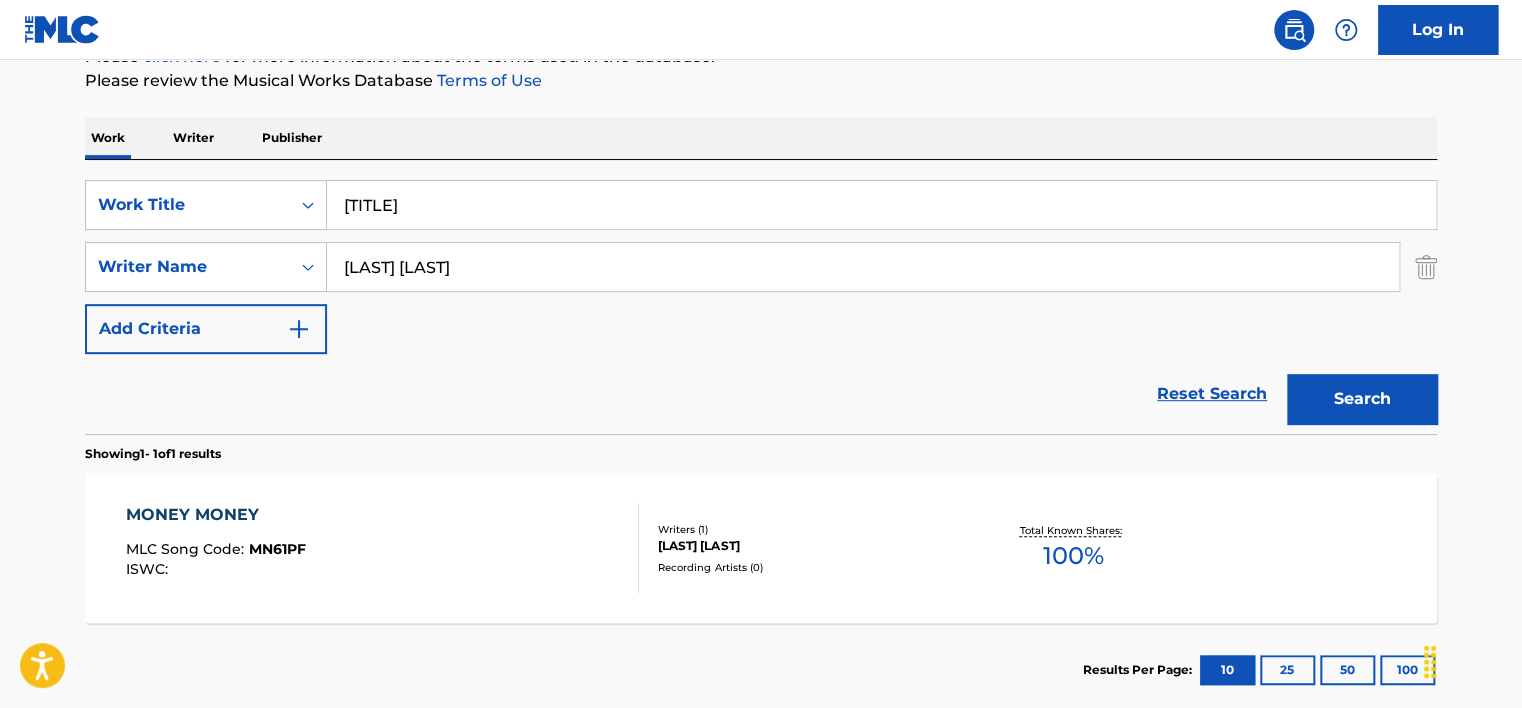 click on "[TITLE]" at bounding box center [881, 205] 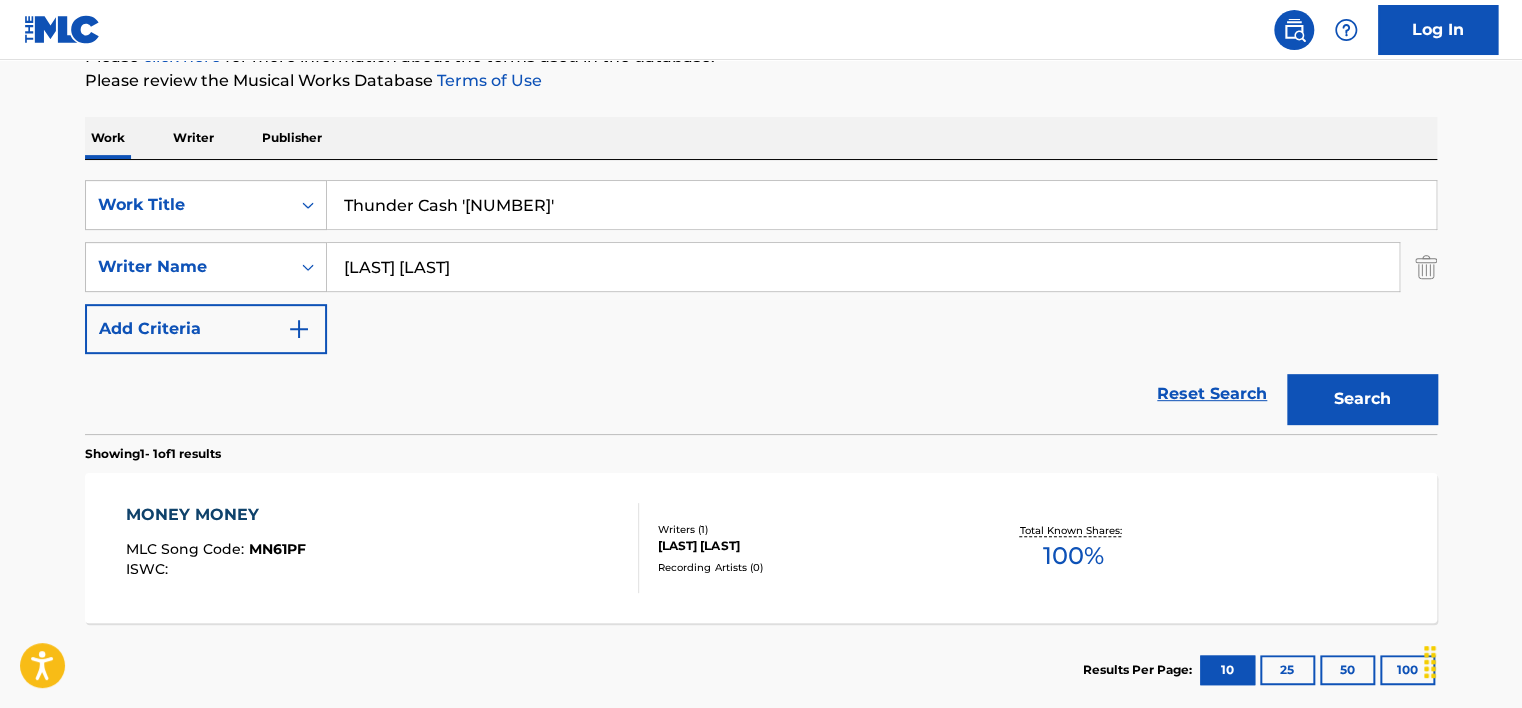 type on "Thunder Cash '[NUMBER]'" 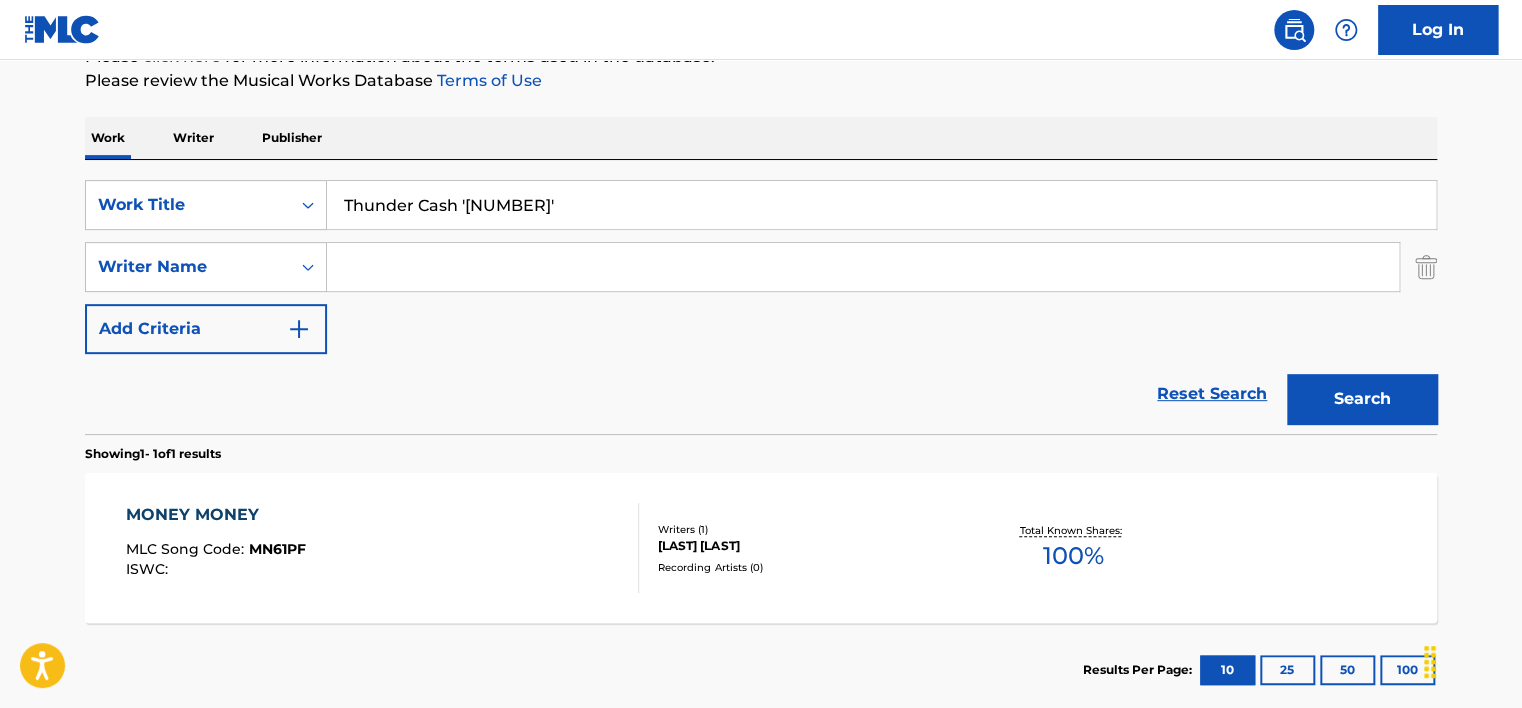 click at bounding box center (863, 267) 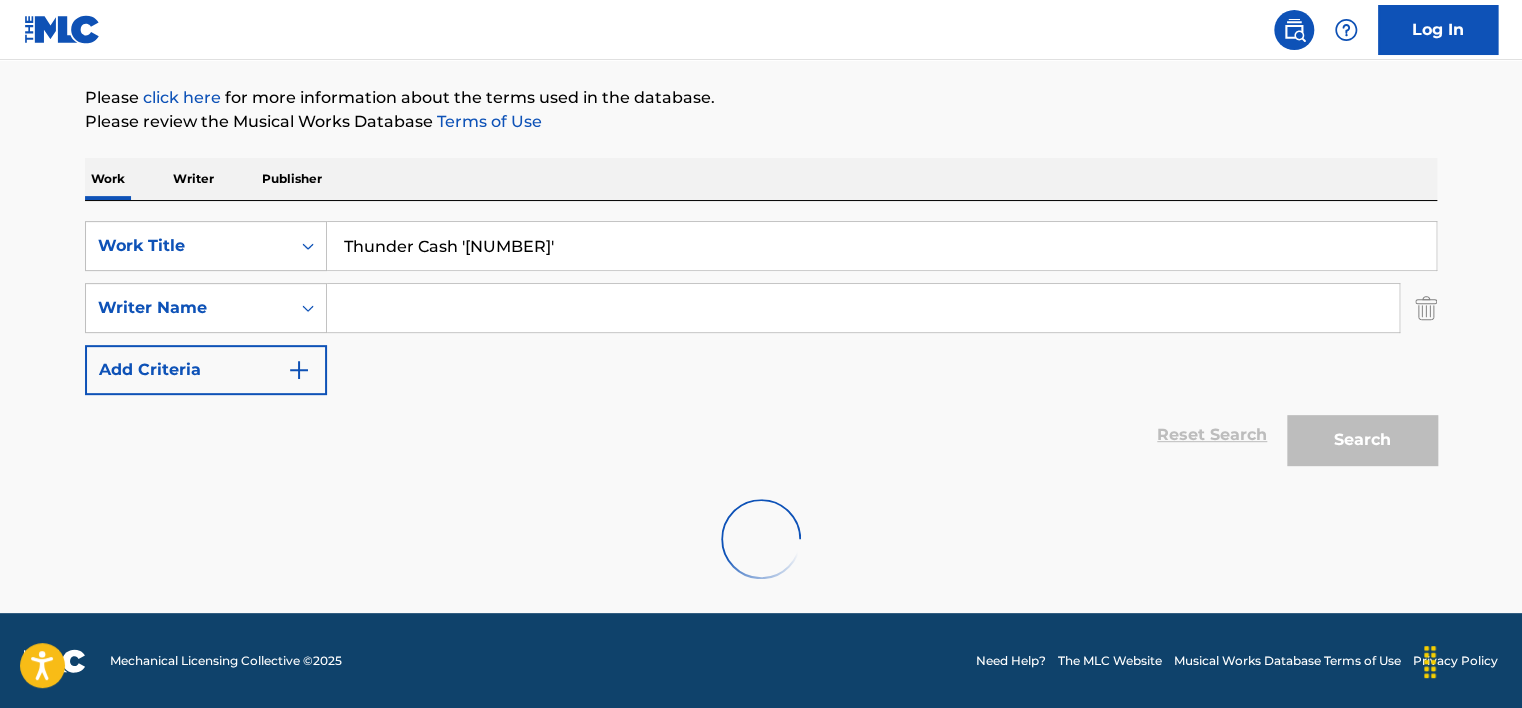 scroll, scrollTop: 265, scrollLeft: 0, axis: vertical 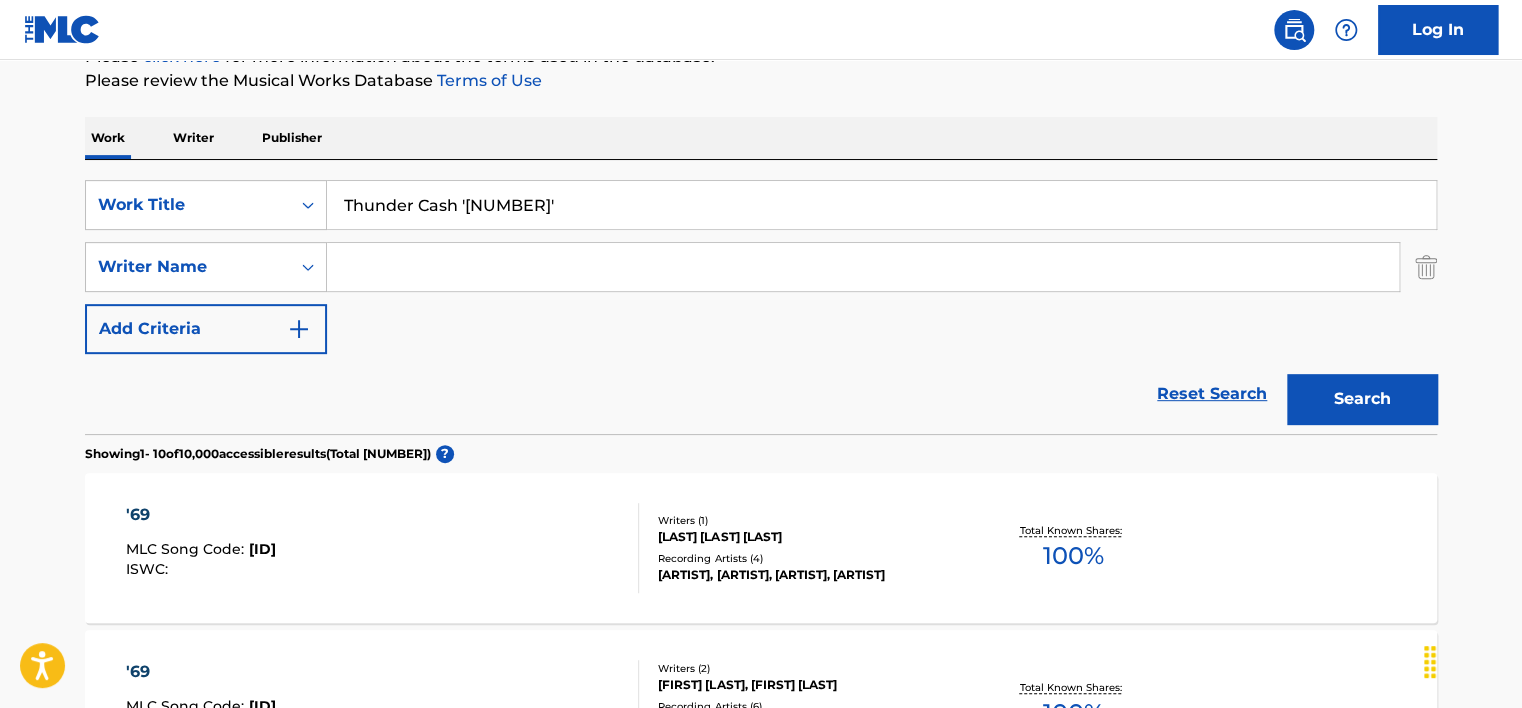 click on "Thunder Cash '[NUMBER]'" at bounding box center (881, 205) 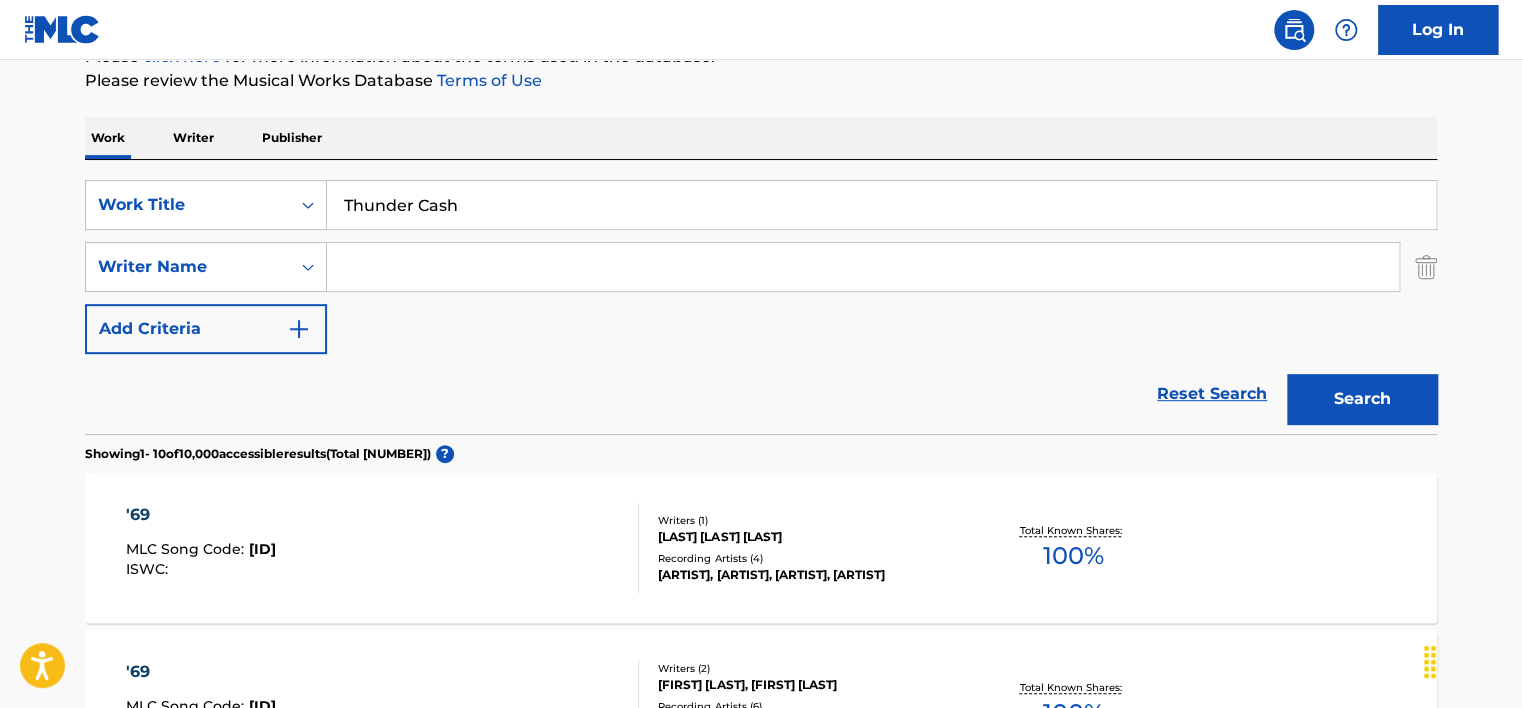 type on "Thunder Cash" 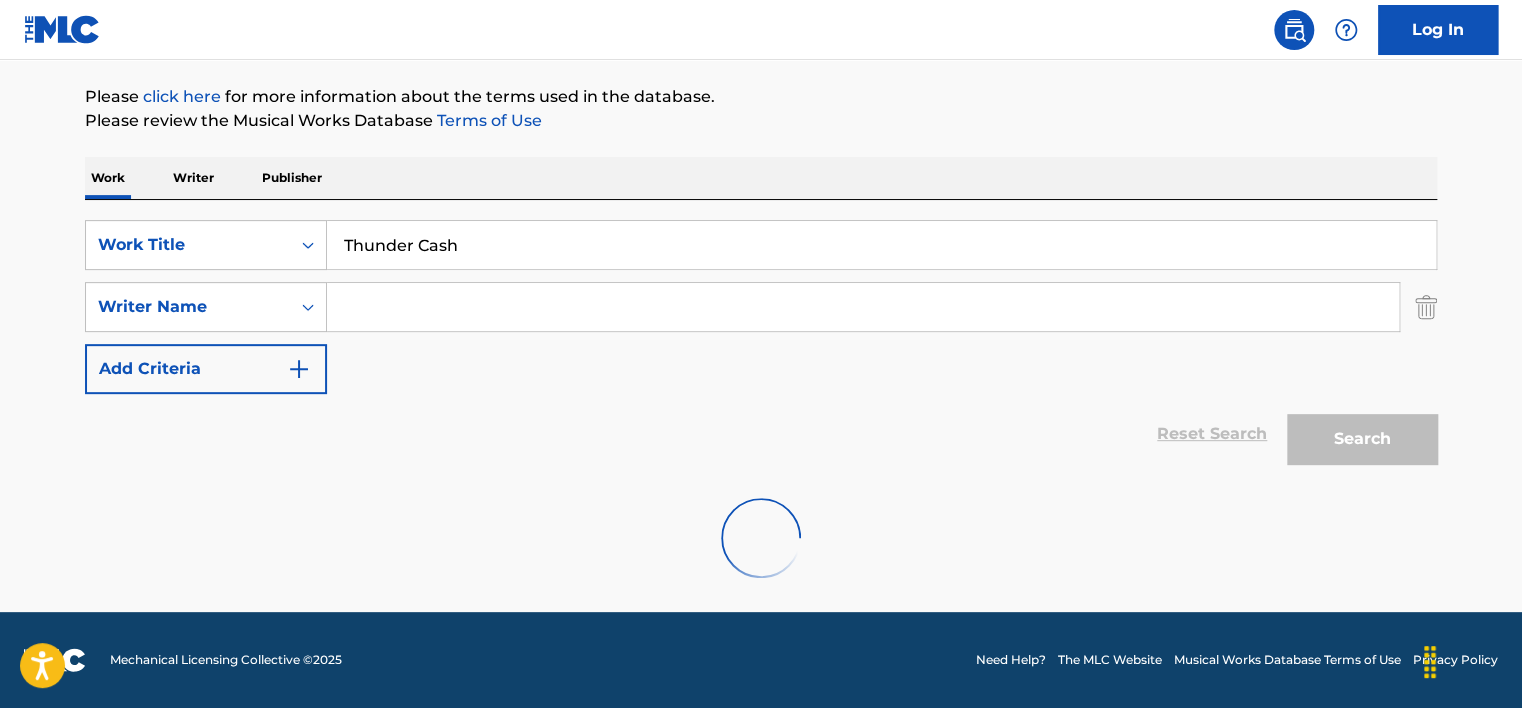 scroll, scrollTop: 224, scrollLeft: 0, axis: vertical 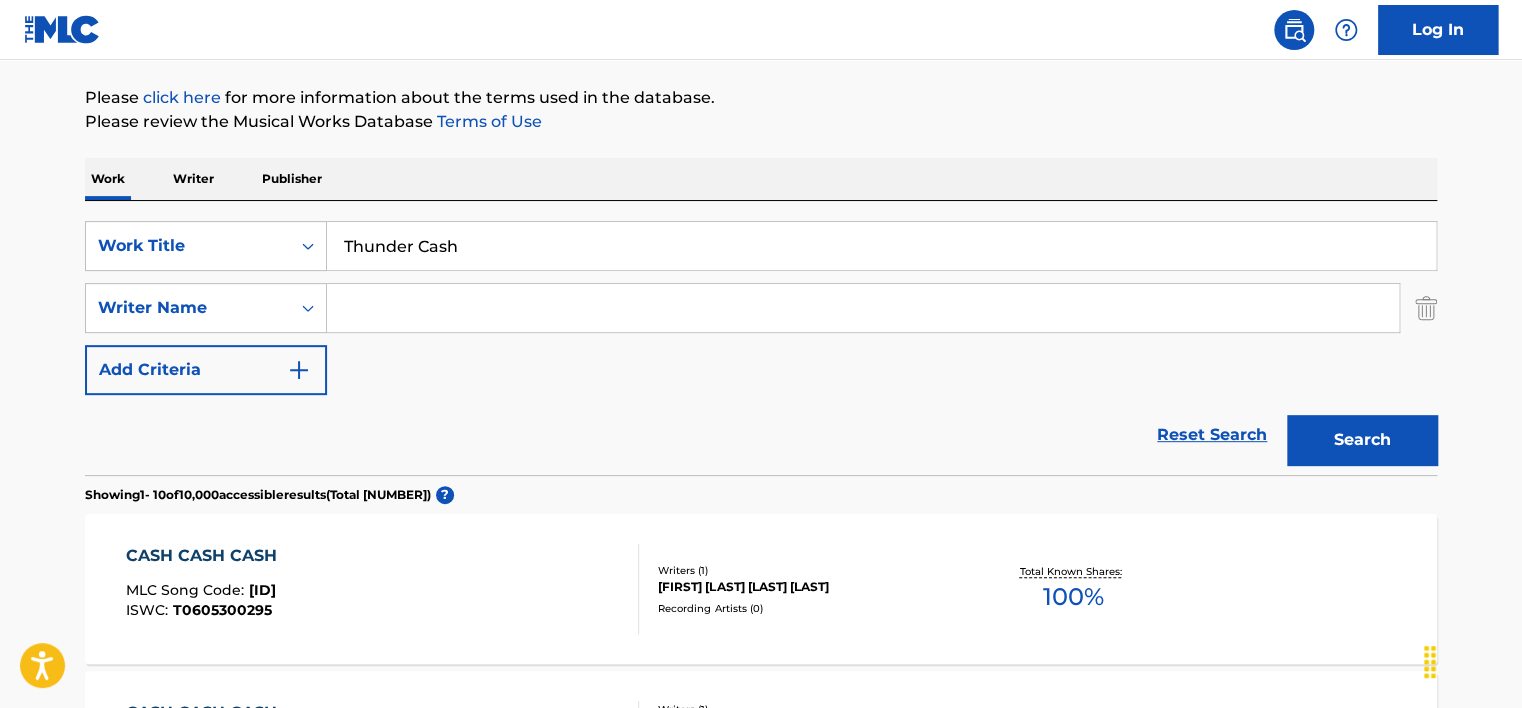 click on "The MLC Public Work Search The accuracy and completeness of The MLC's data is determined solely by our Members. It is not an authoritative source for recording information. Please   click here   for more information about the terms used in the database. Please review the Musical Works Database   Terms of Use Work Writer Publisher SearchWithCriteria6cecf1fd-98ff-45ca-93a1-e2d6457c2bad Work Title Thunder Cash SearchWithCriteria48bf3685-7523-444e-9337-2e27e1be0a41 Writer Name Add Criteria Reset Search Search Showing  1  -   10  of  10,000  accessible  results  (Total   24,048 ) ? [TITLE] [TITLE] [ID] [ID] Writers ( 1 ) [NAME] [LAST] [LAST] Recording Artists ( 0 ) Total Known Shares: 100 % [TITLE] [TITLE] [ID] [ID] Writers ( 1 ) [NAME] [LAST] [LAST] Recording Artists ( 7 ) [NAME] [LAST], [NAME] [LAST], [NAME] [LAST], [NAME] [LAST], [NAME] [LAST], [NAME] [LAST], [NAME] [LAST] FEAT. [NAME] [LAST] & [NAME] [LAST] & [NAME] [LAST] 100 % : [ID] :" at bounding box center [761, 1033] 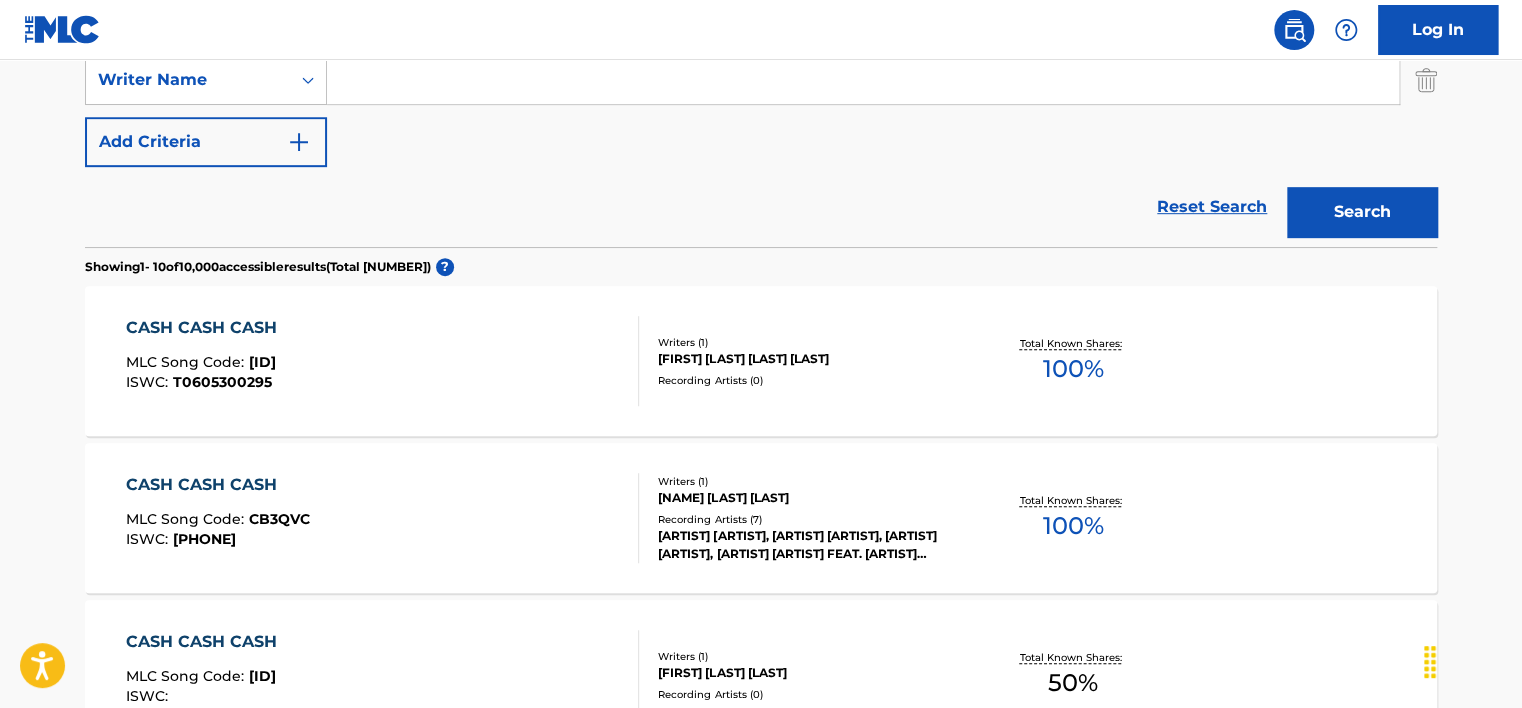 scroll, scrollTop: 424, scrollLeft: 0, axis: vertical 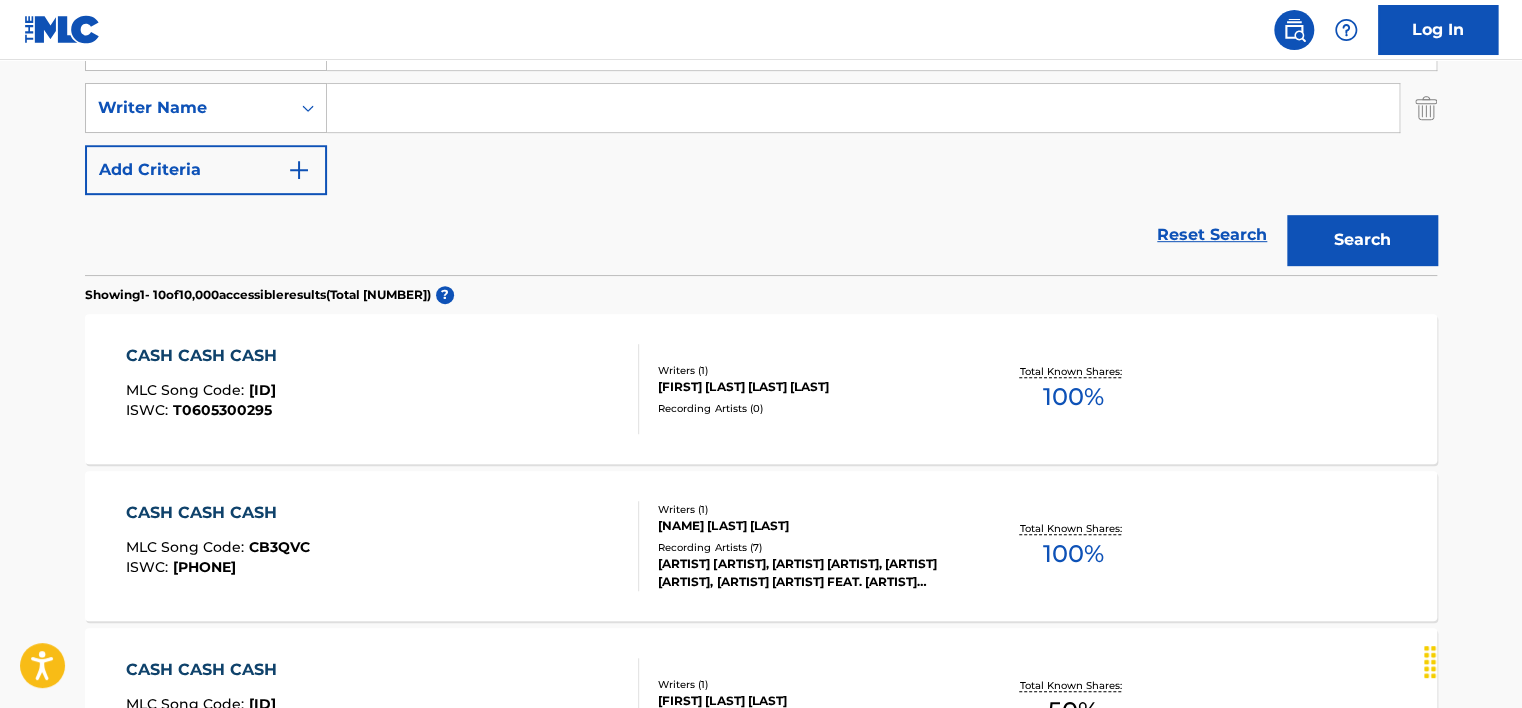 click at bounding box center (863, 108) 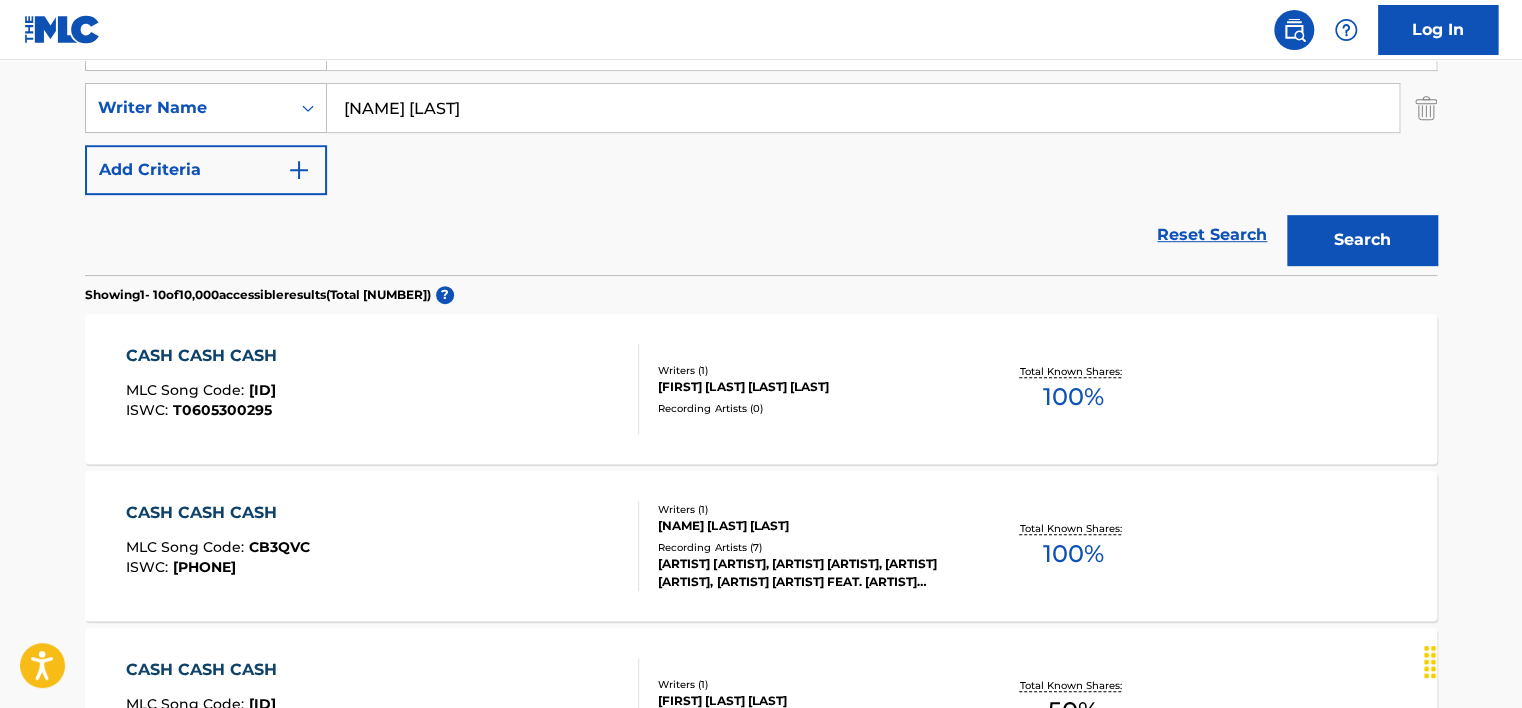 type on "[NAME] [LAST]" 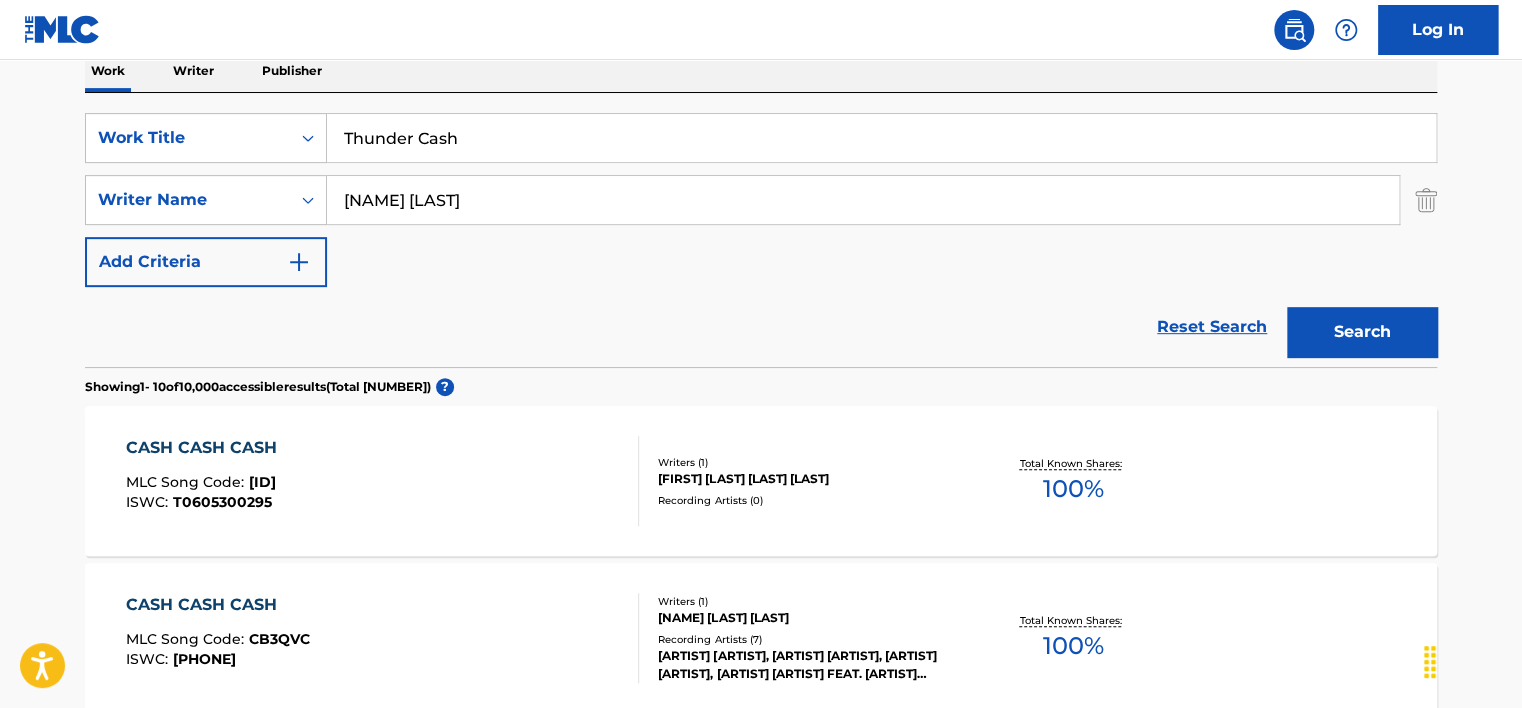 scroll, scrollTop: 324, scrollLeft: 0, axis: vertical 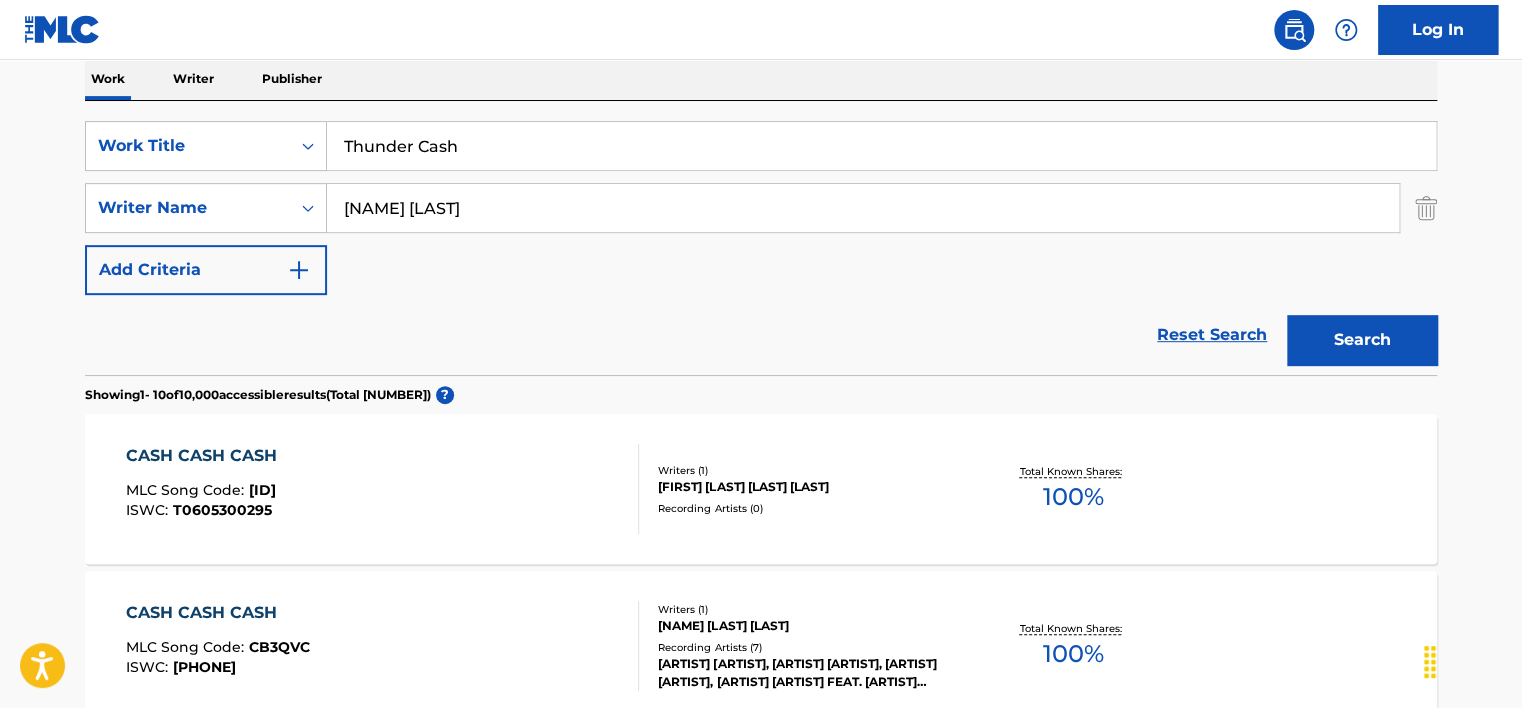 click on "Thunder Cash" at bounding box center (881, 146) 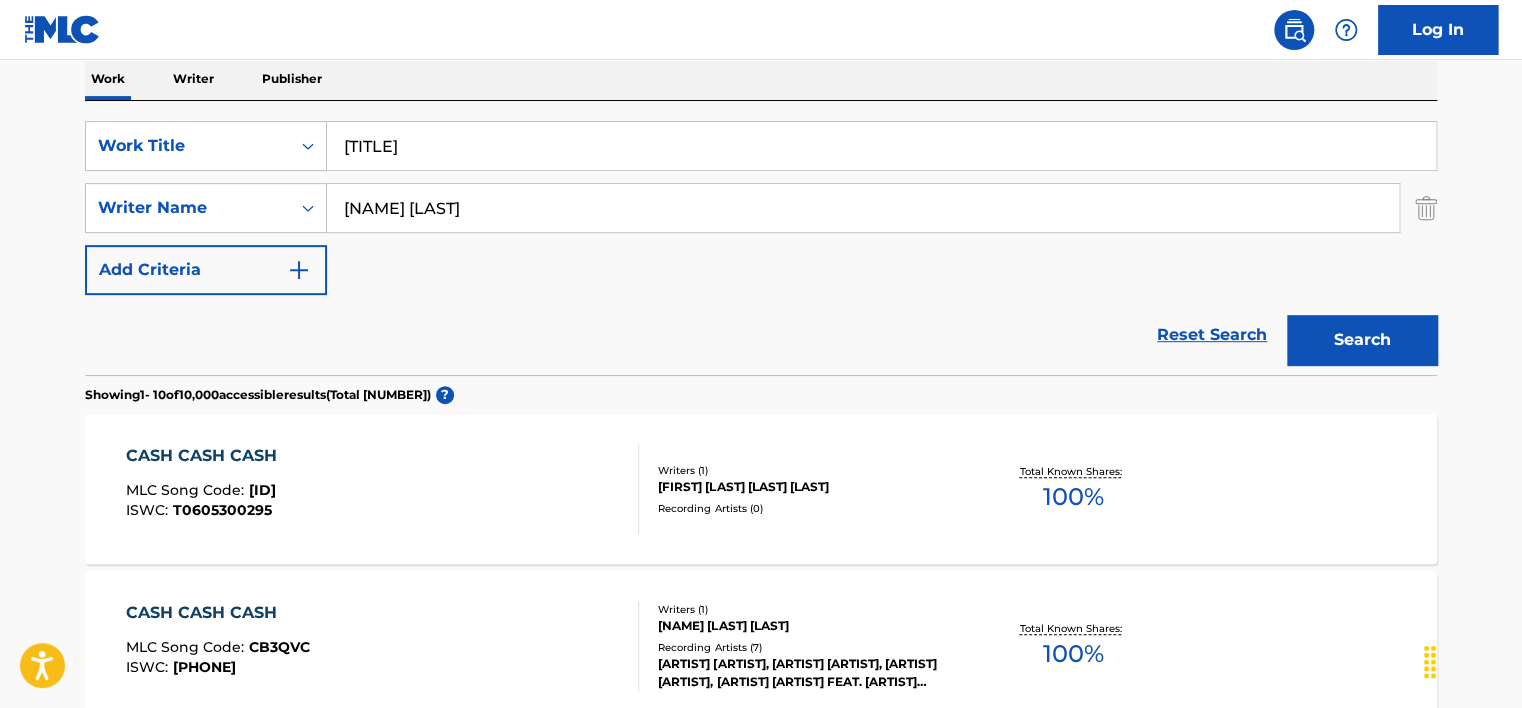 click on "Search" at bounding box center [1362, 340] 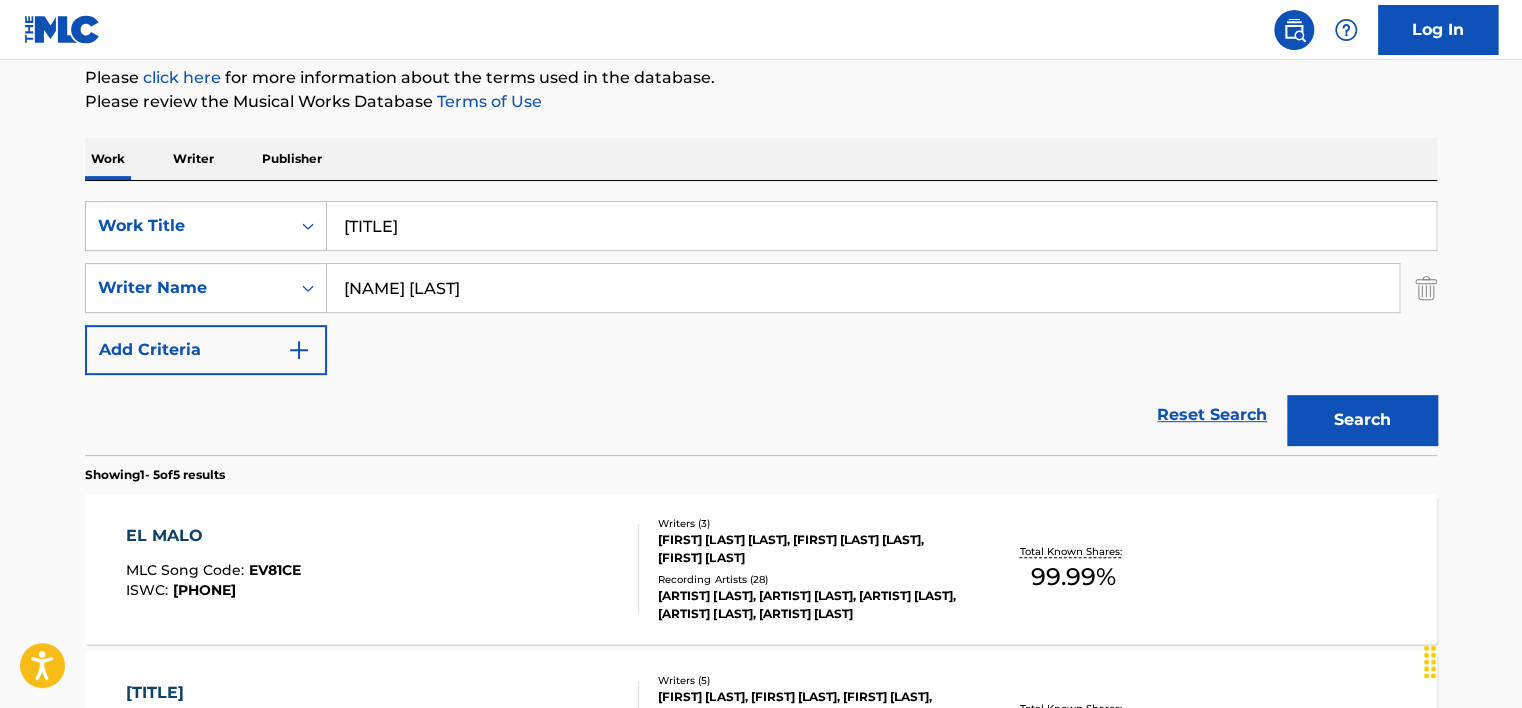 scroll, scrollTop: 224, scrollLeft: 0, axis: vertical 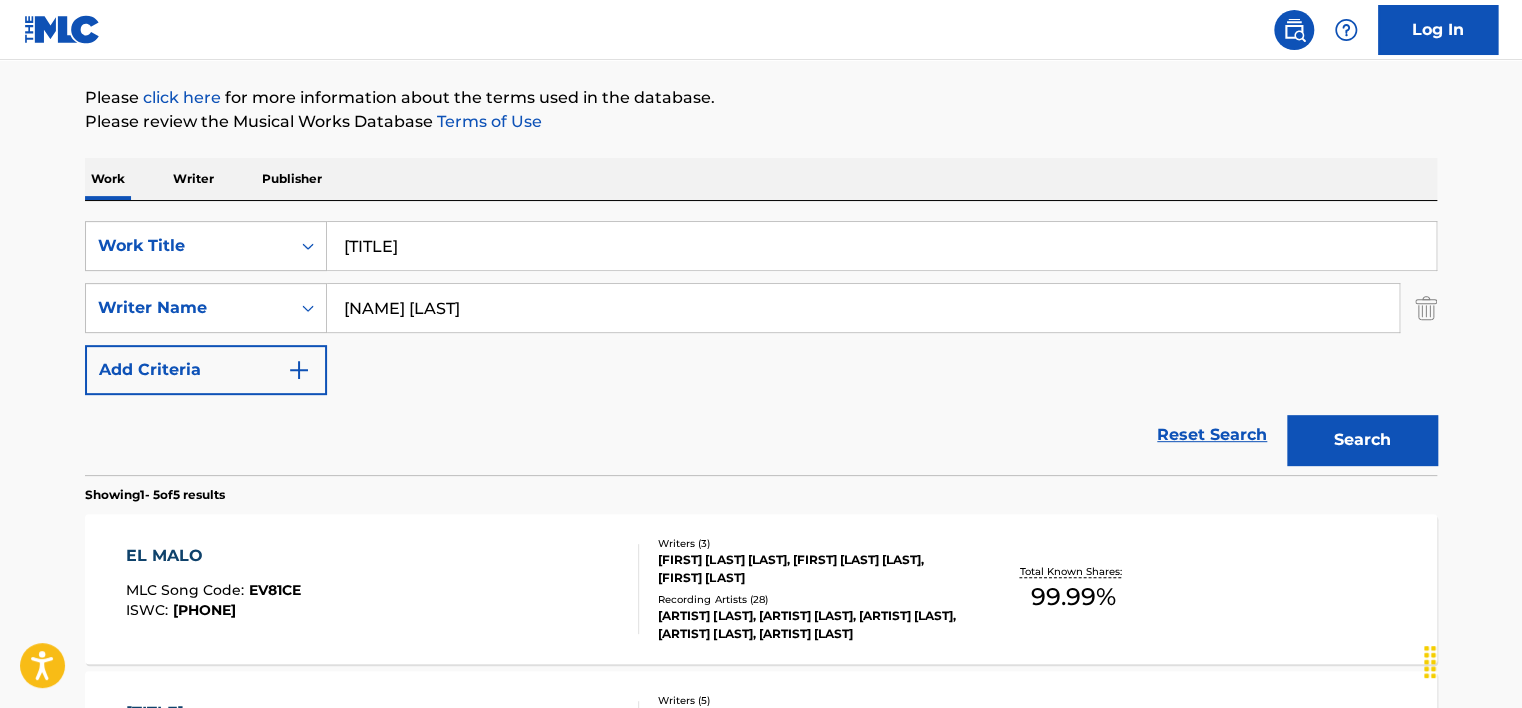 click on "[TITLE]" at bounding box center (881, 246) 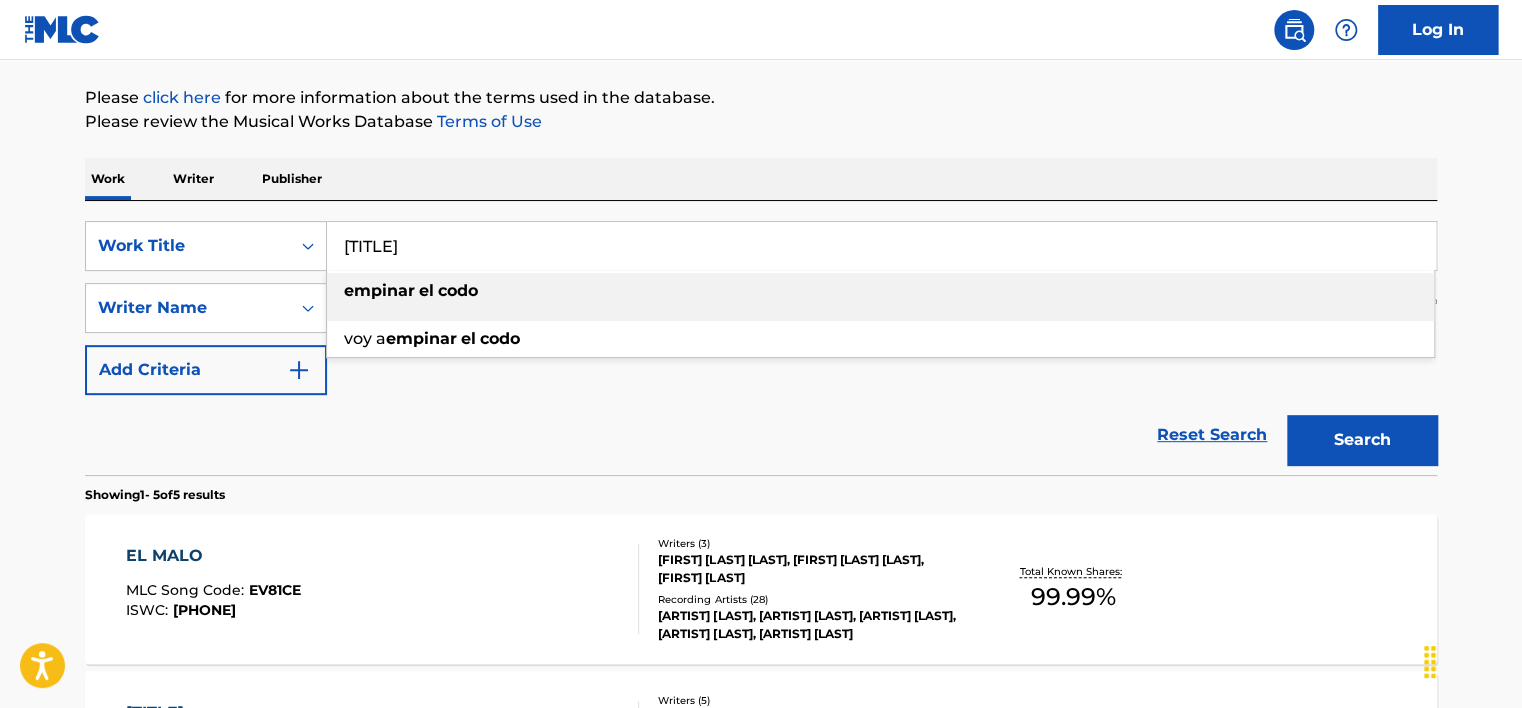 click on "[TITLE]" at bounding box center (881, 246) 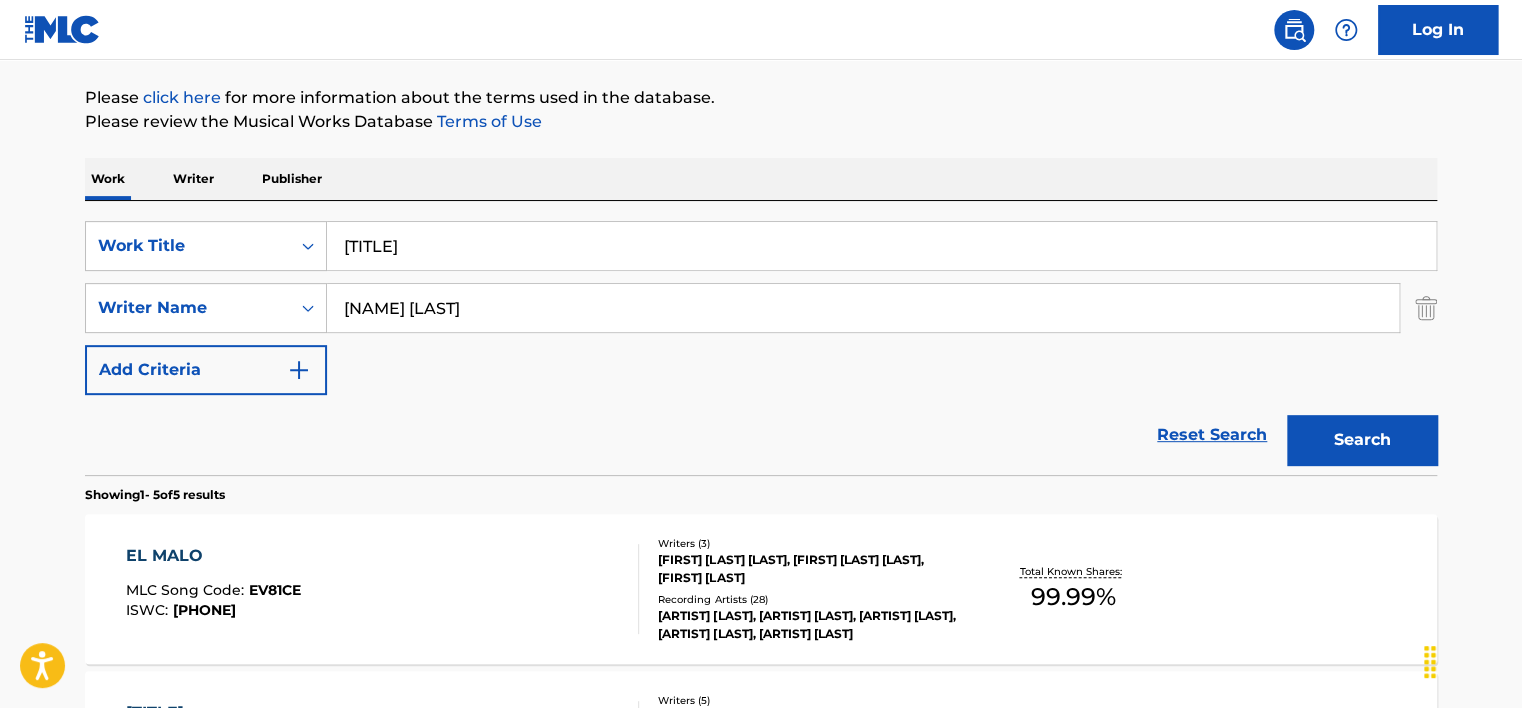 click on "Work Writer Publisher" at bounding box center [761, 179] 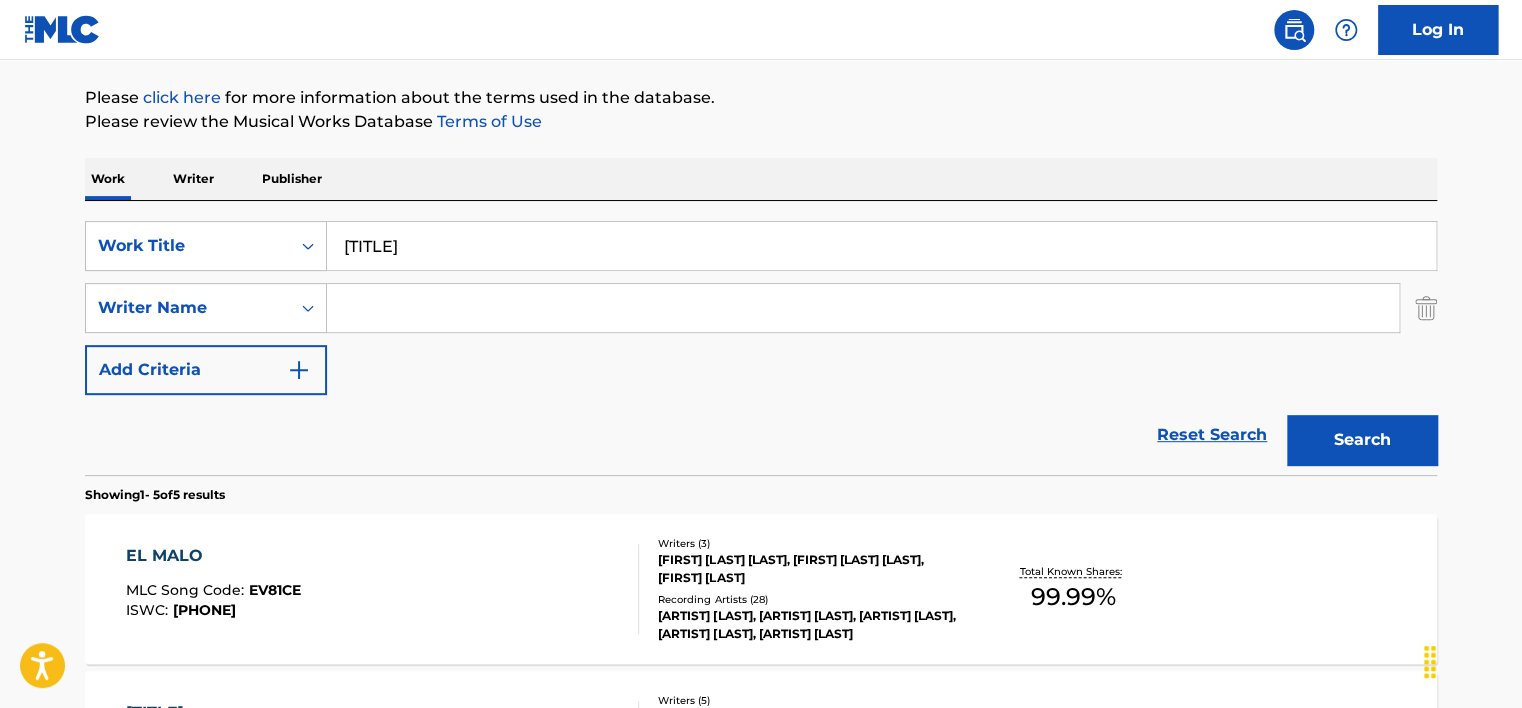type 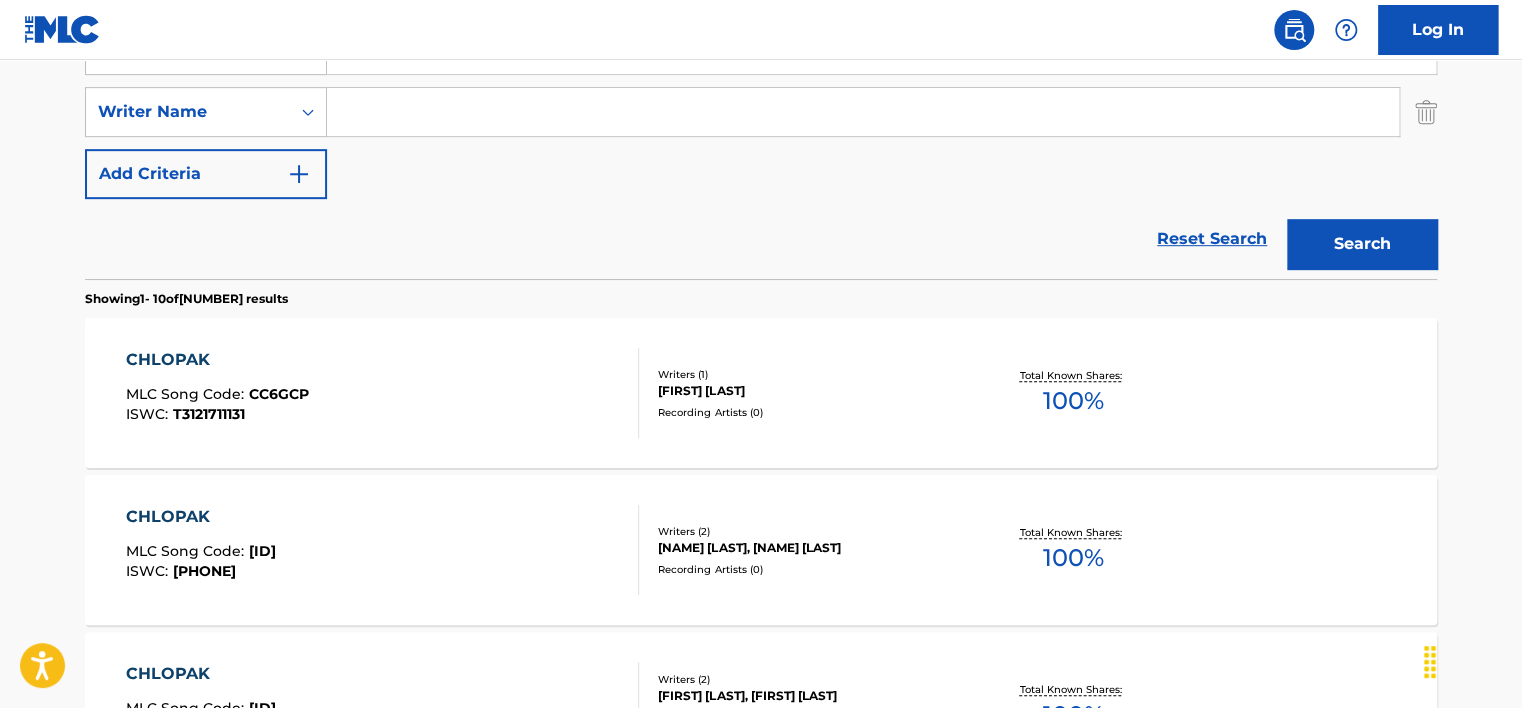 scroll, scrollTop: 324, scrollLeft: 0, axis: vertical 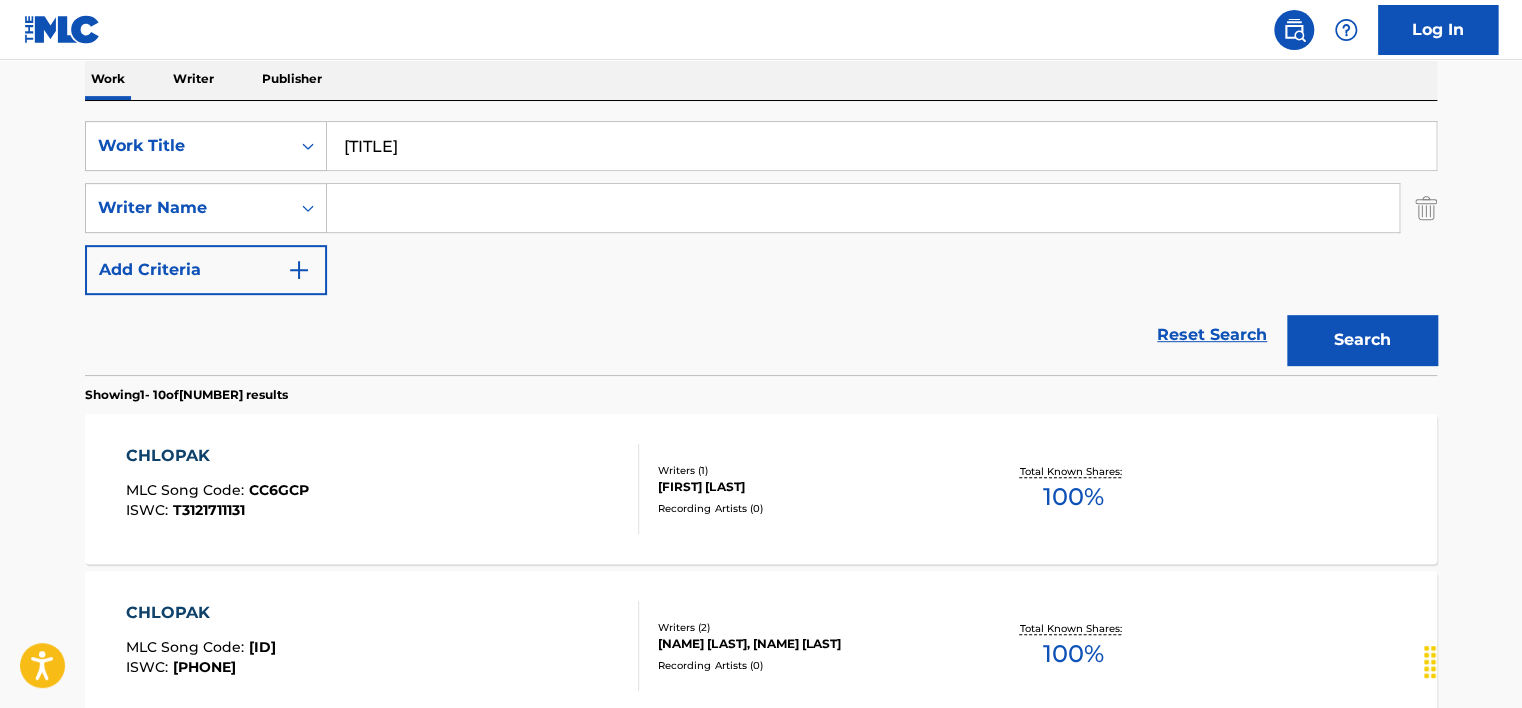 click on "[TITLE]" at bounding box center (881, 146) 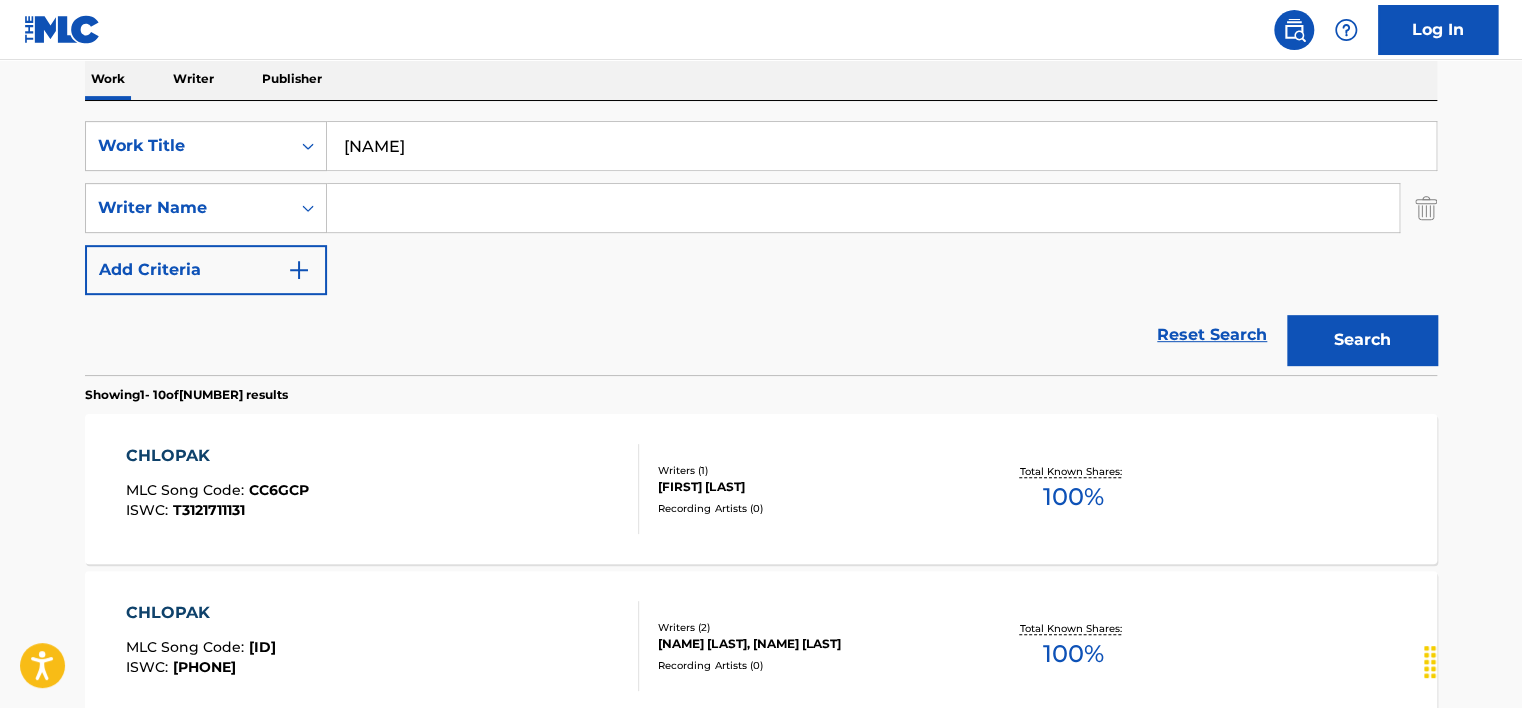 type on "[NAME]" 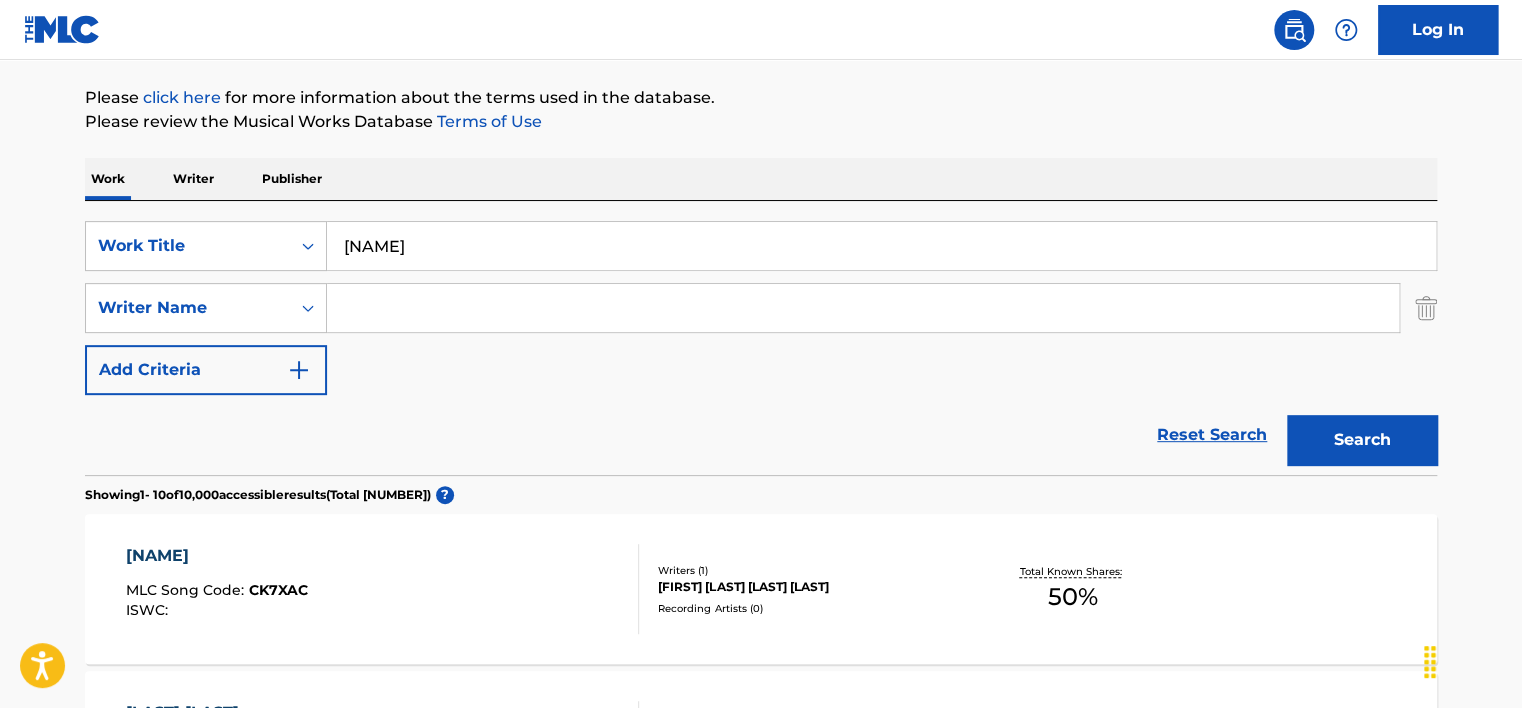 scroll, scrollTop: 324, scrollLeft: 0, axis: vertical 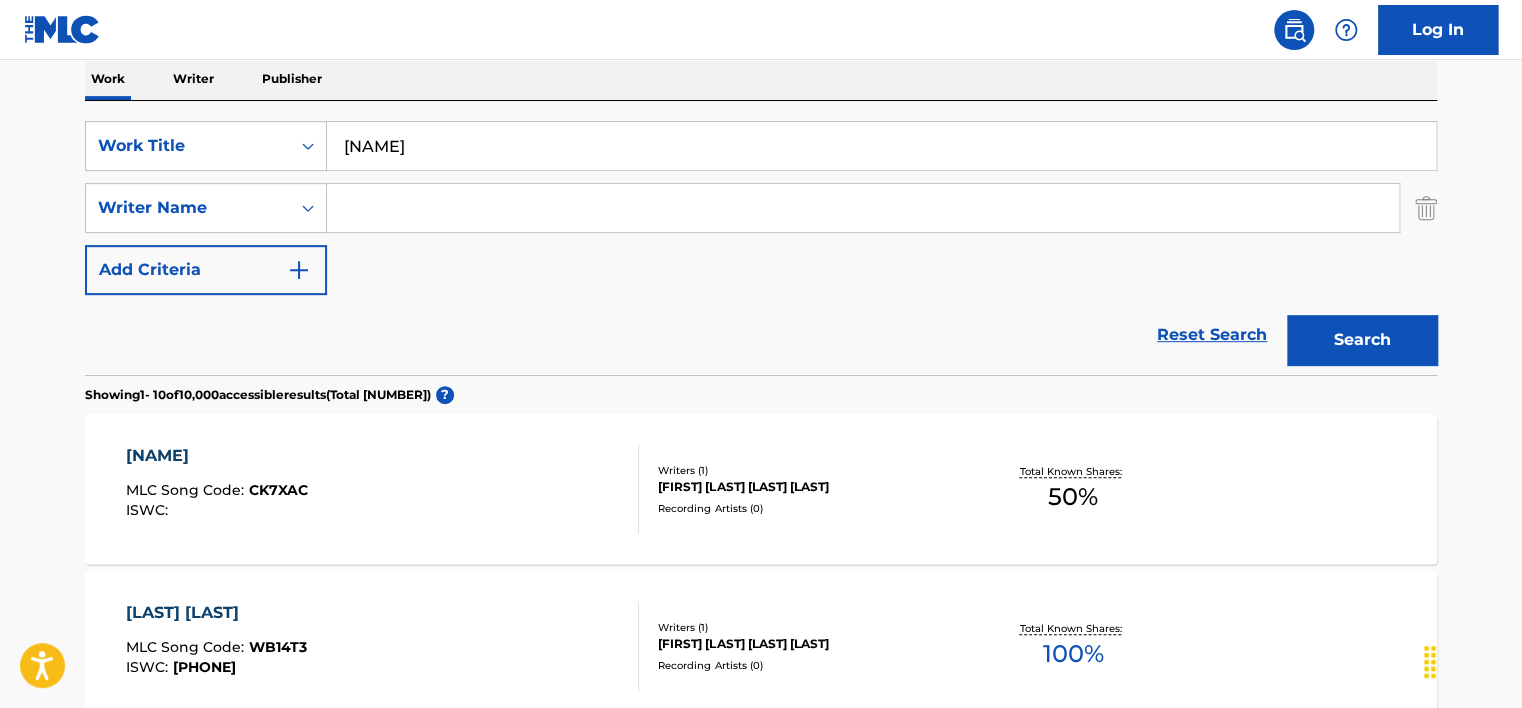 click on "CHICKEN WALKER MLC Song Code : [SONG_CODE] ISWC :" at bounding box center (383, 489) 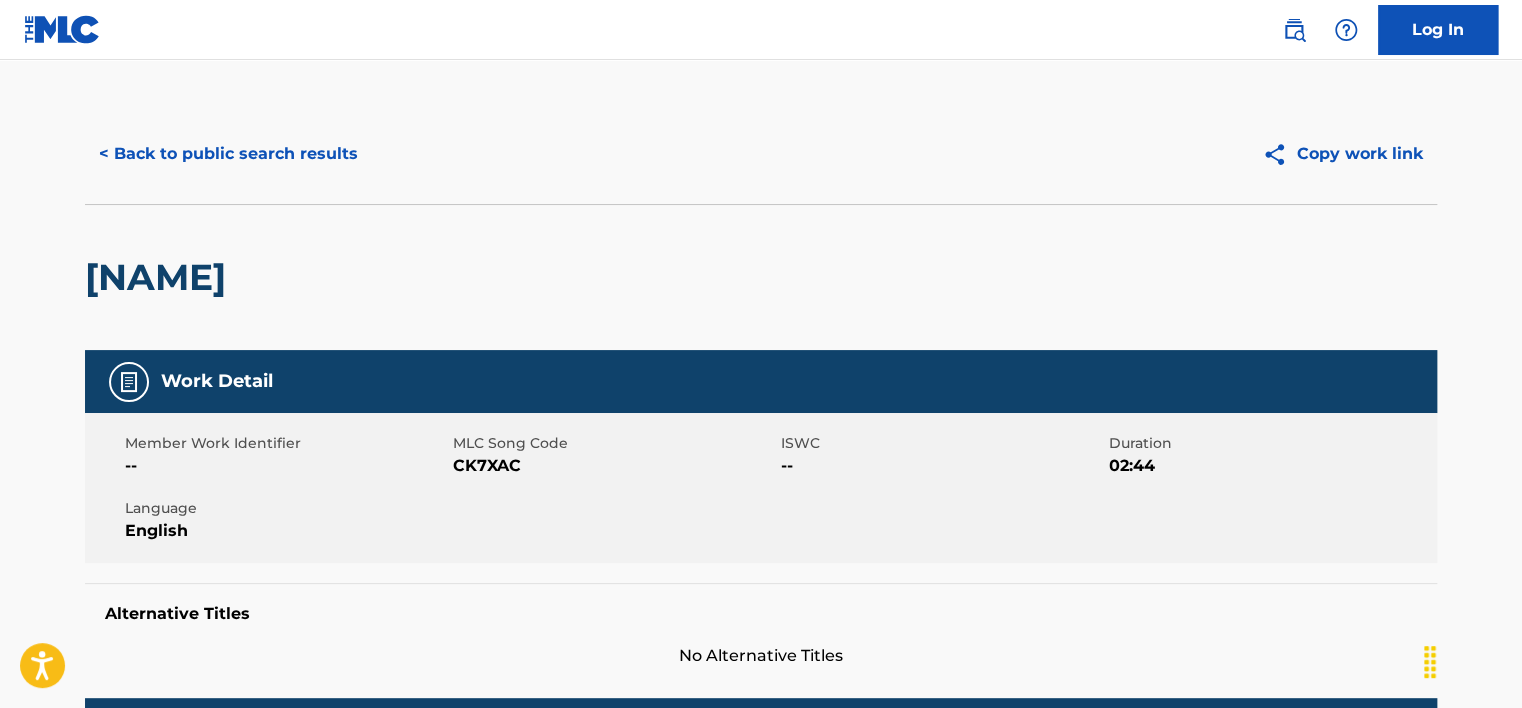 scroll, scrollTop: 0, scrollLeft: 0, axis: both 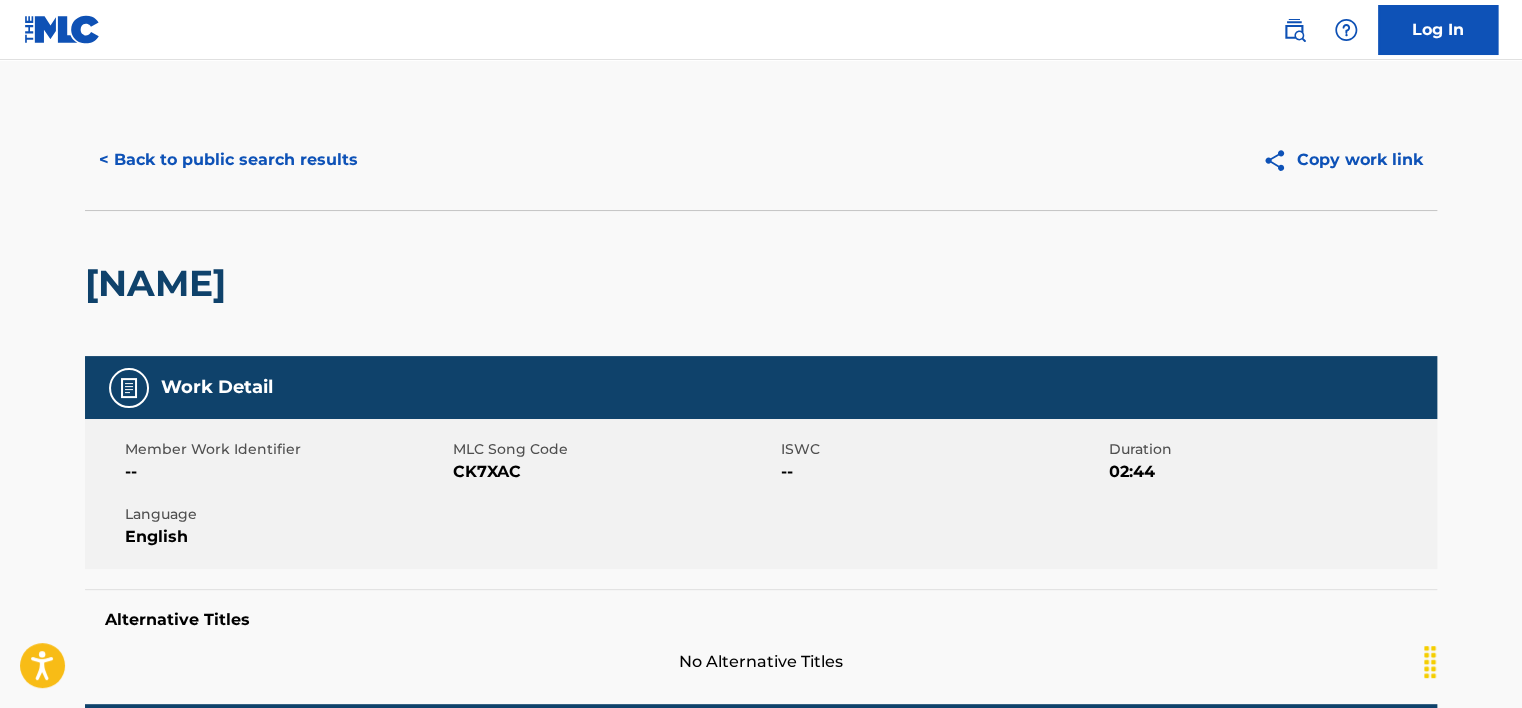 click on "CK7XAC" at bounding box center (614, 472) 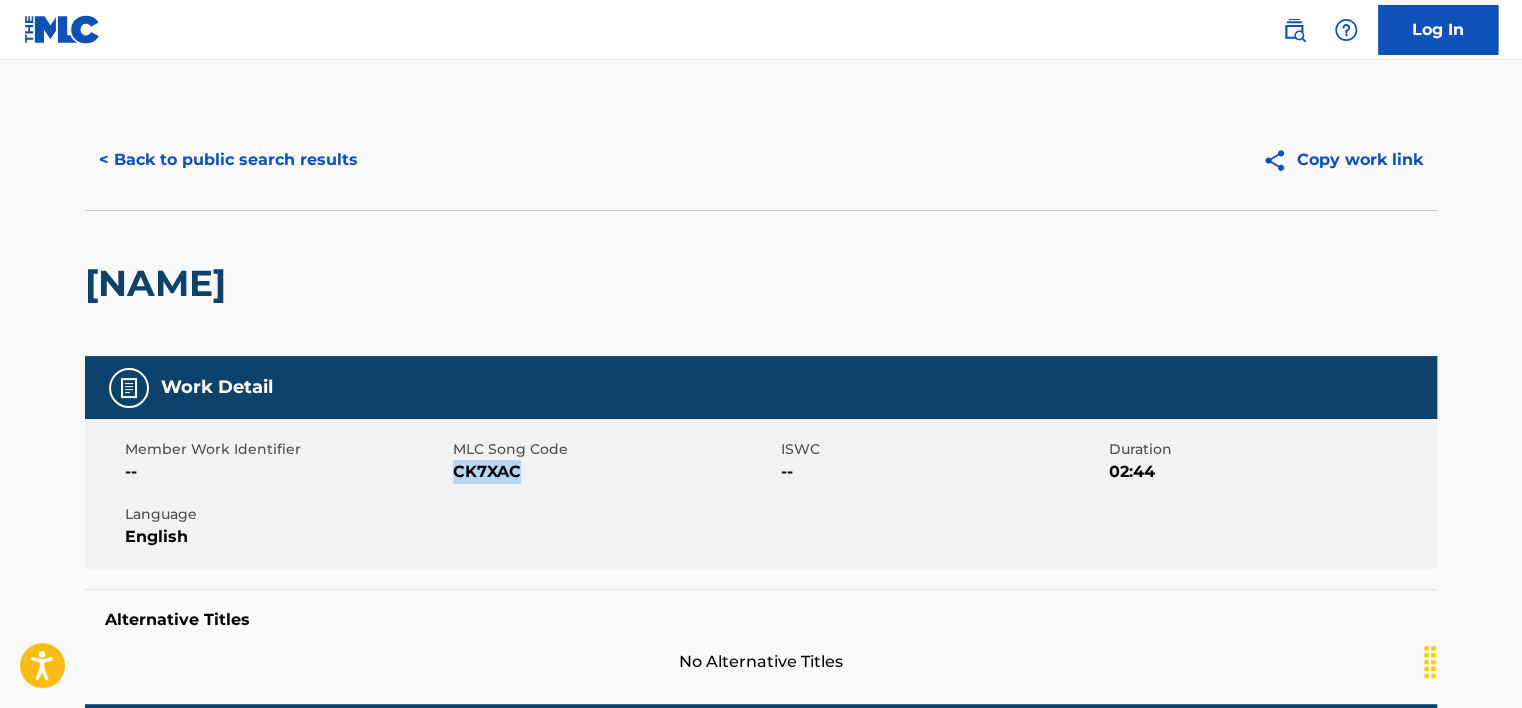 click on "CK7XAC" at bounding box center [614, 472] 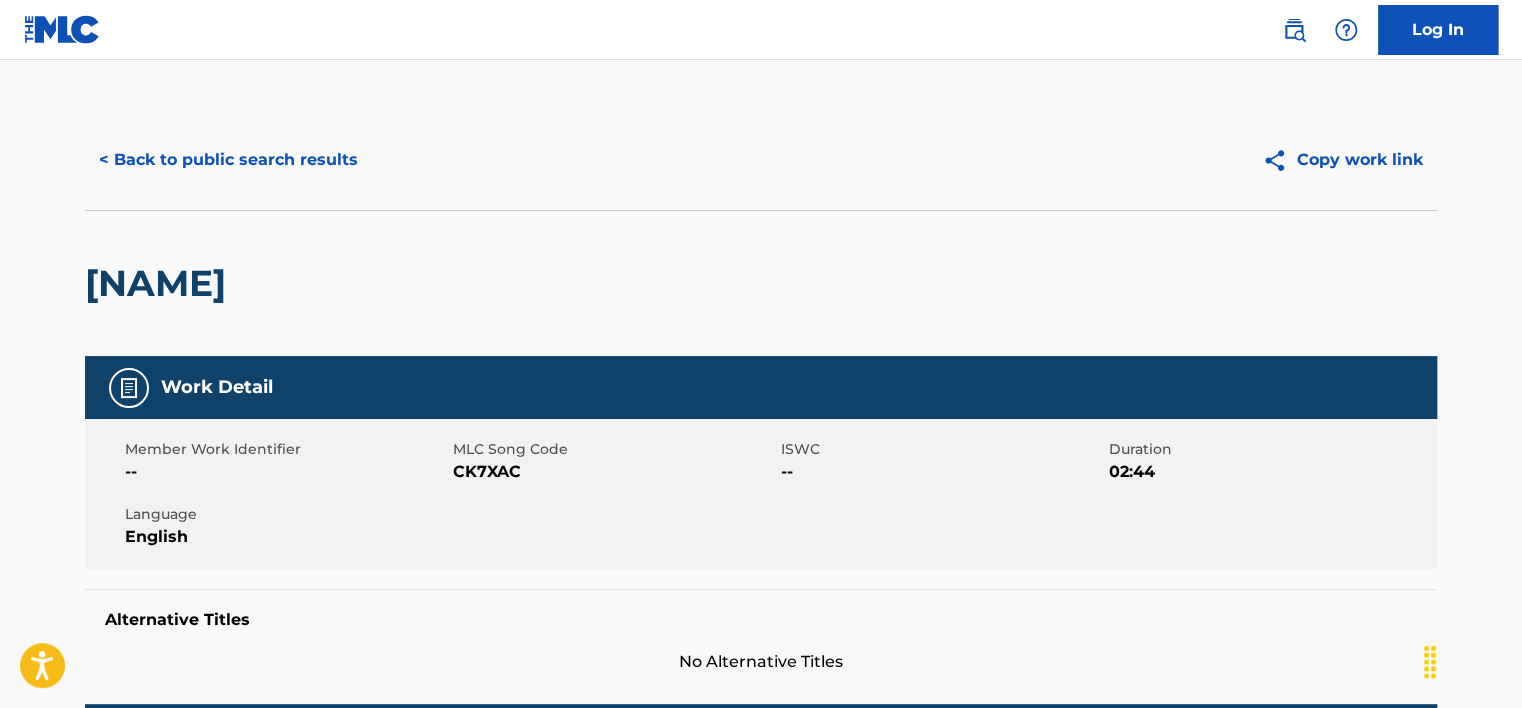 scroll, scrollTop: 324, scrollLeft: 0, axis: vertical 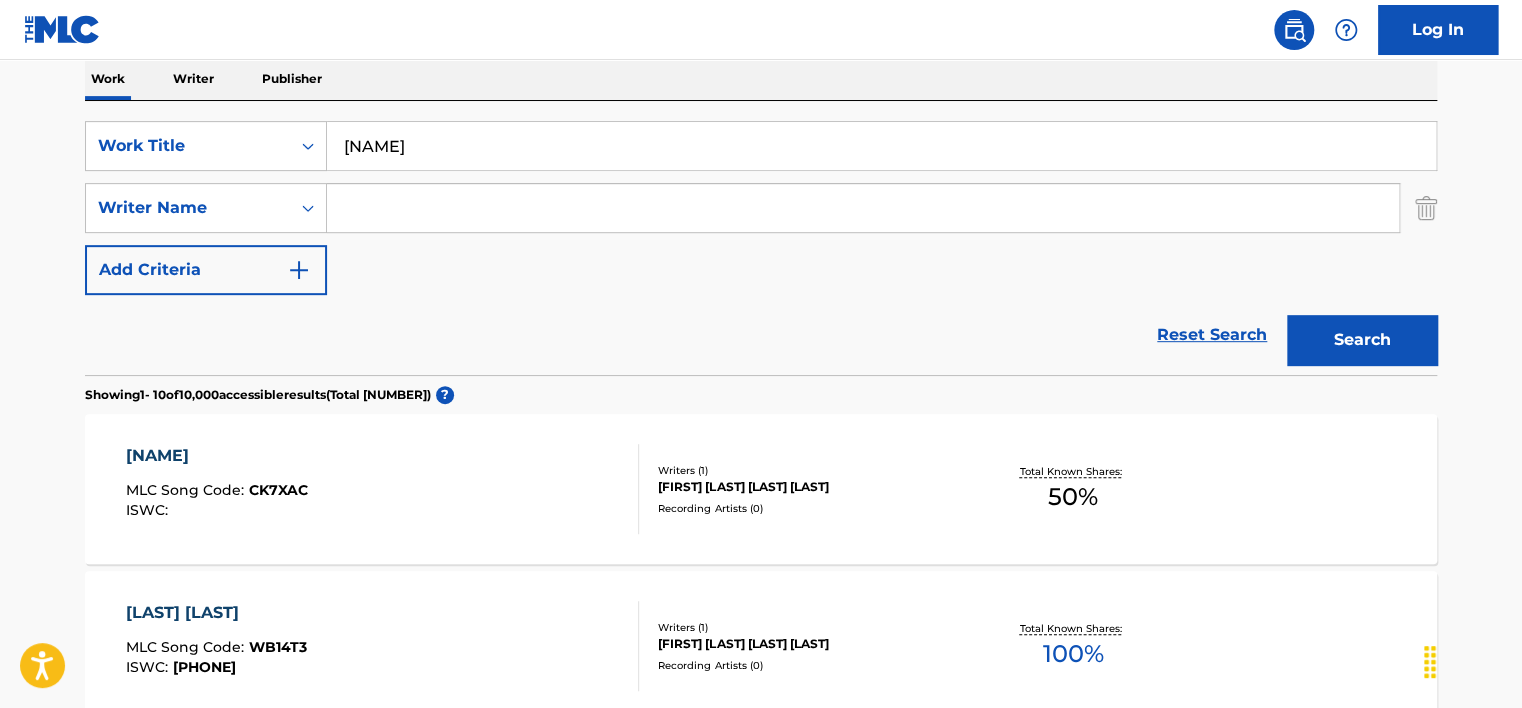 click on "[NAME]" at bounding box center [881, 146] 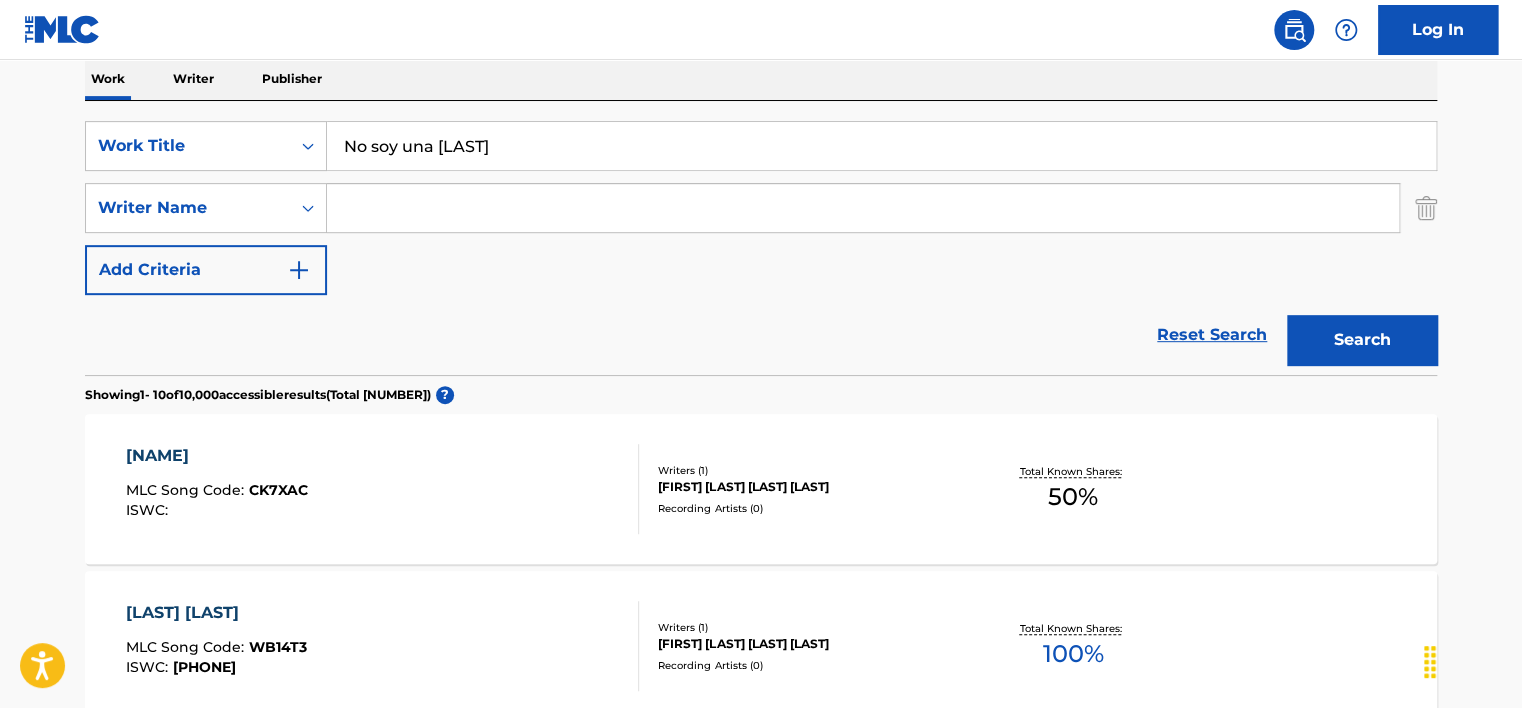 type on "No soy una [LAST]" 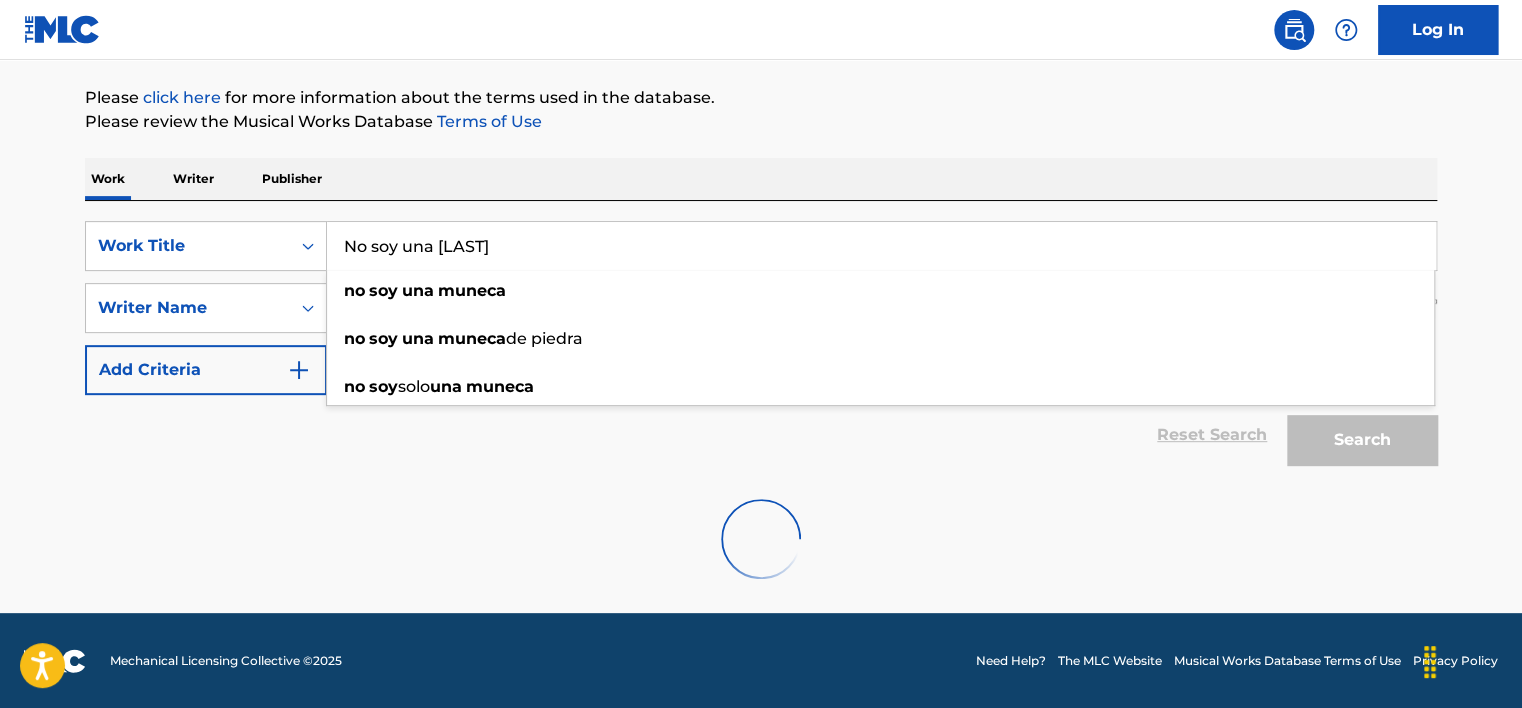 click on "Work Writer Publisher" at bounding box center (761, 179) 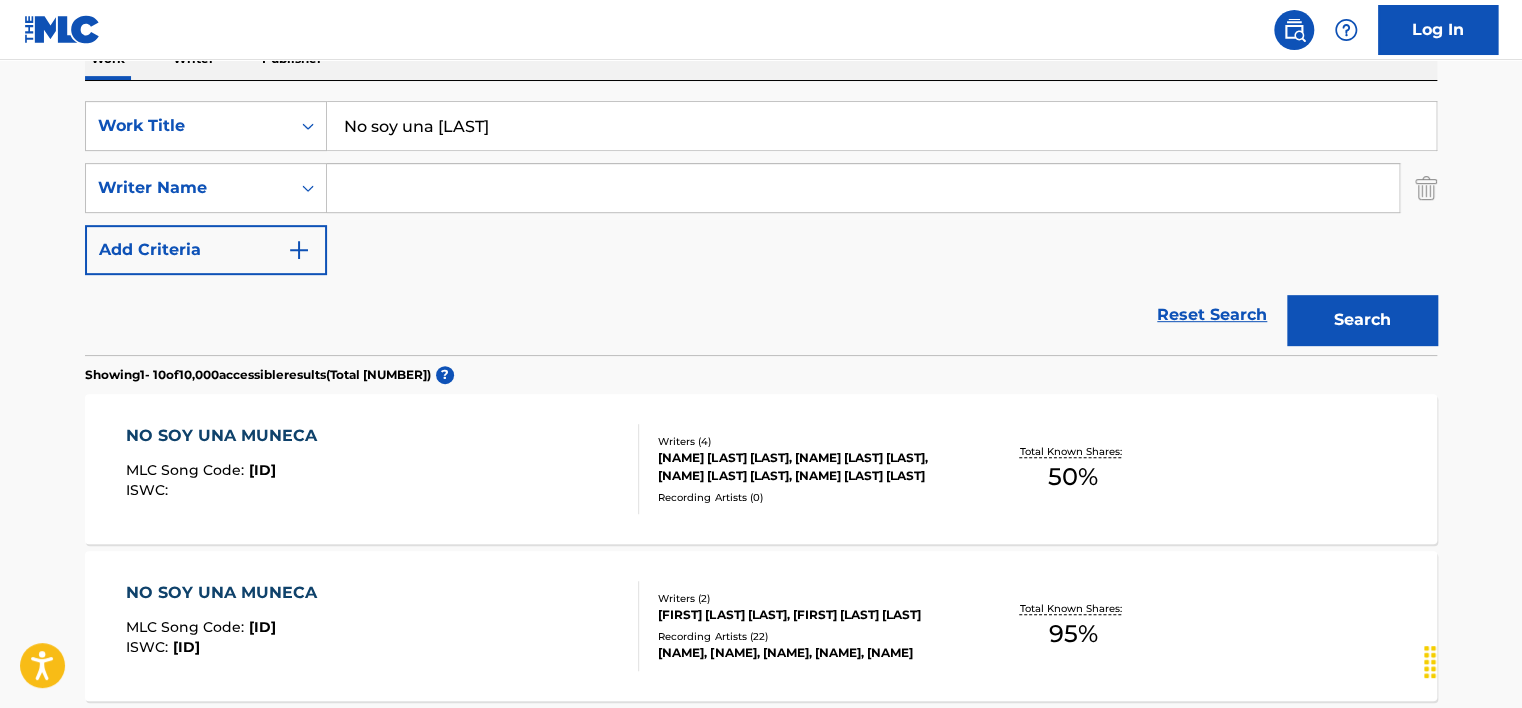 scroll, scrollTop: 624, scrollLeft: 0, axis: vertical 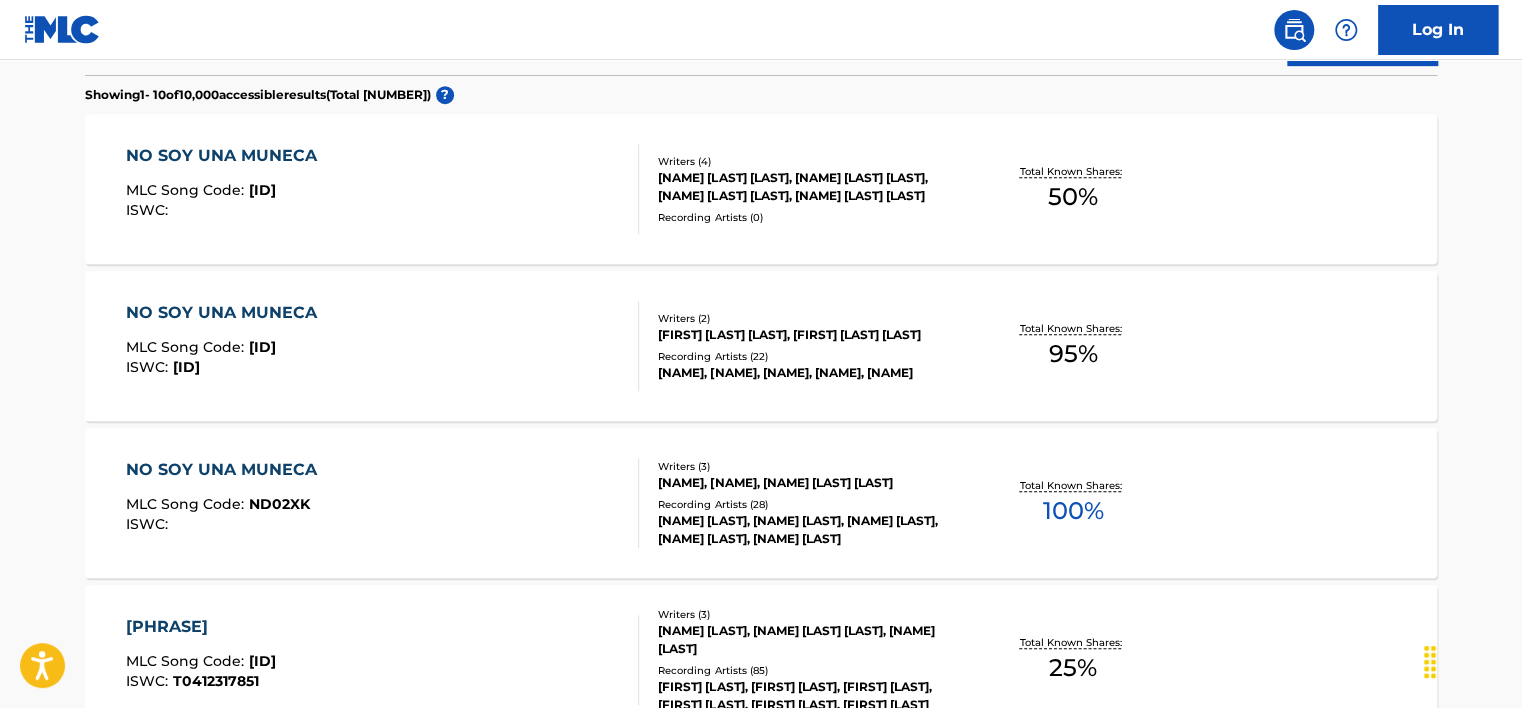 click on "[PHRASE] [ID] ISWC :" at bounding box center (383, 189) 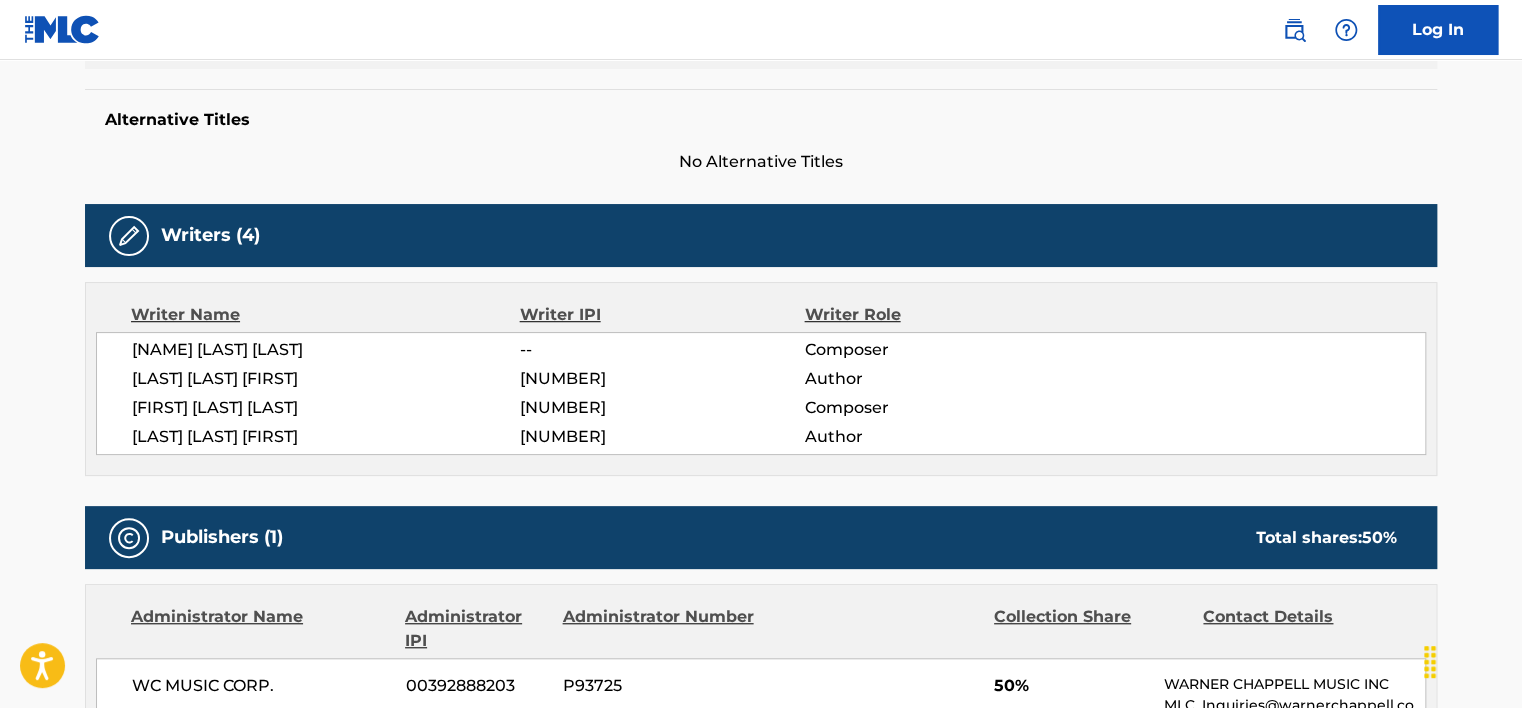 scroll, scrollTop: 0, scrollLeft: 0, axis: both 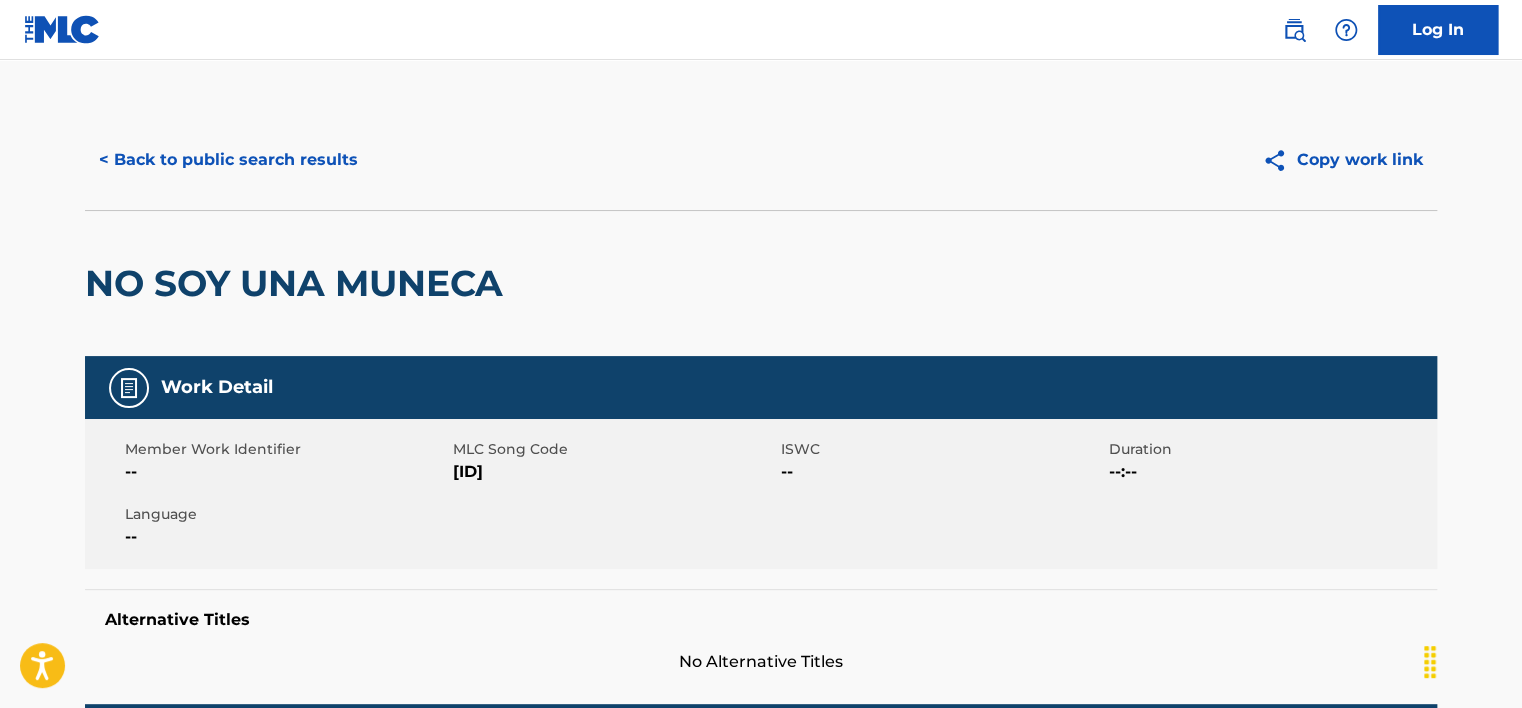 click on "< Back to public search results" at bounding box center [228, 160] 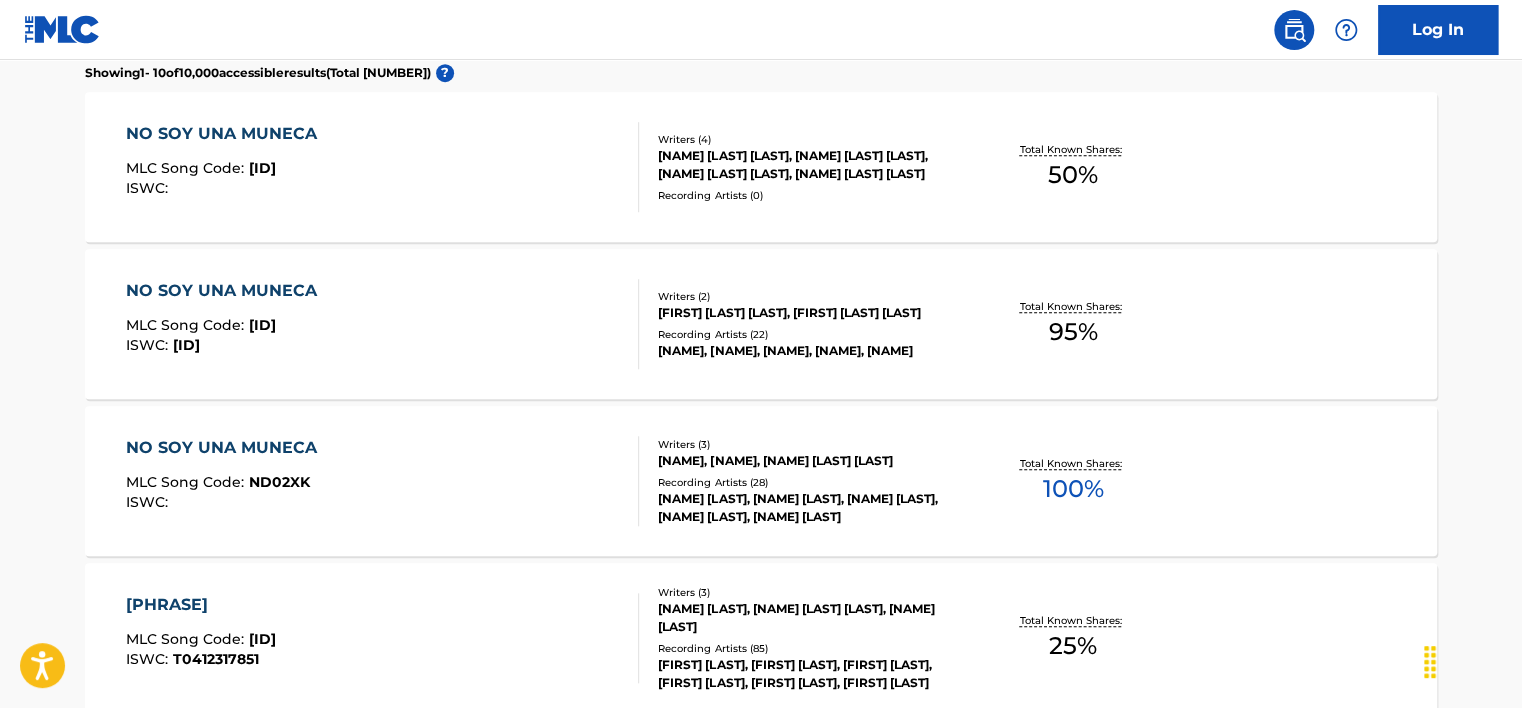 scroll, scrollTop: 639, scrollLeft: 0, axis: vertical 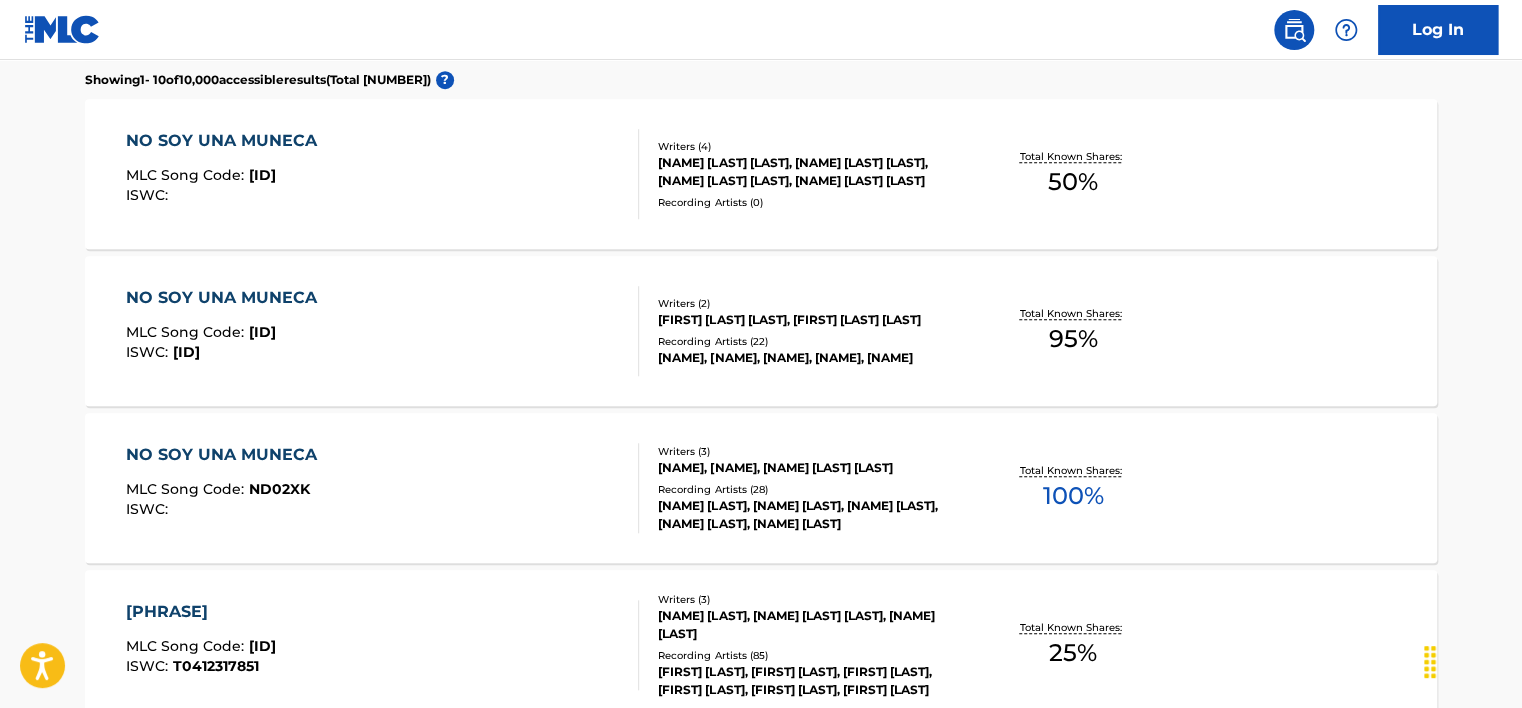 click on "NO SOY UNA MUNECA MLC Song Code : [SONG_CODE] ISWC :" at bounding box center [383, 331] 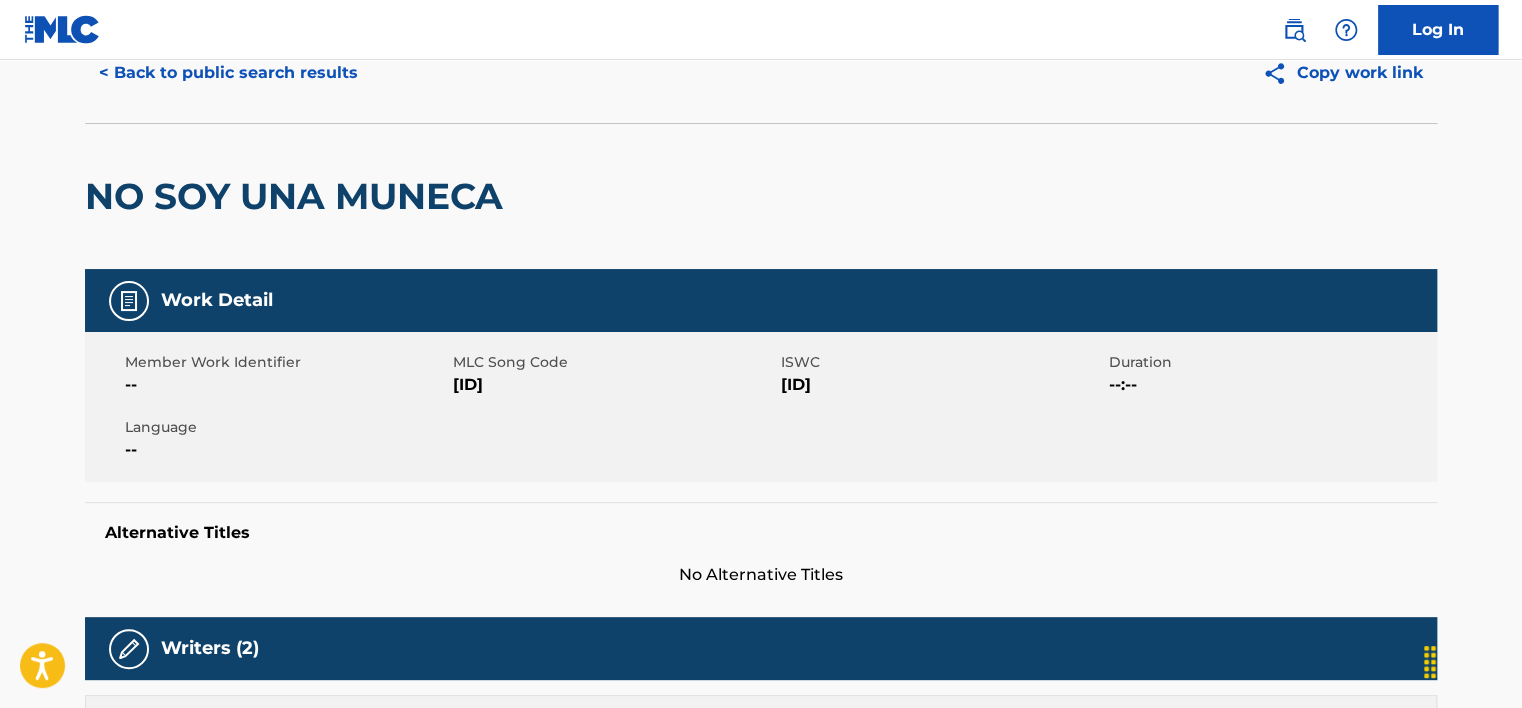scroll, scrollTop: 0, scrollLeft: 0, axis: both 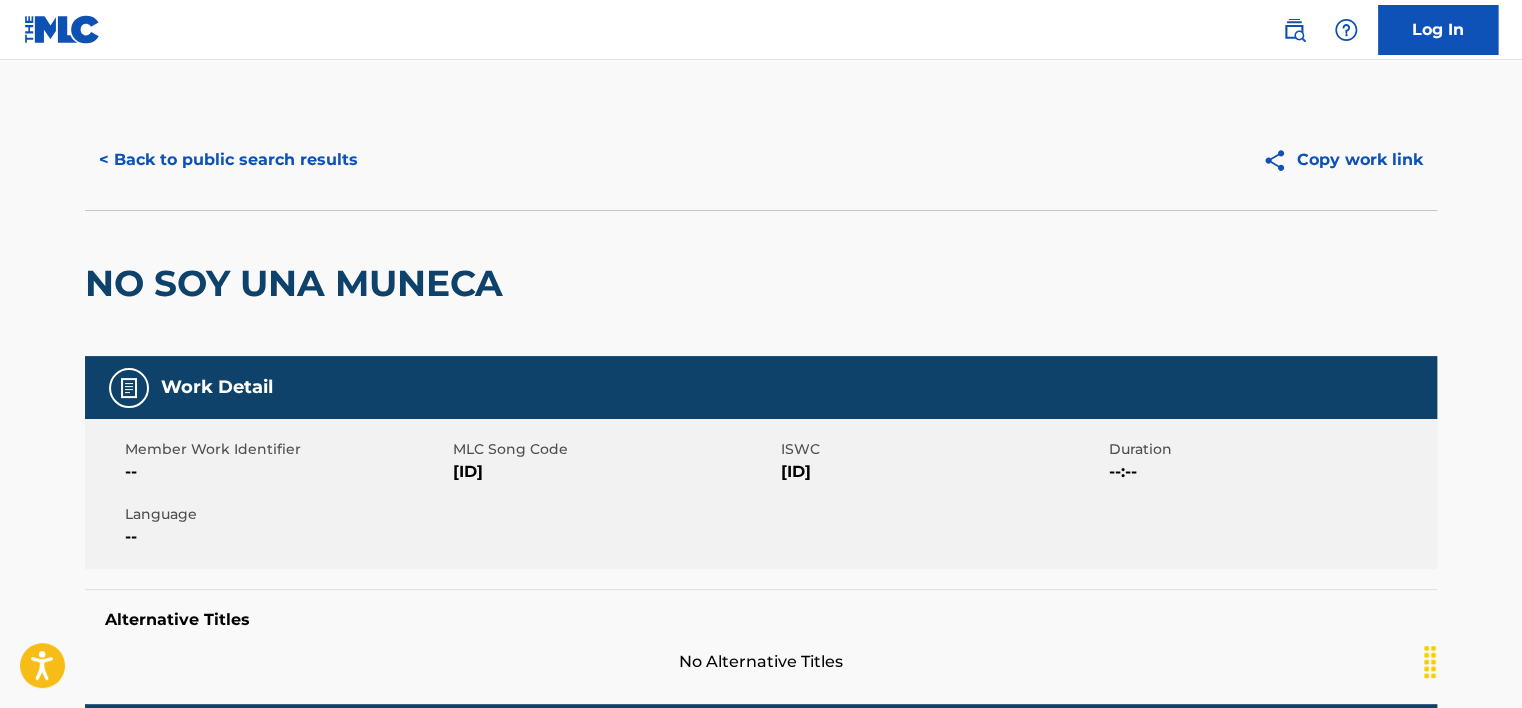 click on "< Back to public search results" at bounding box center [228, 160] 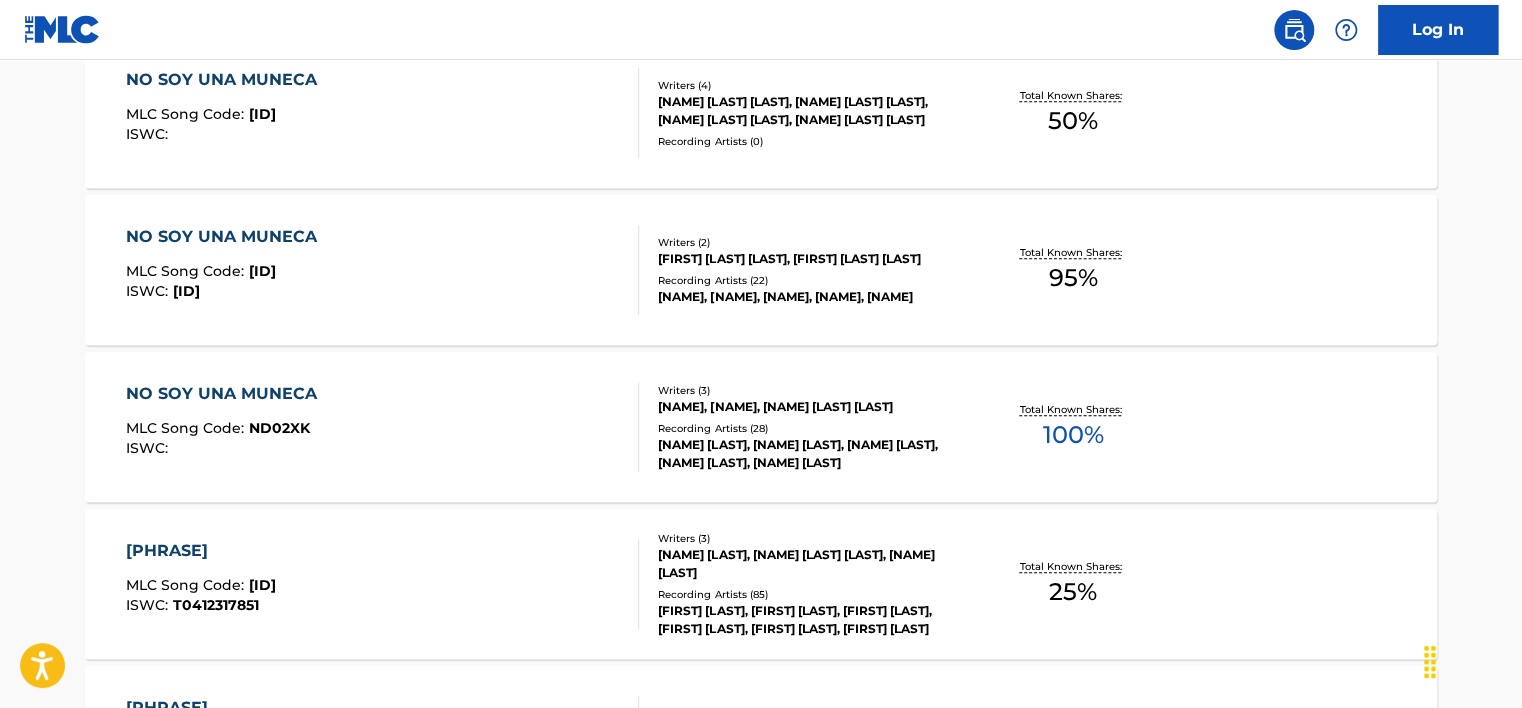 scroll, scrollTop: 553, scrollLeft: 0, axis: vertical 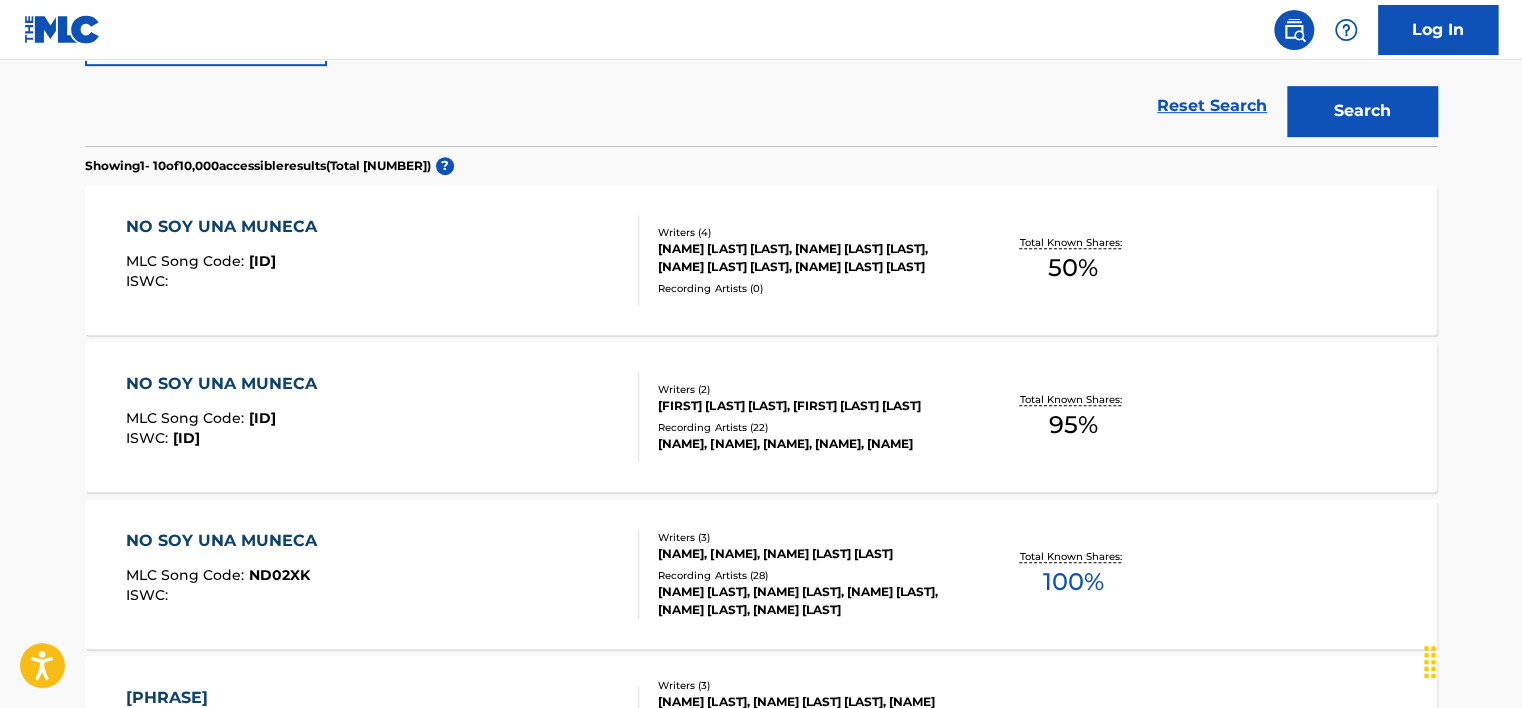 click on "[PHRASE] [ID] ISWC :" at bounding box center [383, 260] 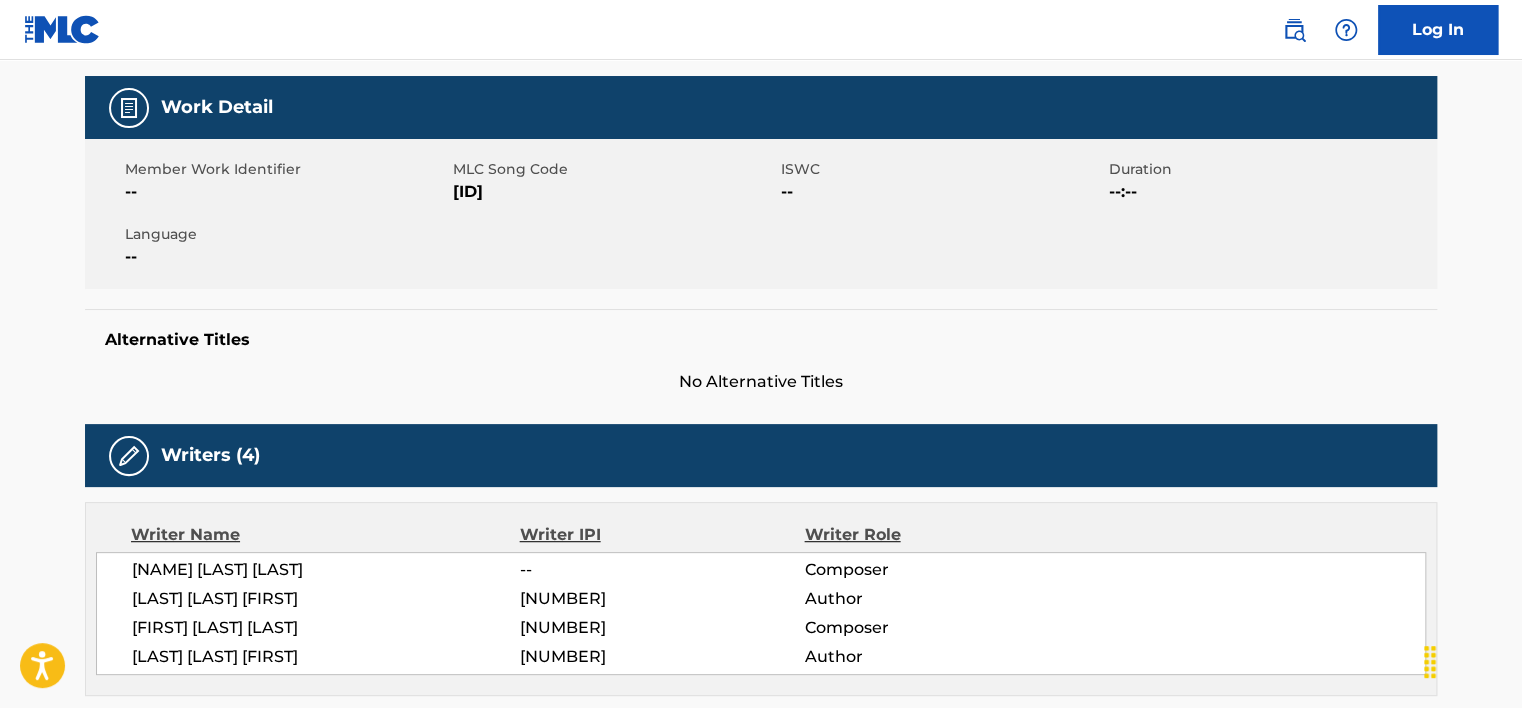 scroll, scrollTop: 0, scrollLeft: 0, axis: both 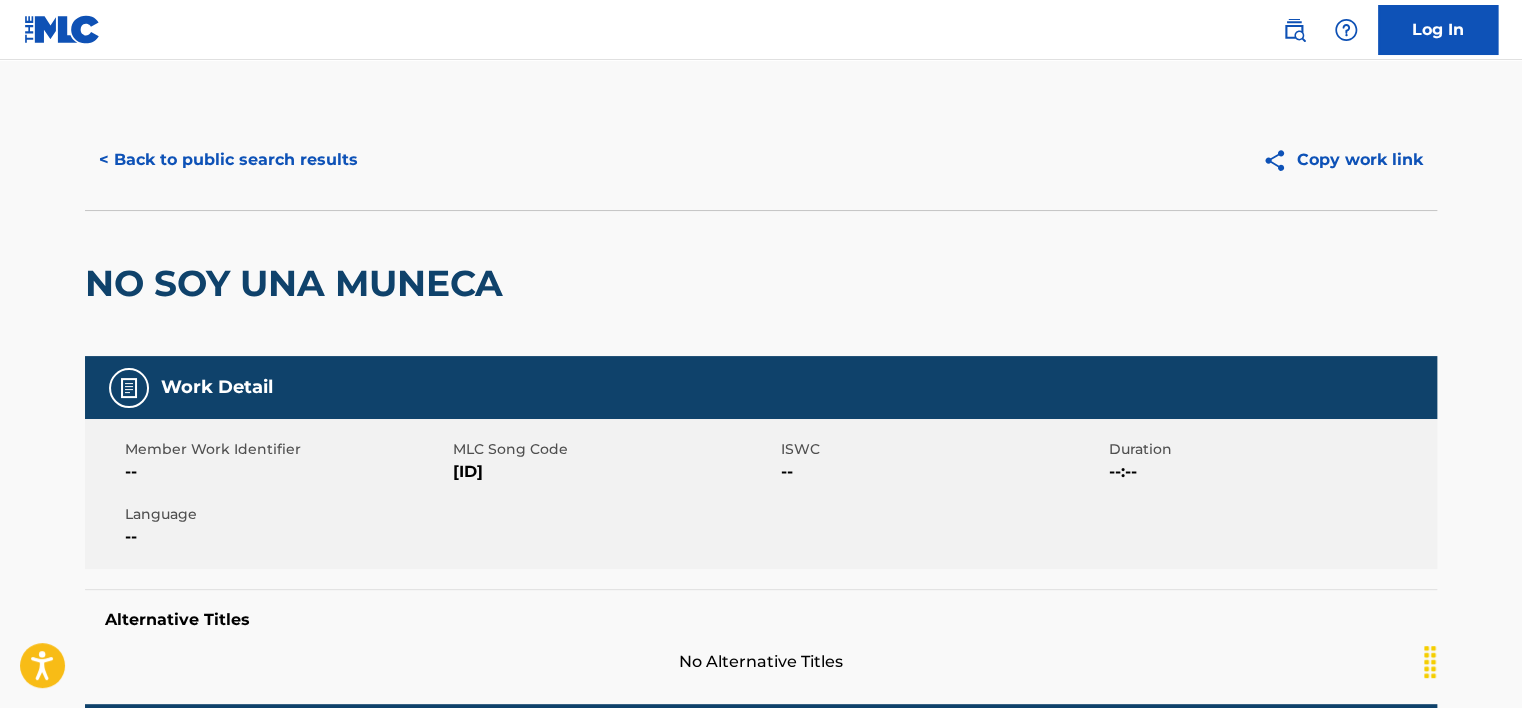 click on "< Back to public search results" at bounding box center [228, 160] 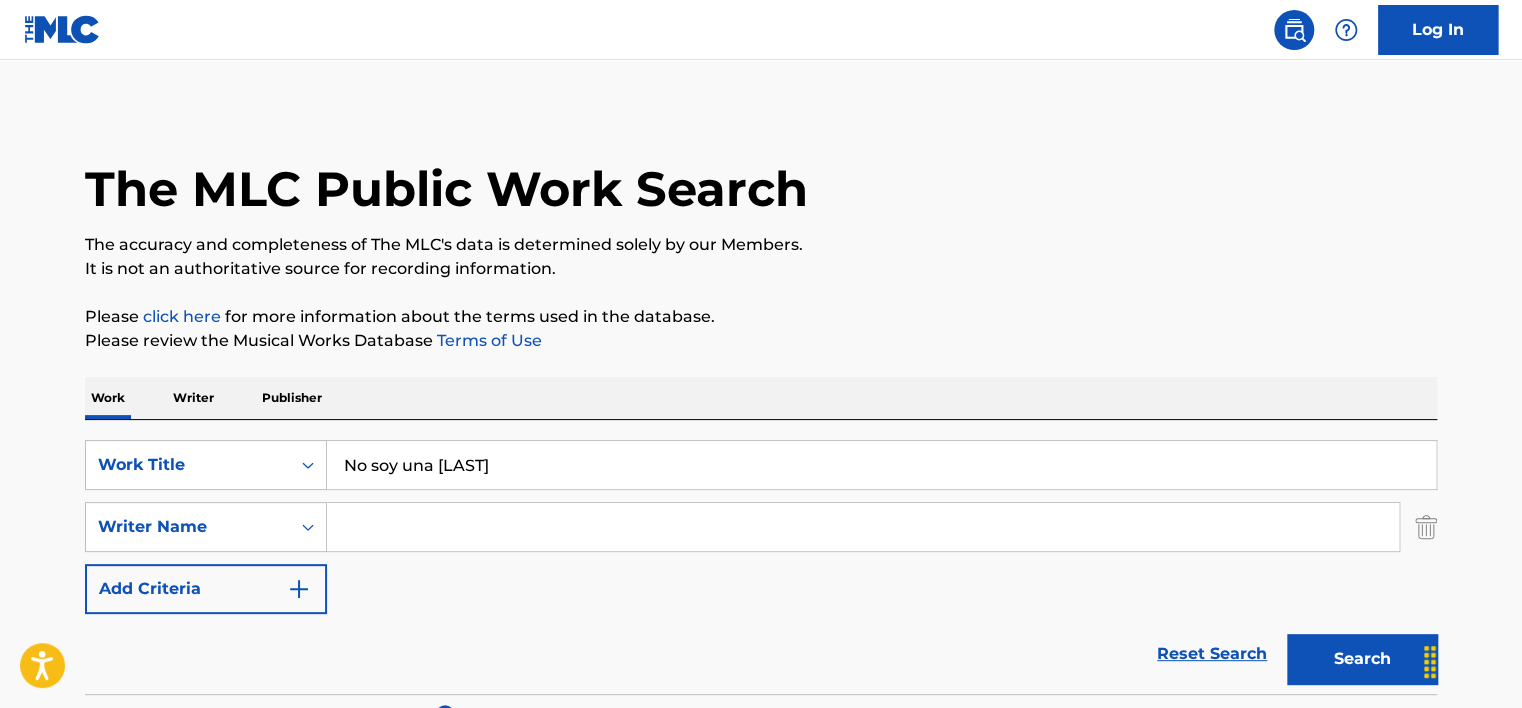 scroll, scrollTop: 0, scrollLeft: 0, axis: both 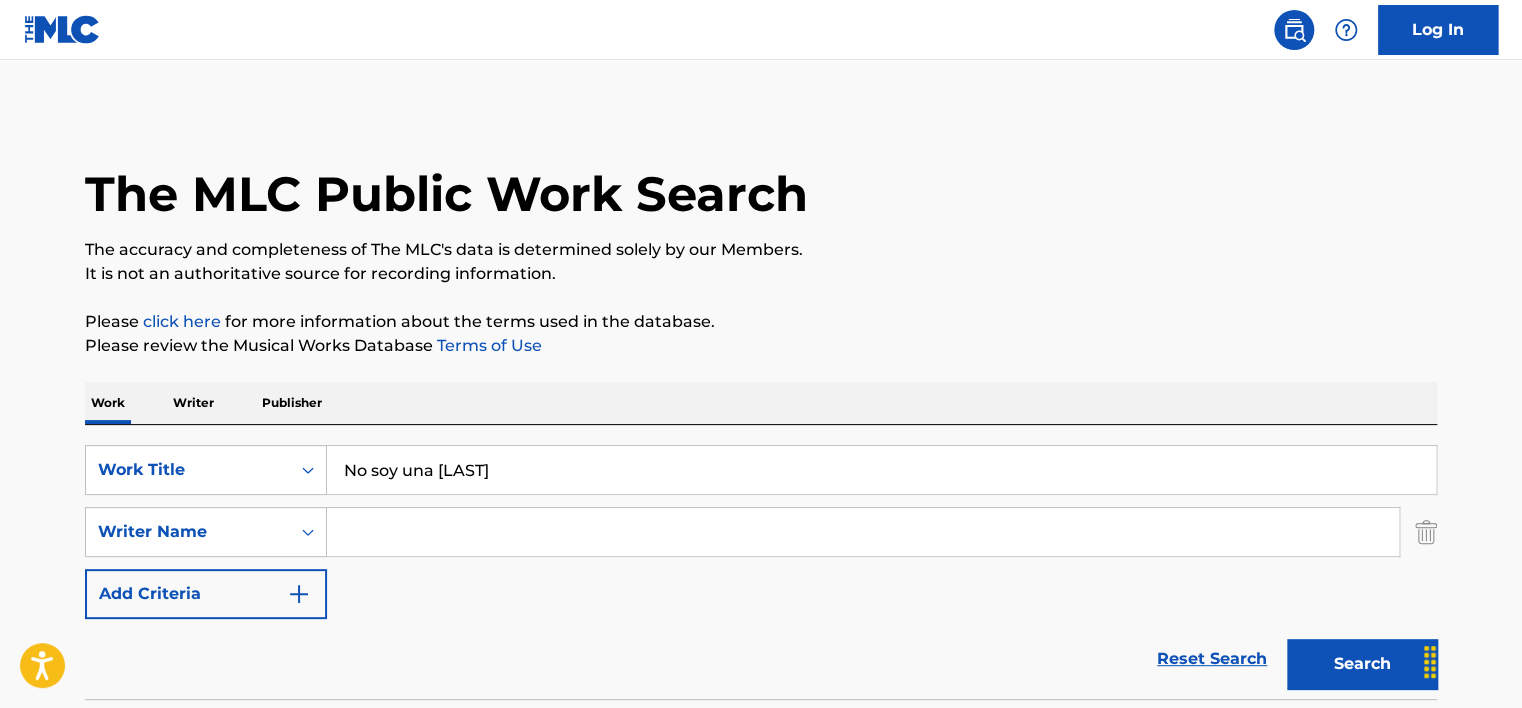 click on "No soy una [LAST]" at bounding box center (881, 470) 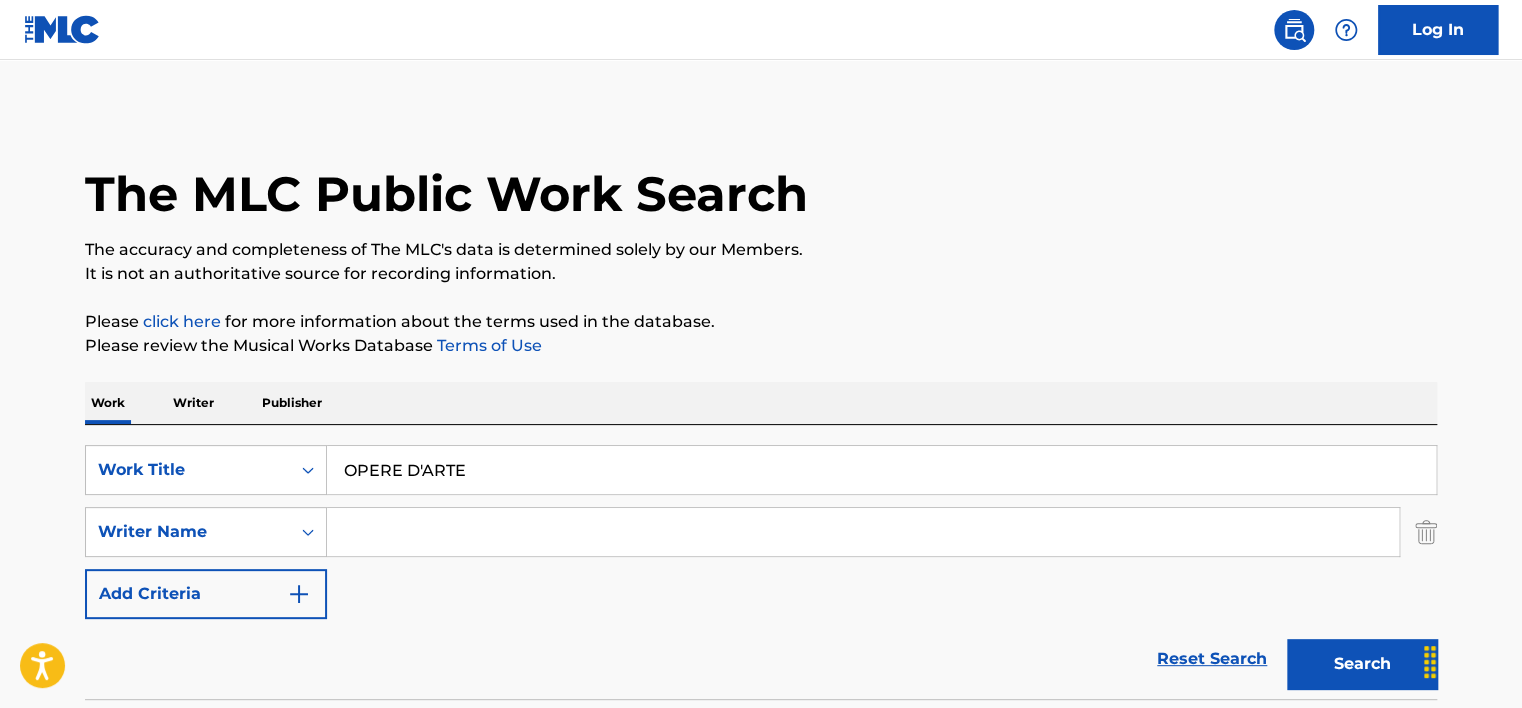 drag, startPoint x: 450, startPoint y: 473, endPoint x: 504, endPoint y: 443, distance: 61.77378 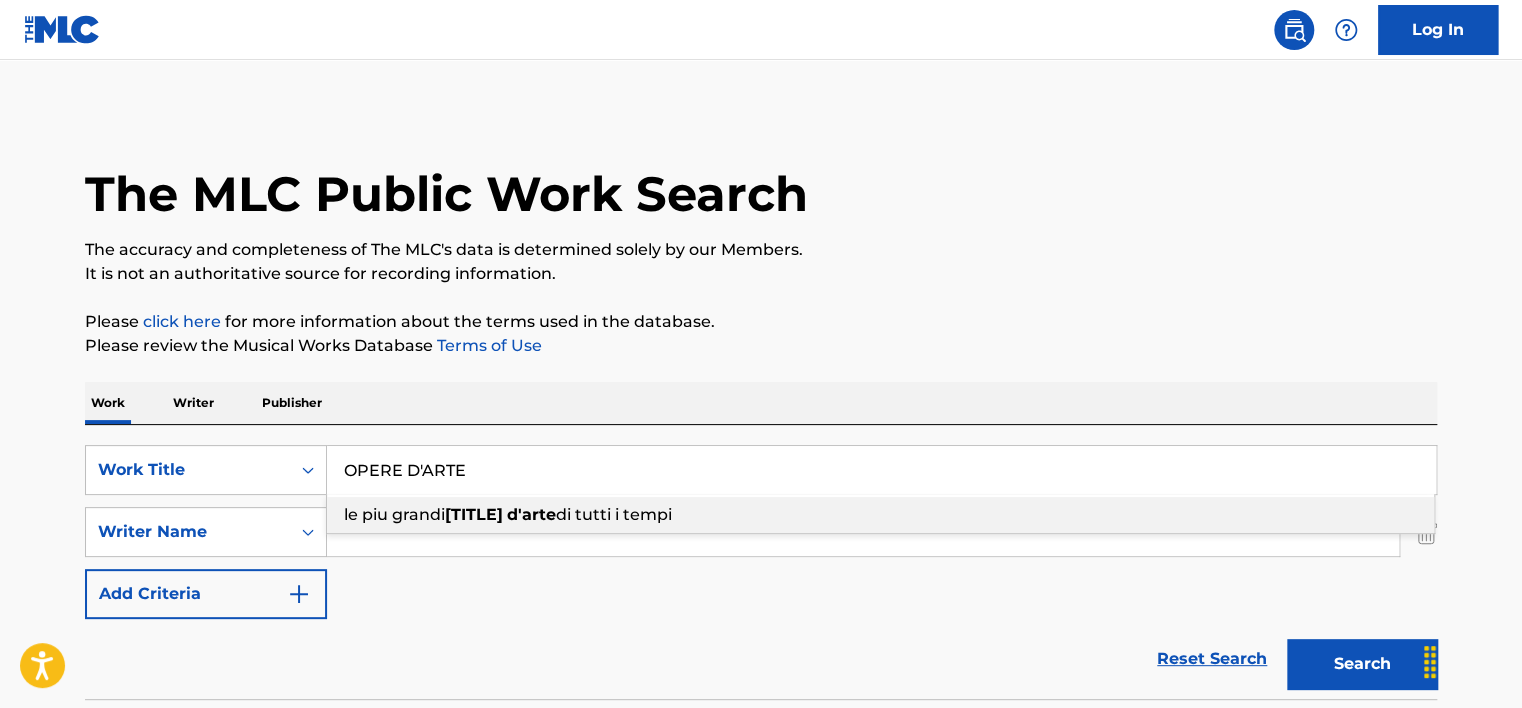 click on "The MLC Public Work Search" at bounding box center [761, 183] 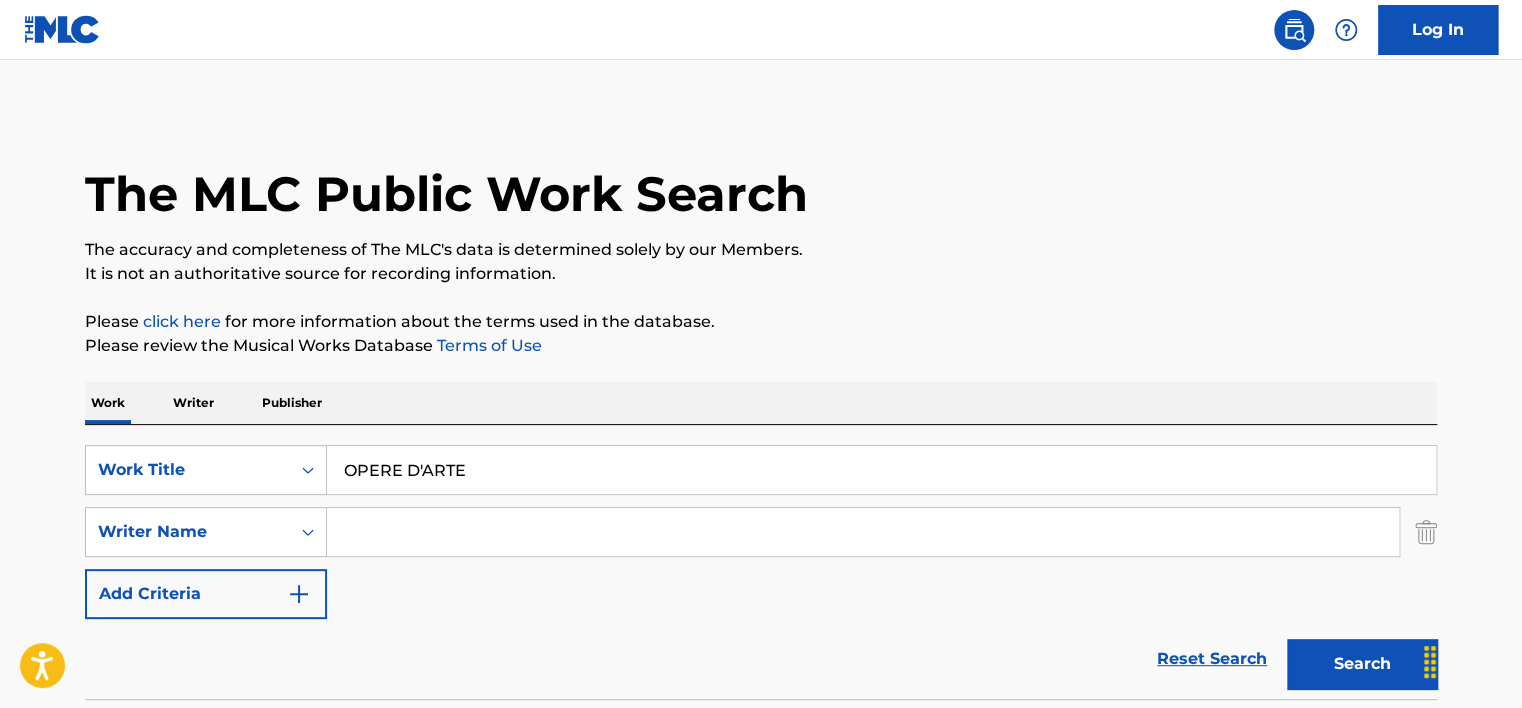click on "Search" at bounding box center (1362, 664) 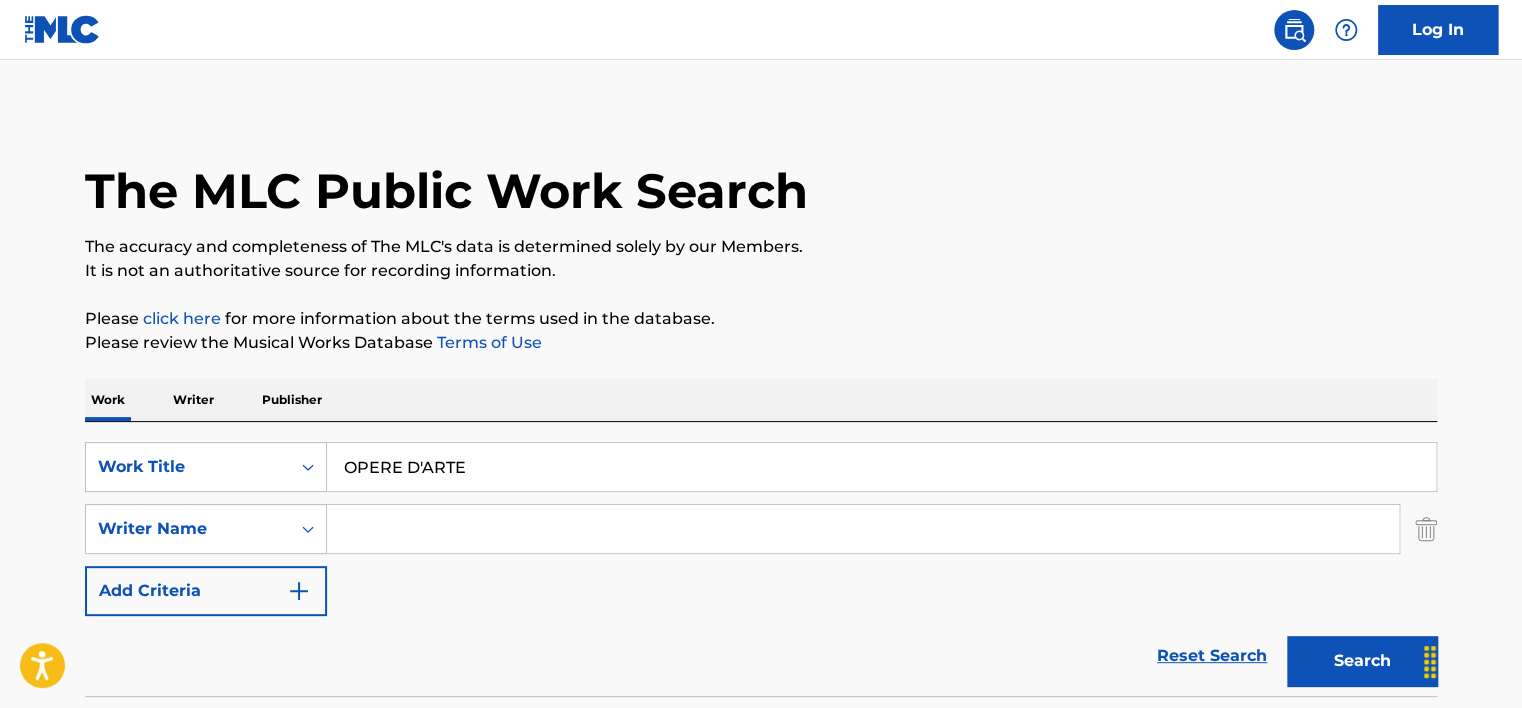 scroll, scrollTop: 0, scrollLeft: 0, axis: both 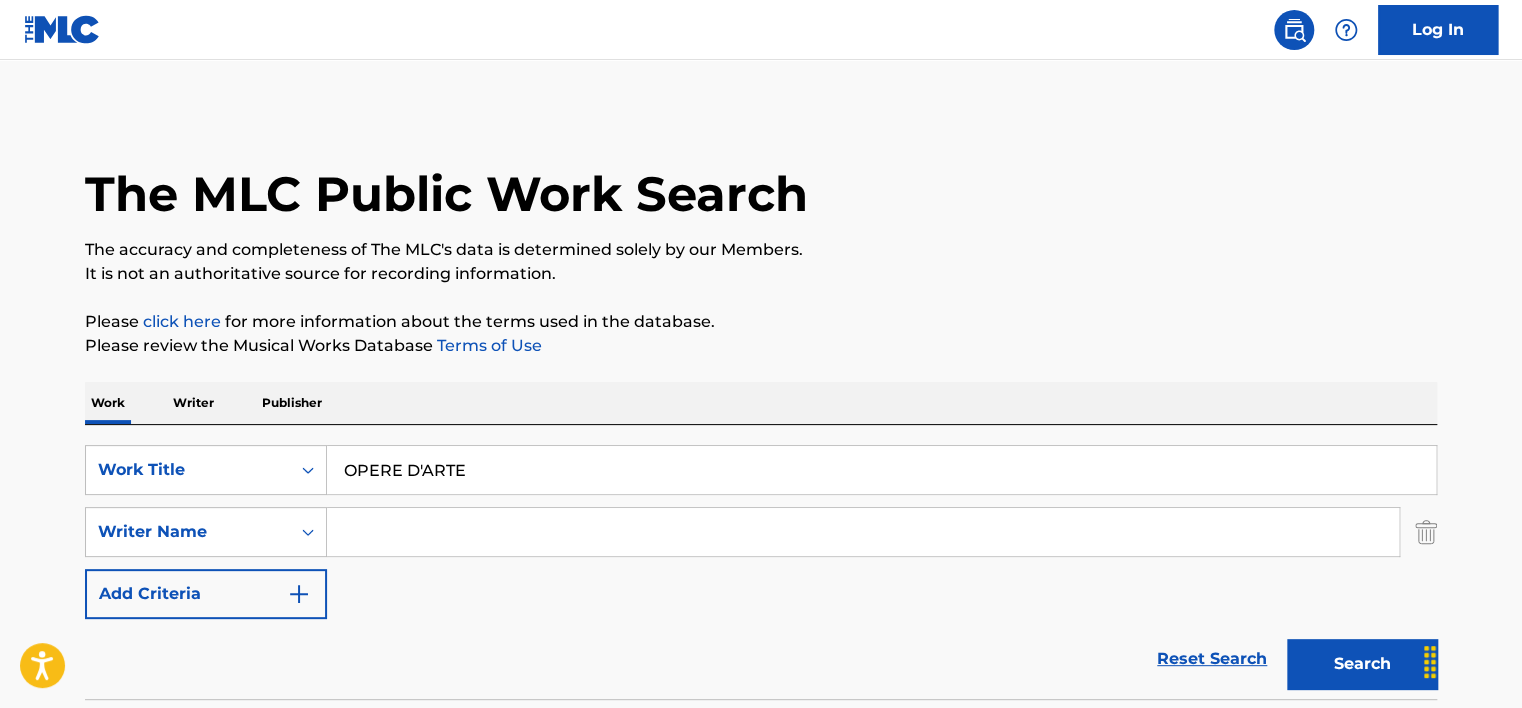 click on "OPERE D'ARTE" at bounding box center [881, 470] 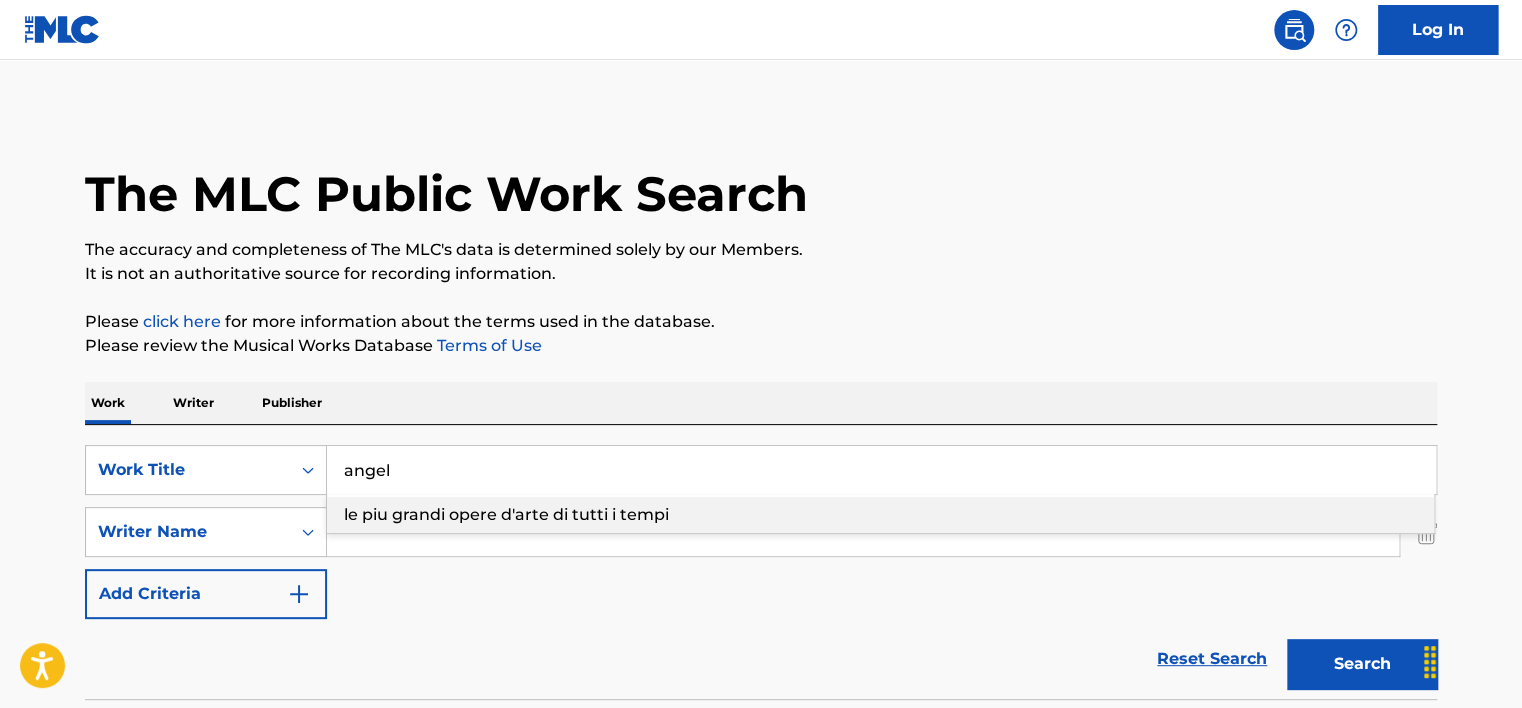 click on "le piu grandi opere d'arte di tutti i tempi" at bounding box center (506, 514) 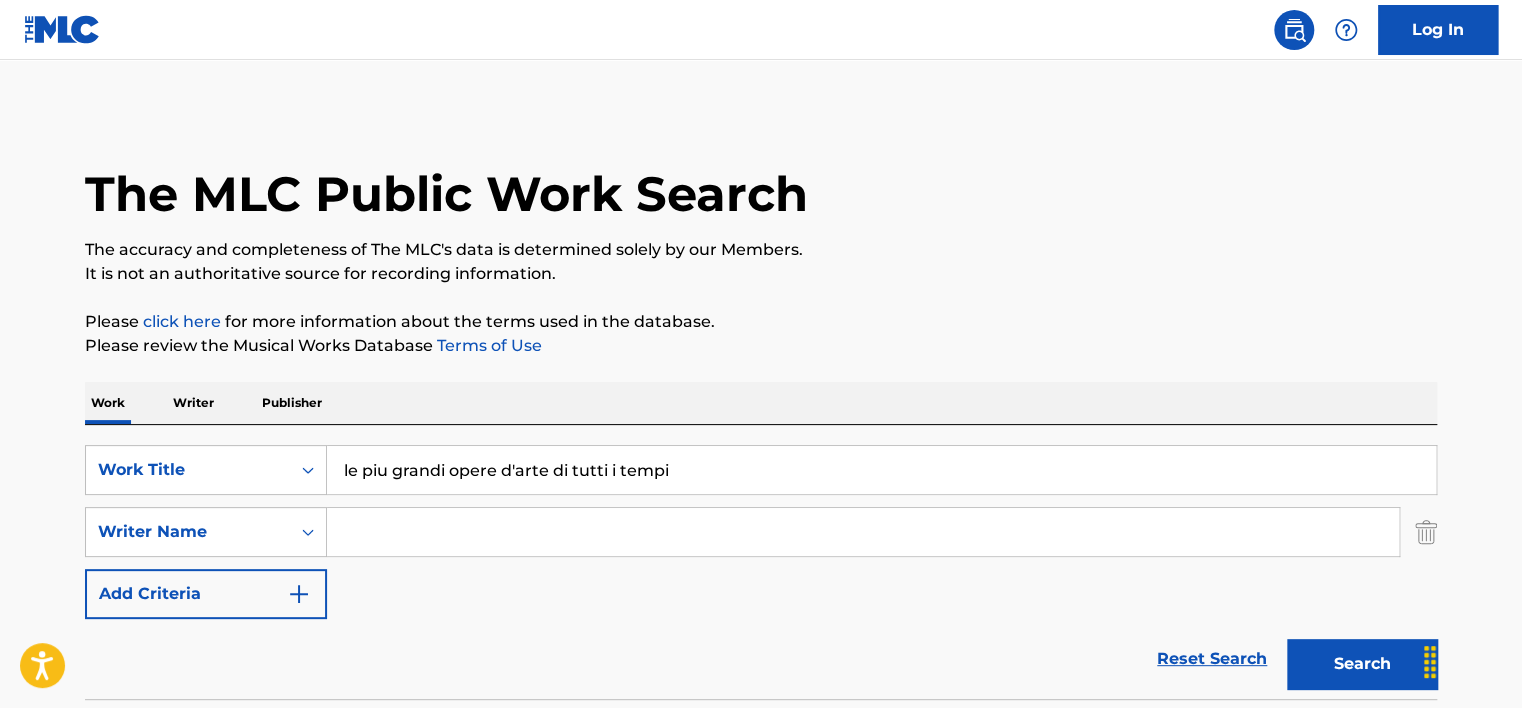 click on "le piu grandi opere d'arte di tutti i tempi" at bounding box center (881, 470) 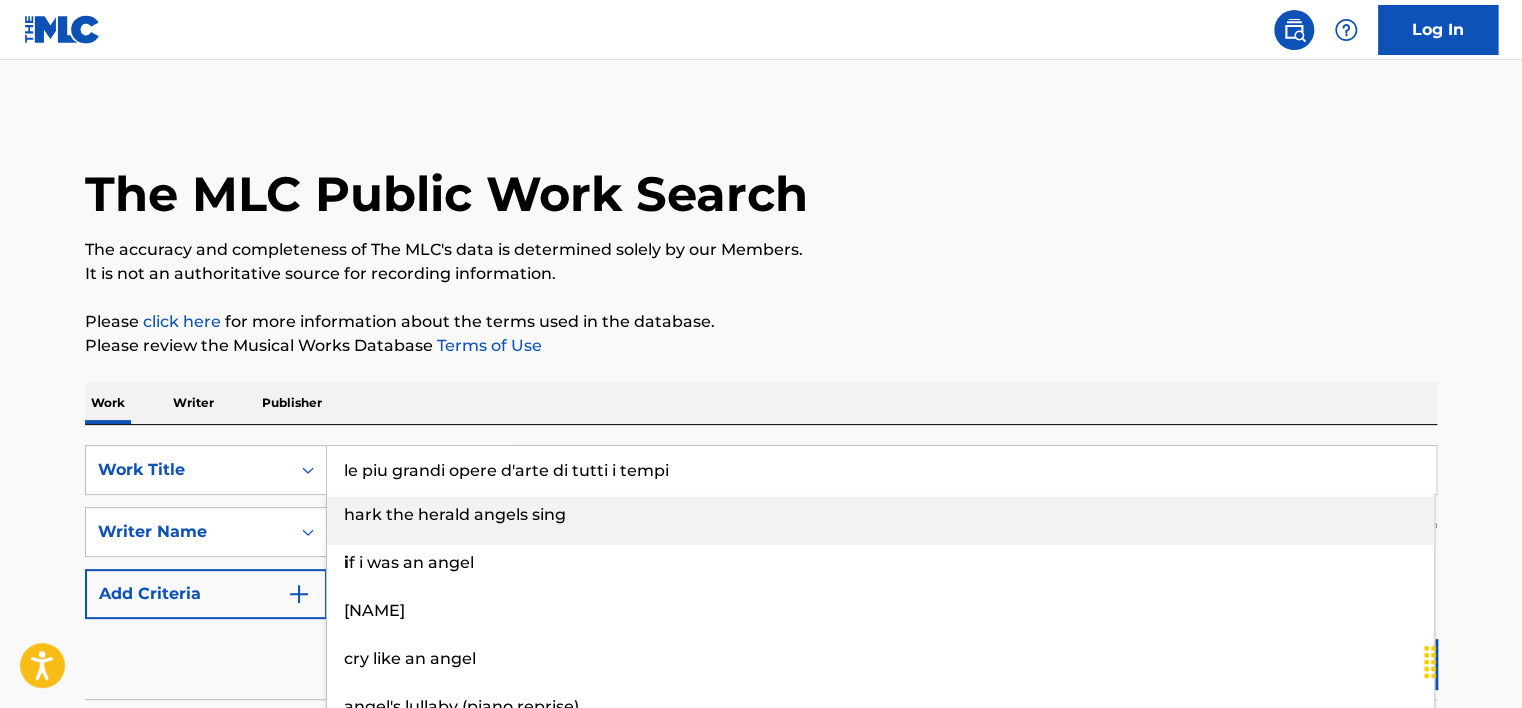 click on "le piu grandi opere d'arte di tutti i tempi" at bounding box center (881, 470) 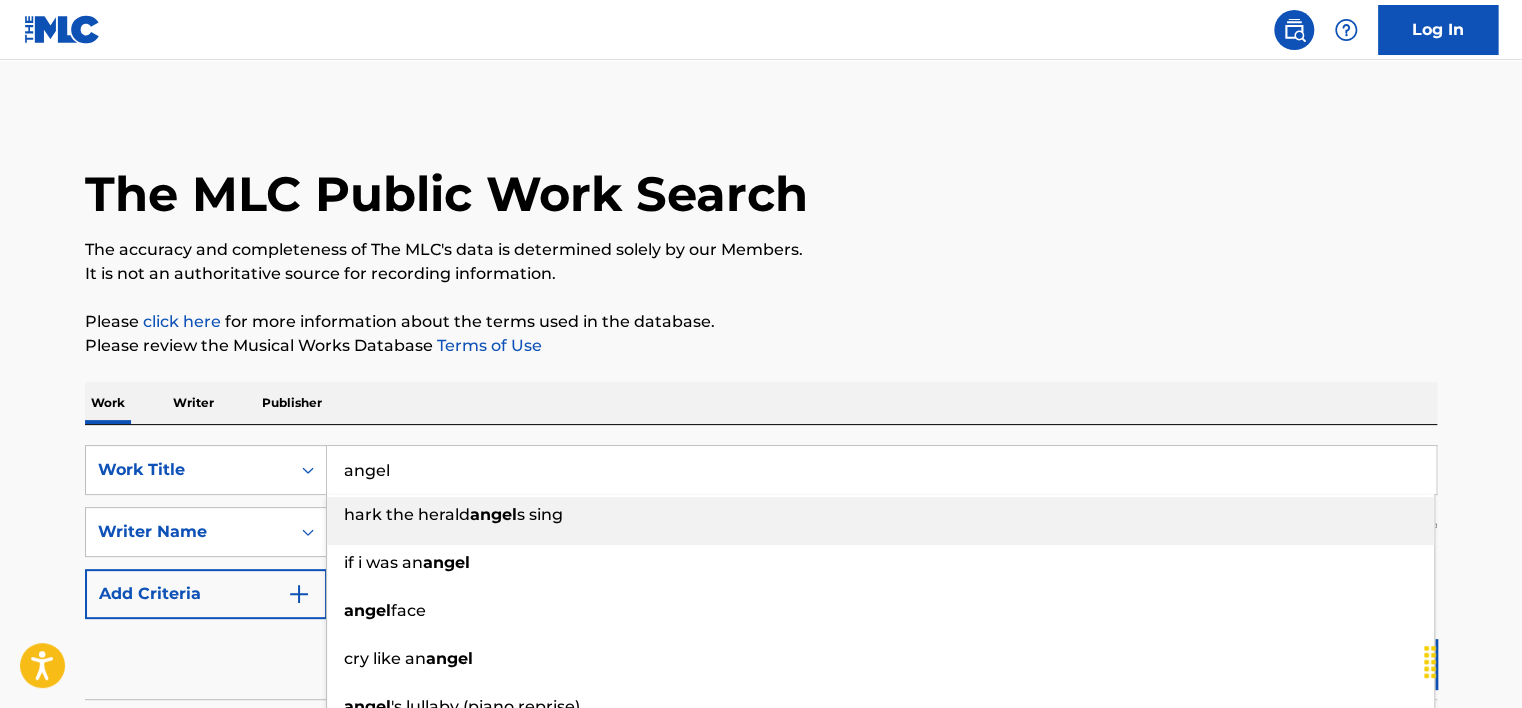type on "angel" 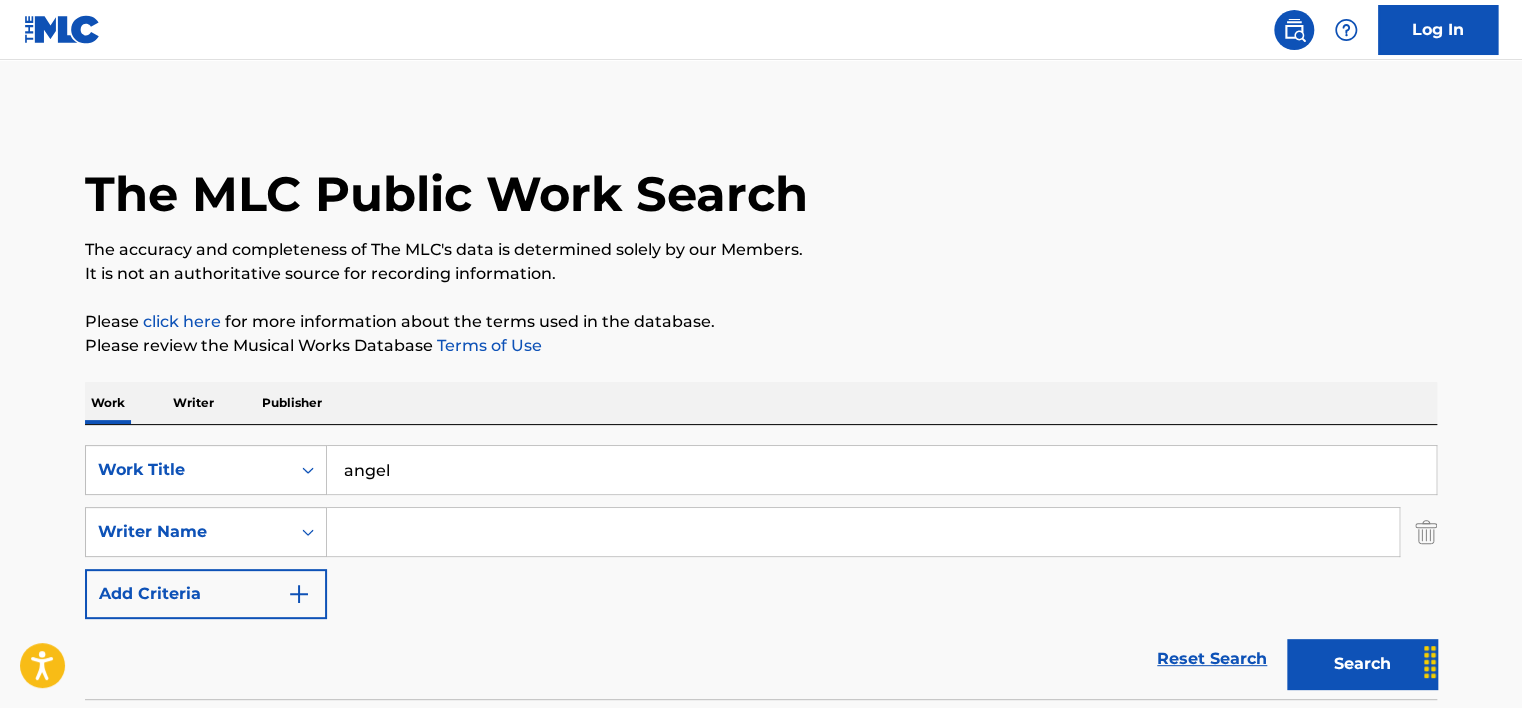click at bounding box center (863, 532) 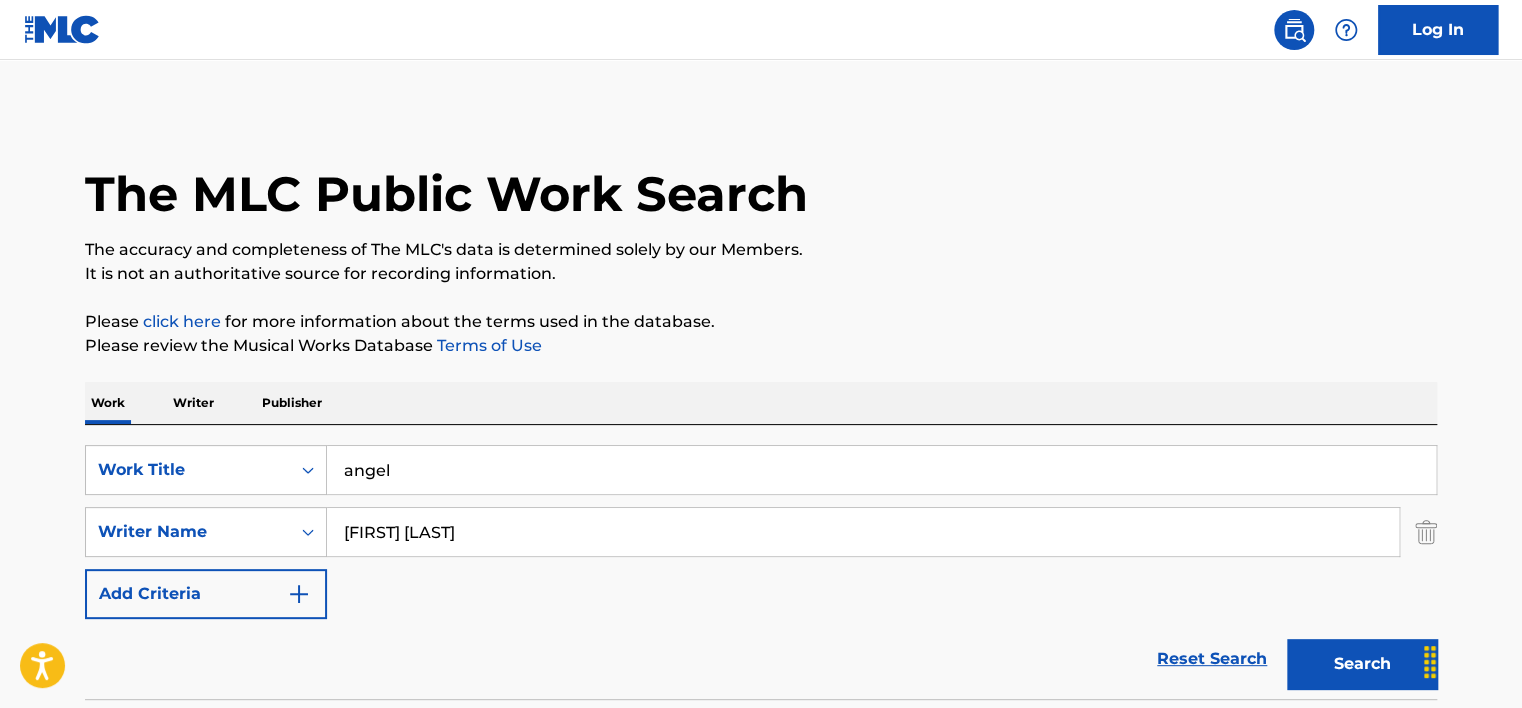 type on "[FIRST] [LAST]" 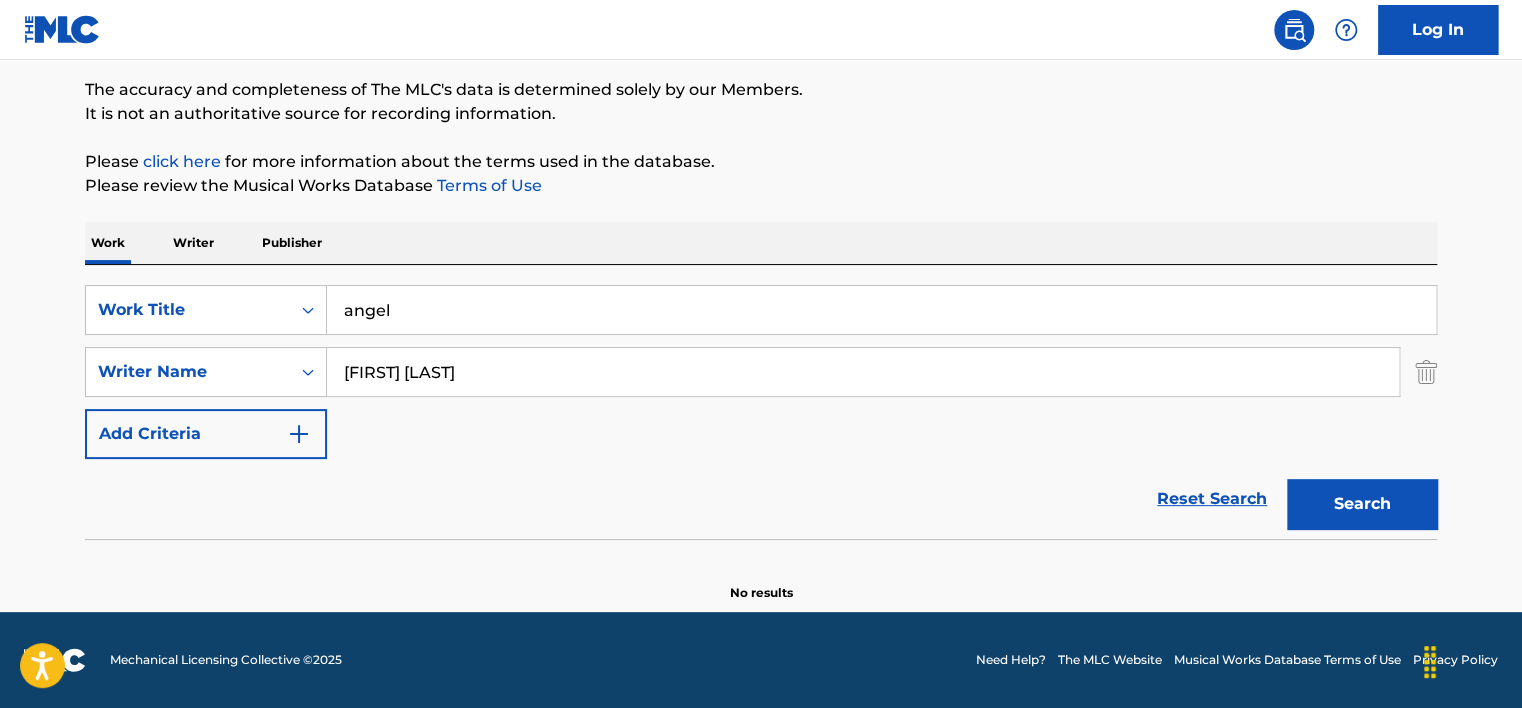 scroll, scrollTop: 160, scrollLeft: 0, axis: vertical 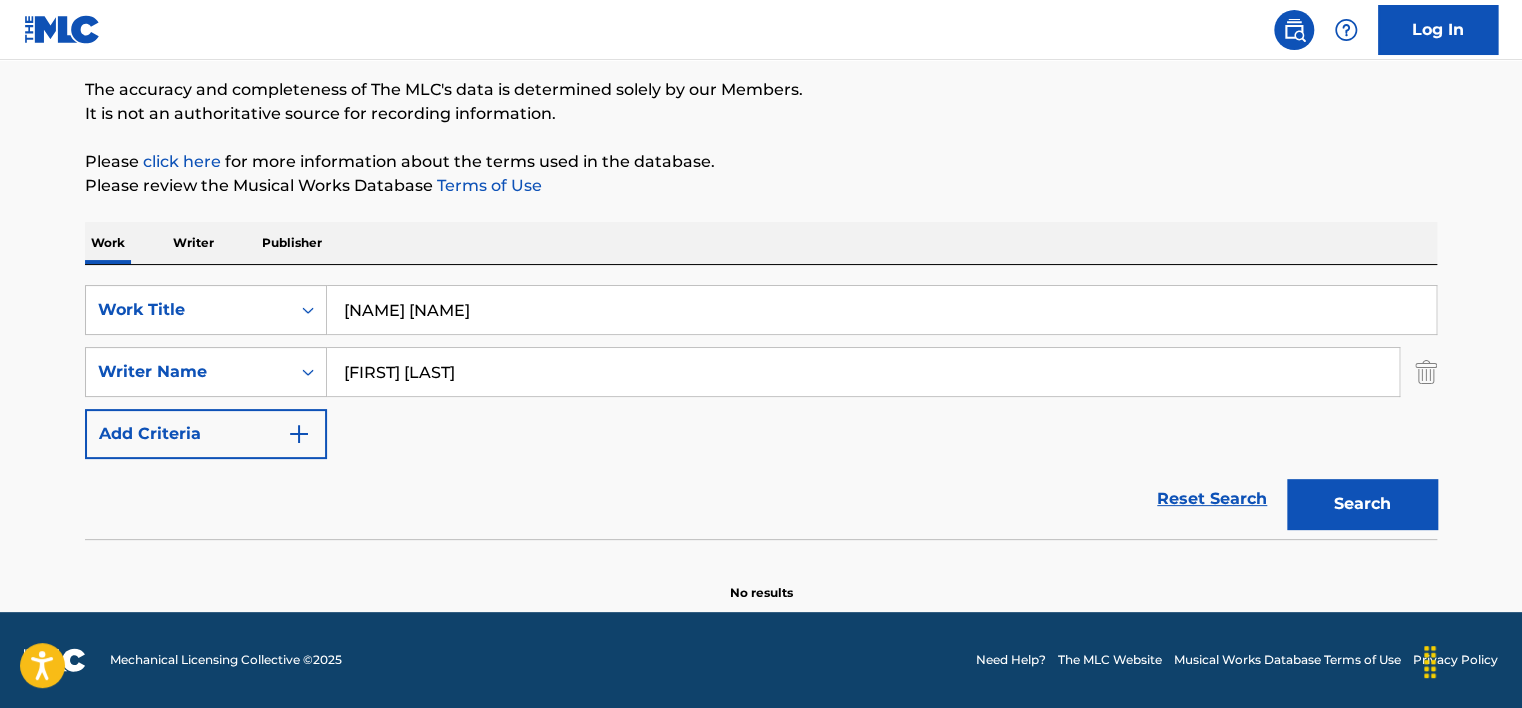 type on "[NAME] [NAME]" 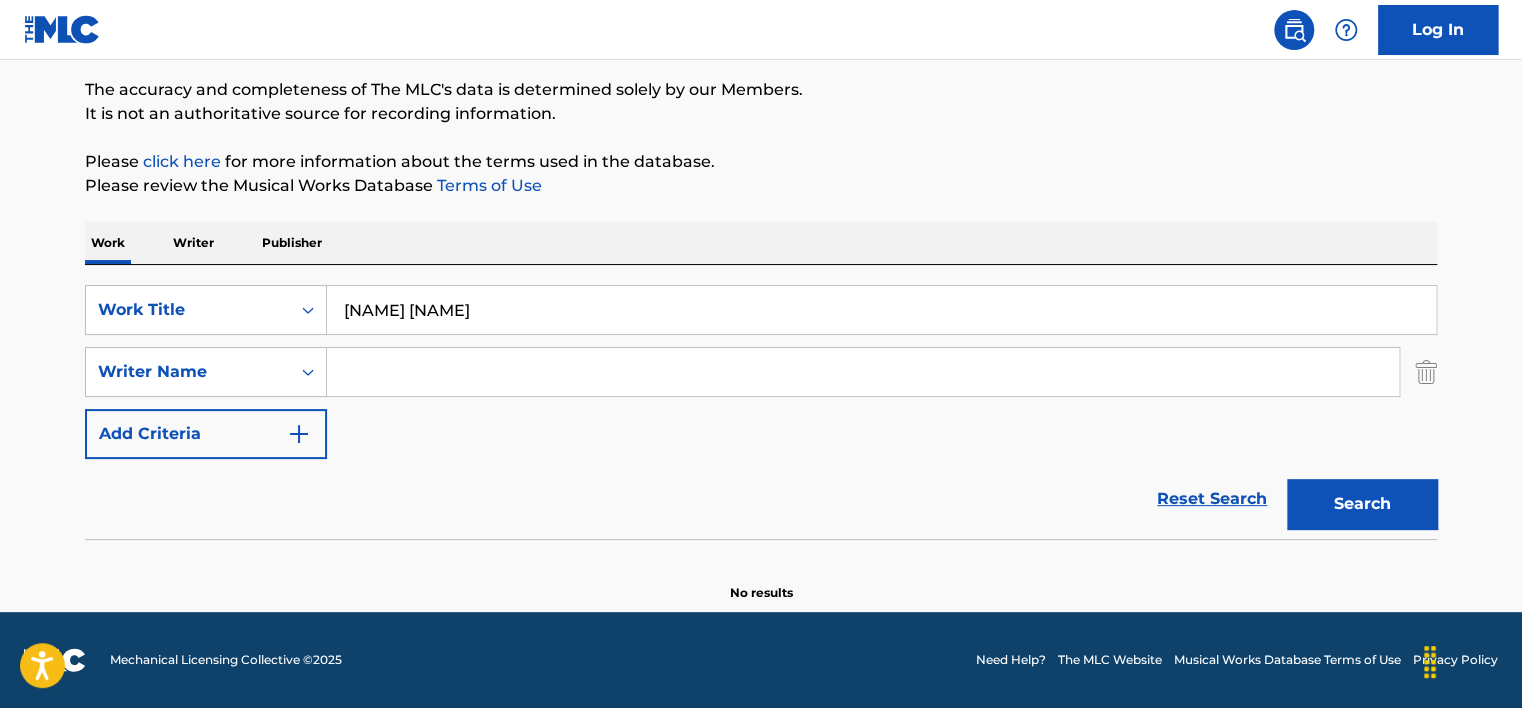 click on "Search" at bounding box center (1362, 504) 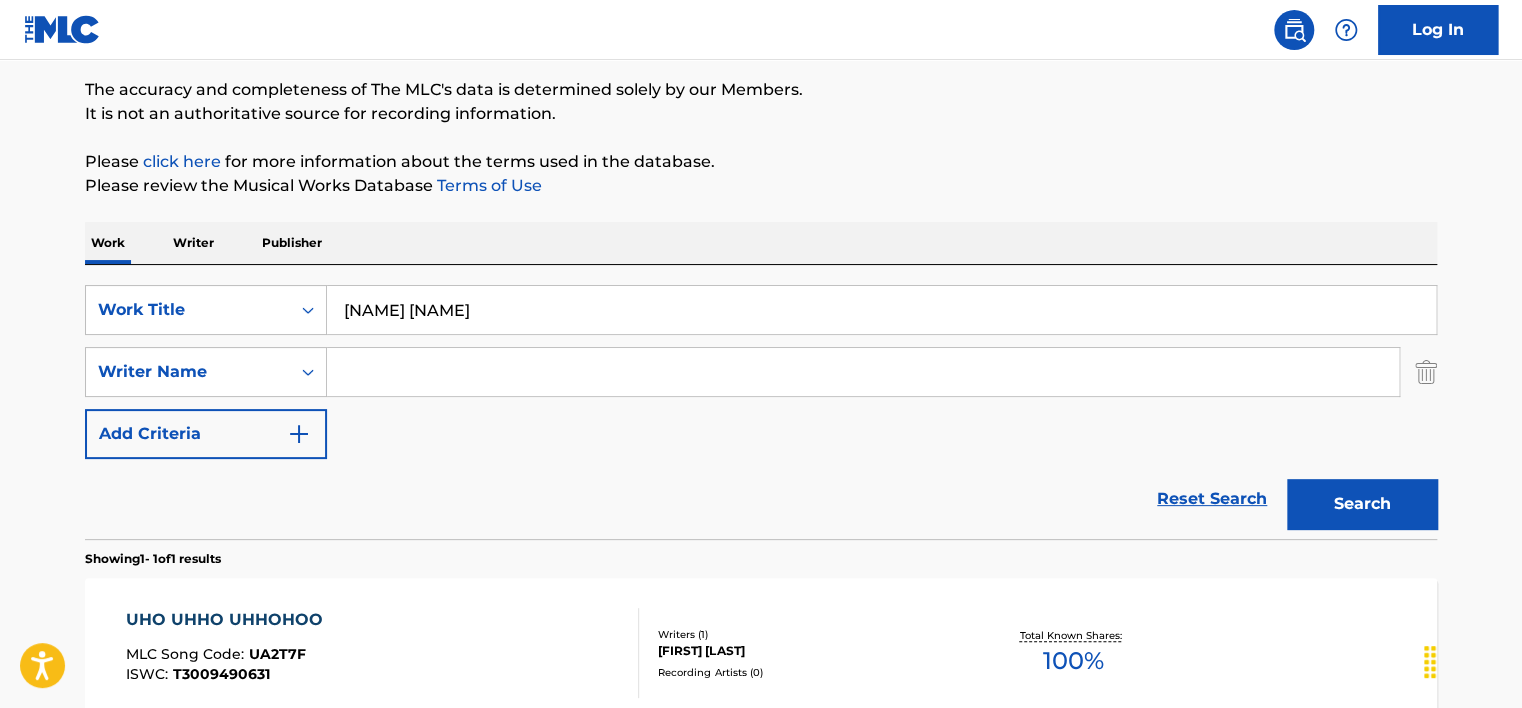 paste on "[NAME] [LAST]" 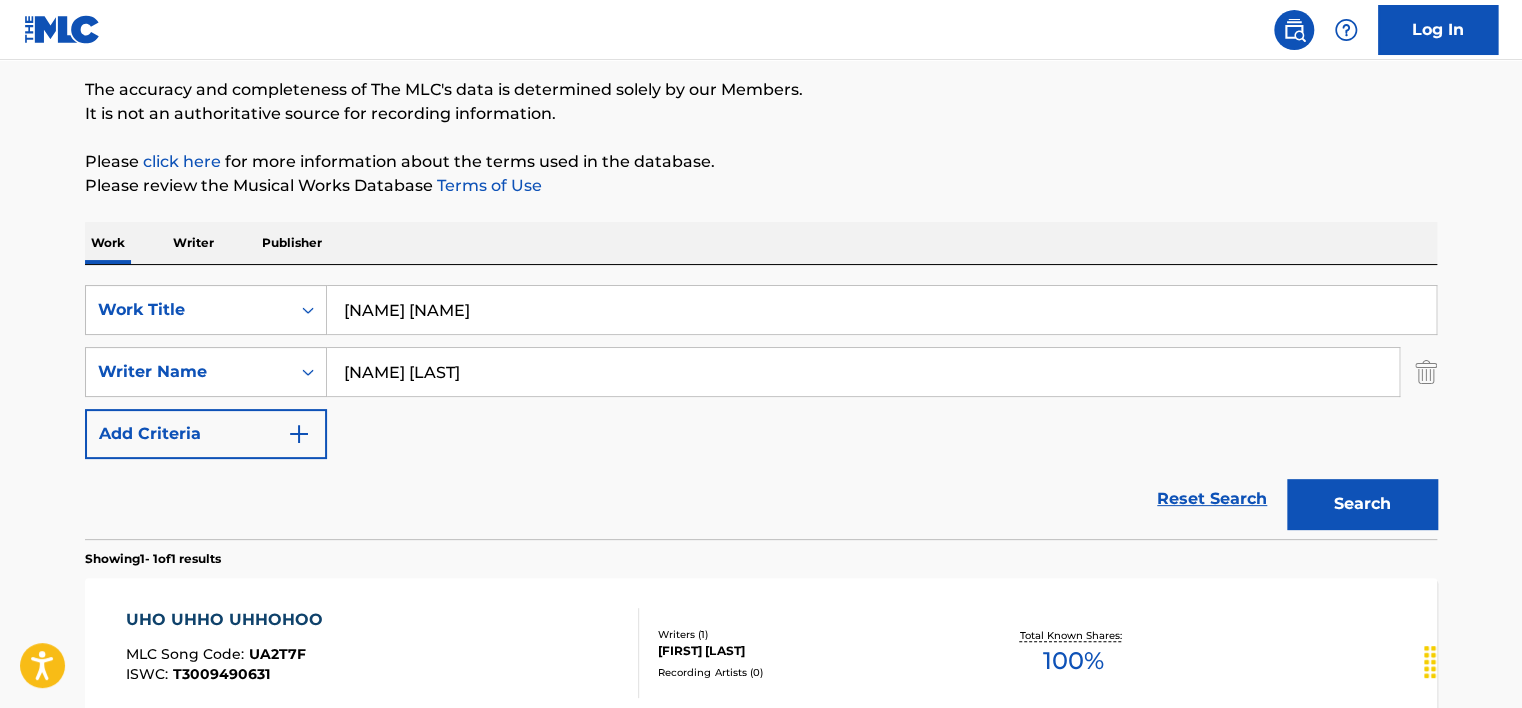 type on "[NAME] [LAST]" 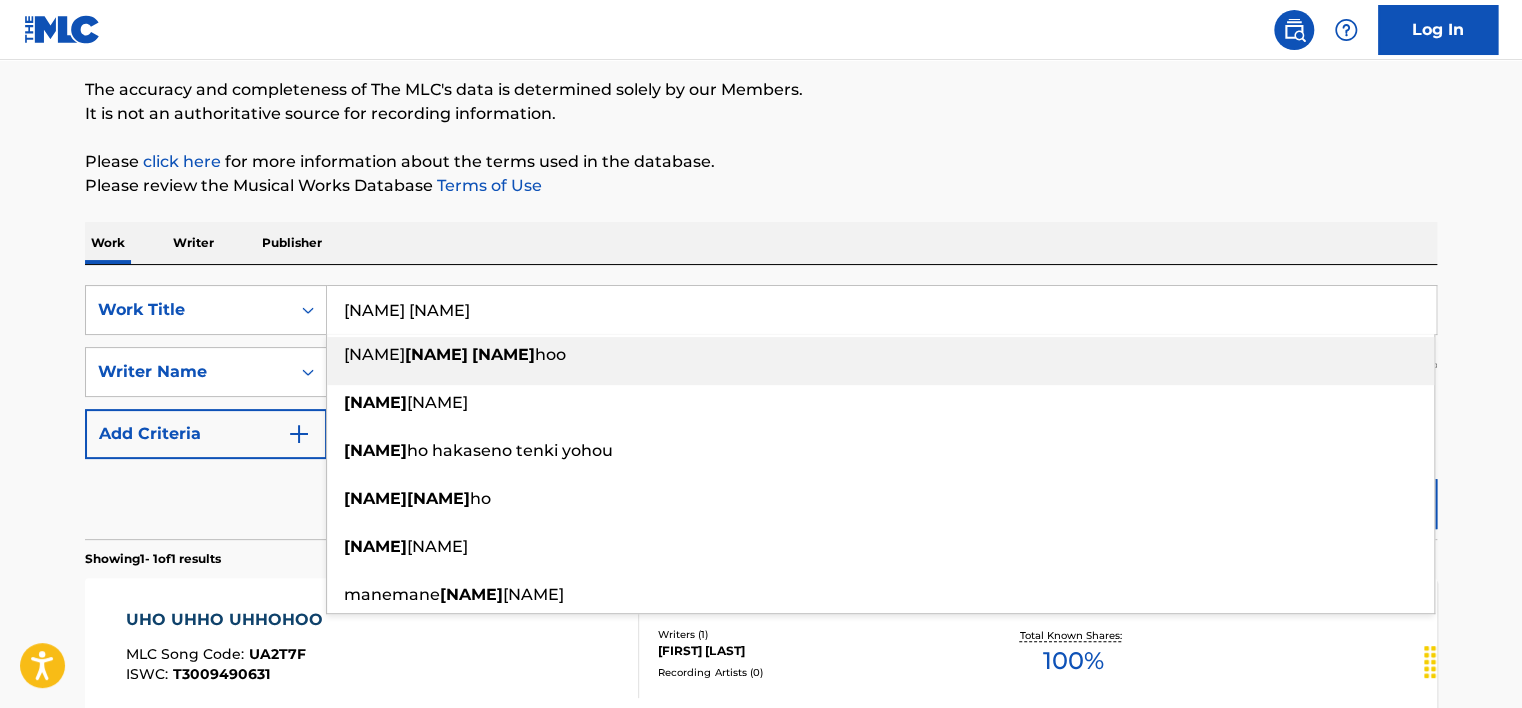 click on "[NAME] [NAME]" at bounding box center (881, 310) 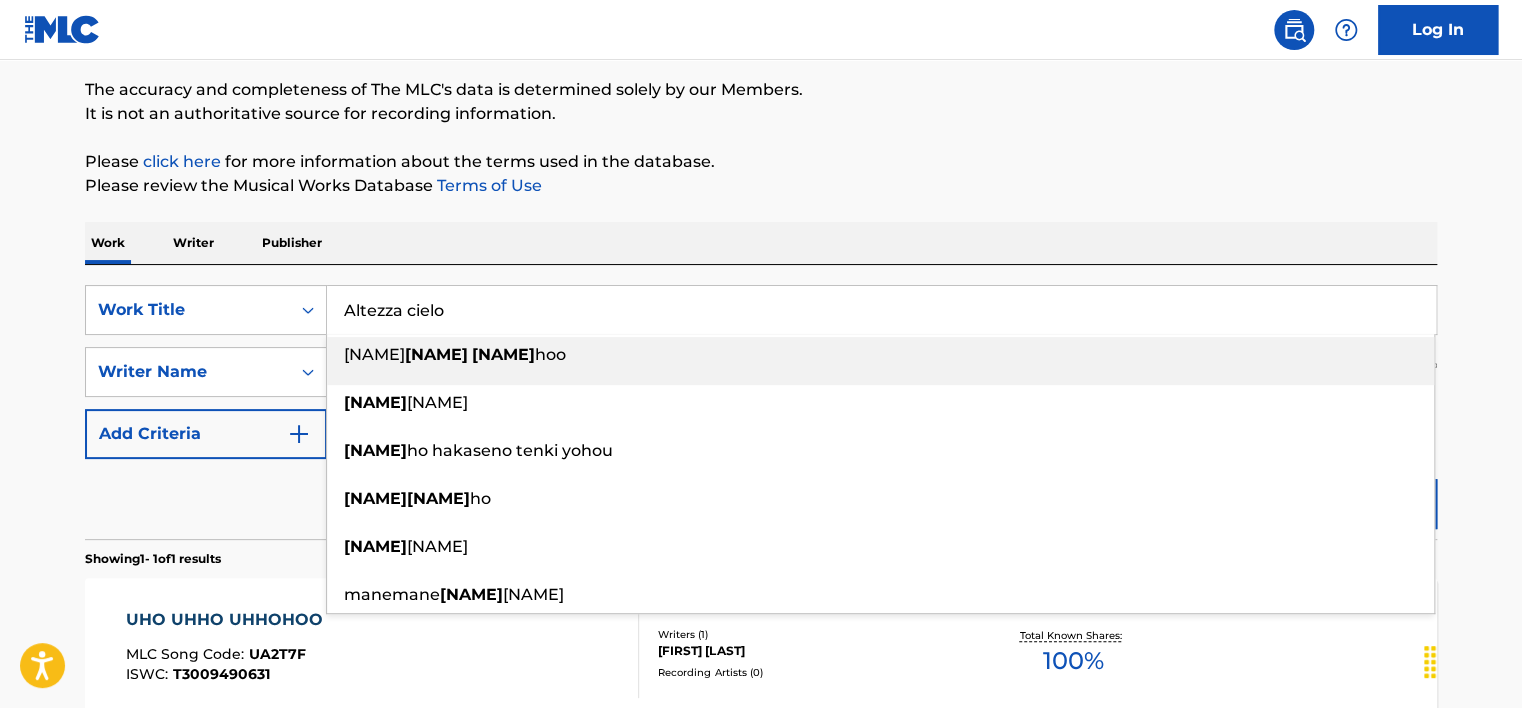 type on "Altezza cielo" 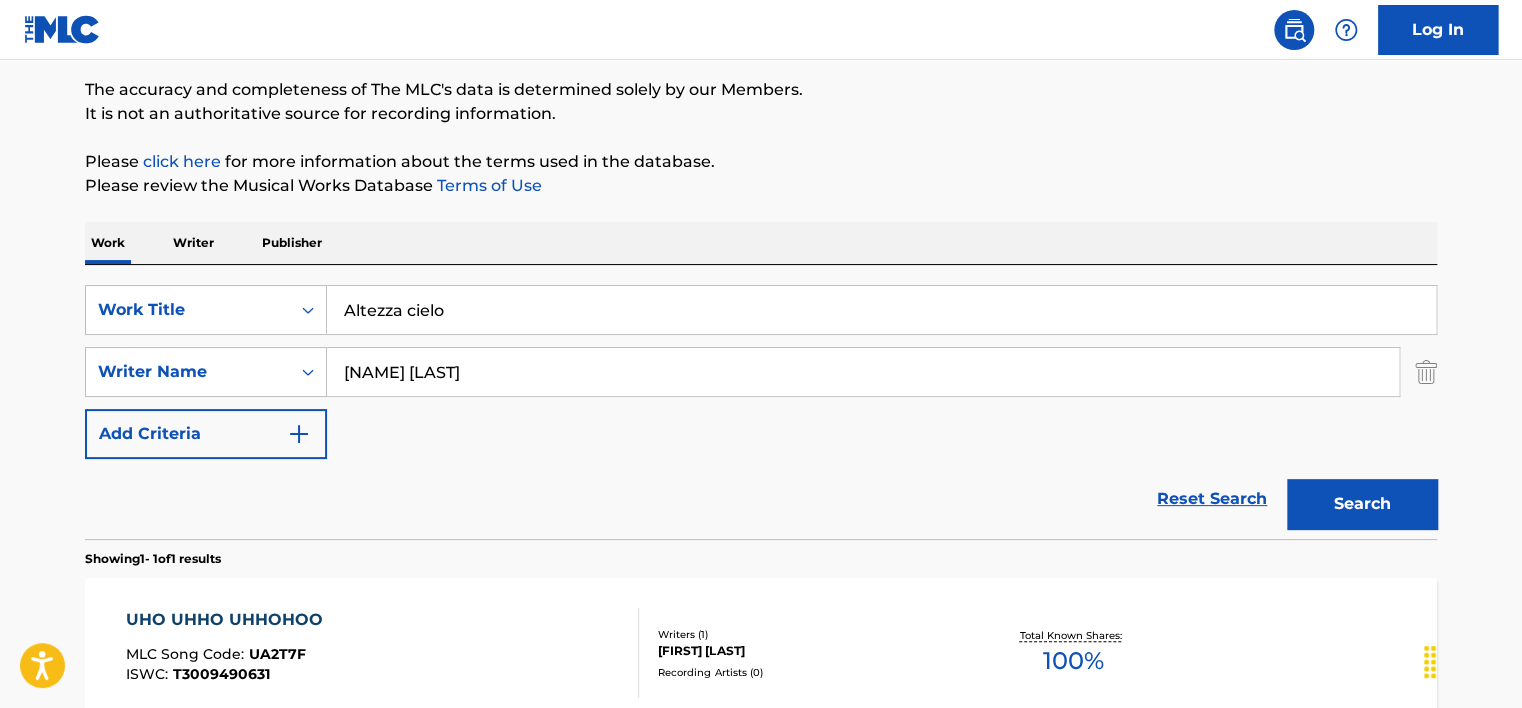 click on "SearchWithCriteria6cecf1fd-98ff-45ca-93a1-e2d6457c2bad Work Title Altezza cielo SearchWithCriteria48bf3685-7523-444e-9337-2e27e1be0a41 Writer Name [NAME] [LAST] Add Criteria" at bounding box center [761, 372] 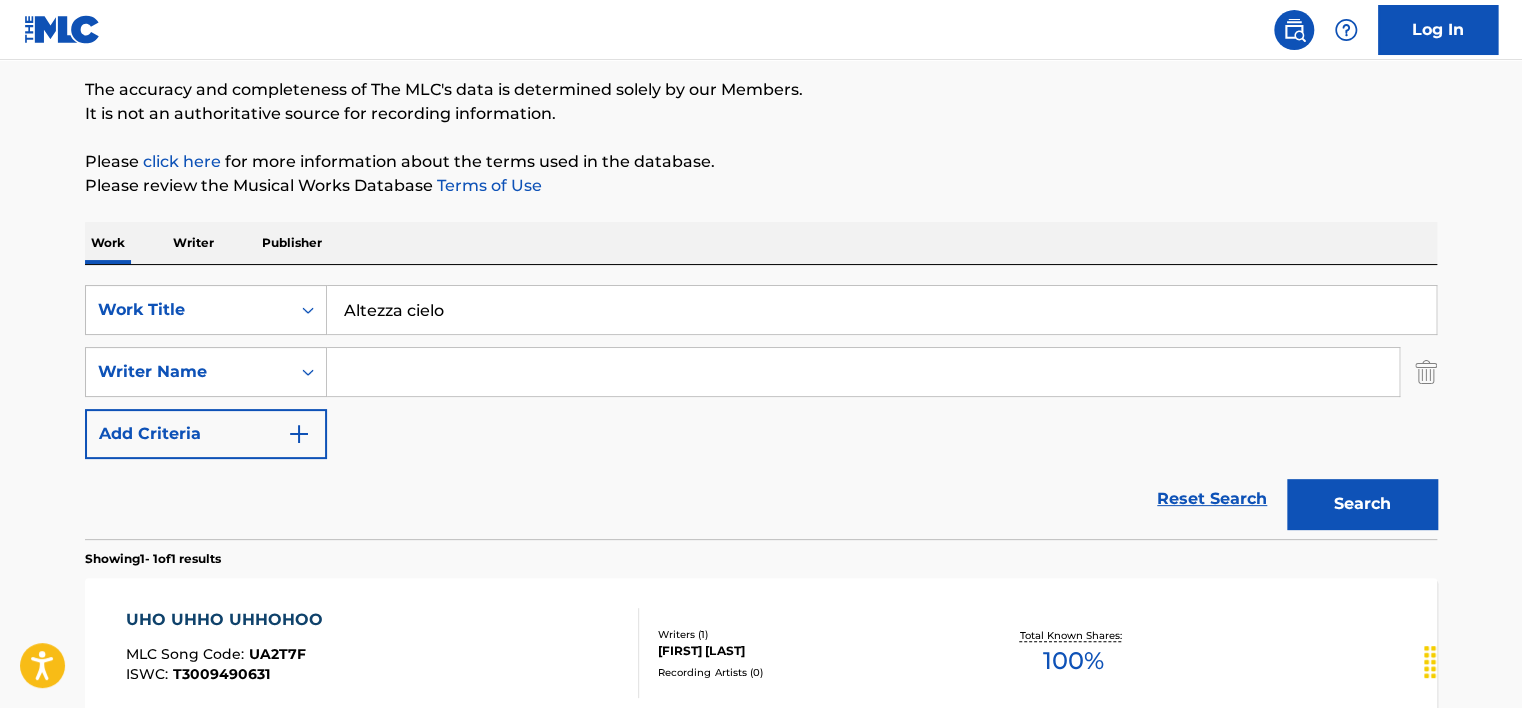 type 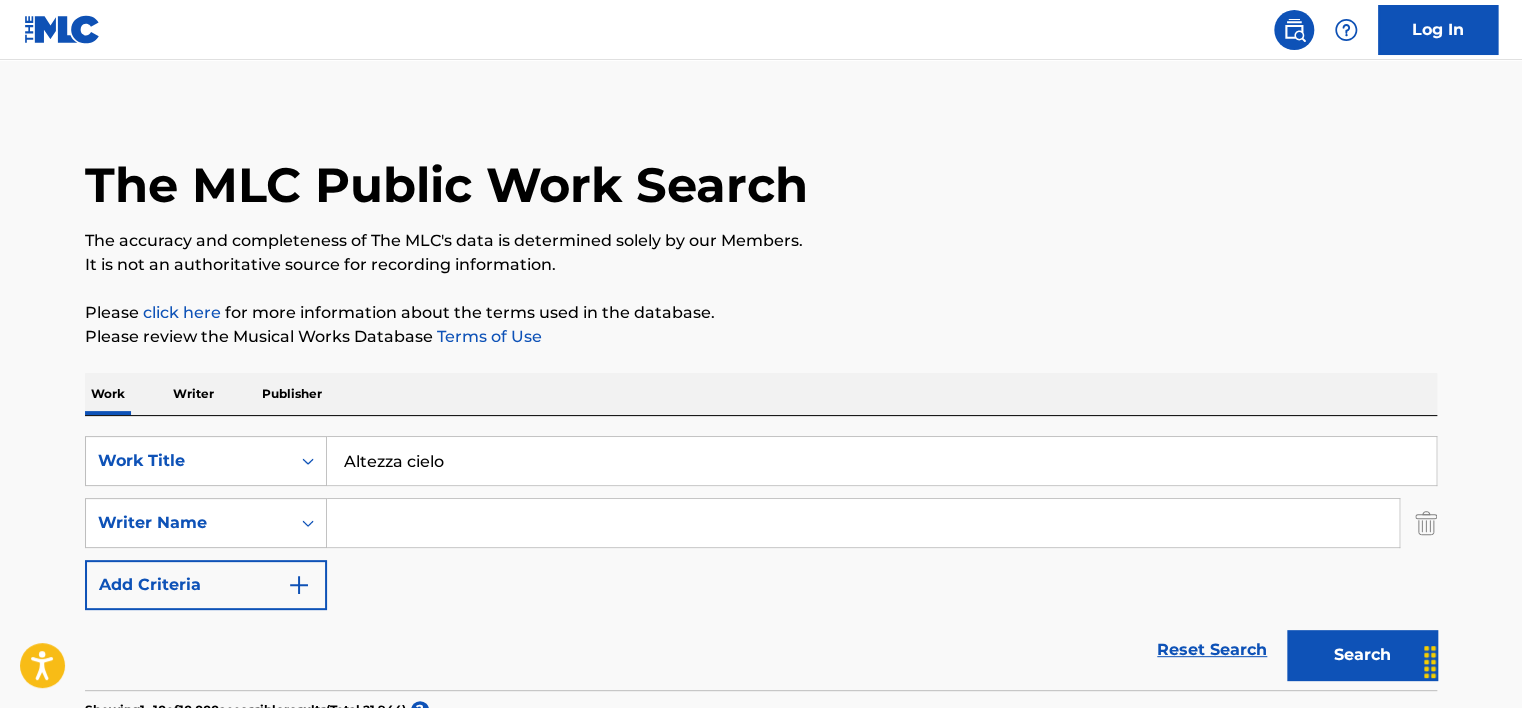 scroll, scrollTop: 0, scrollLeft: 0, axis: both 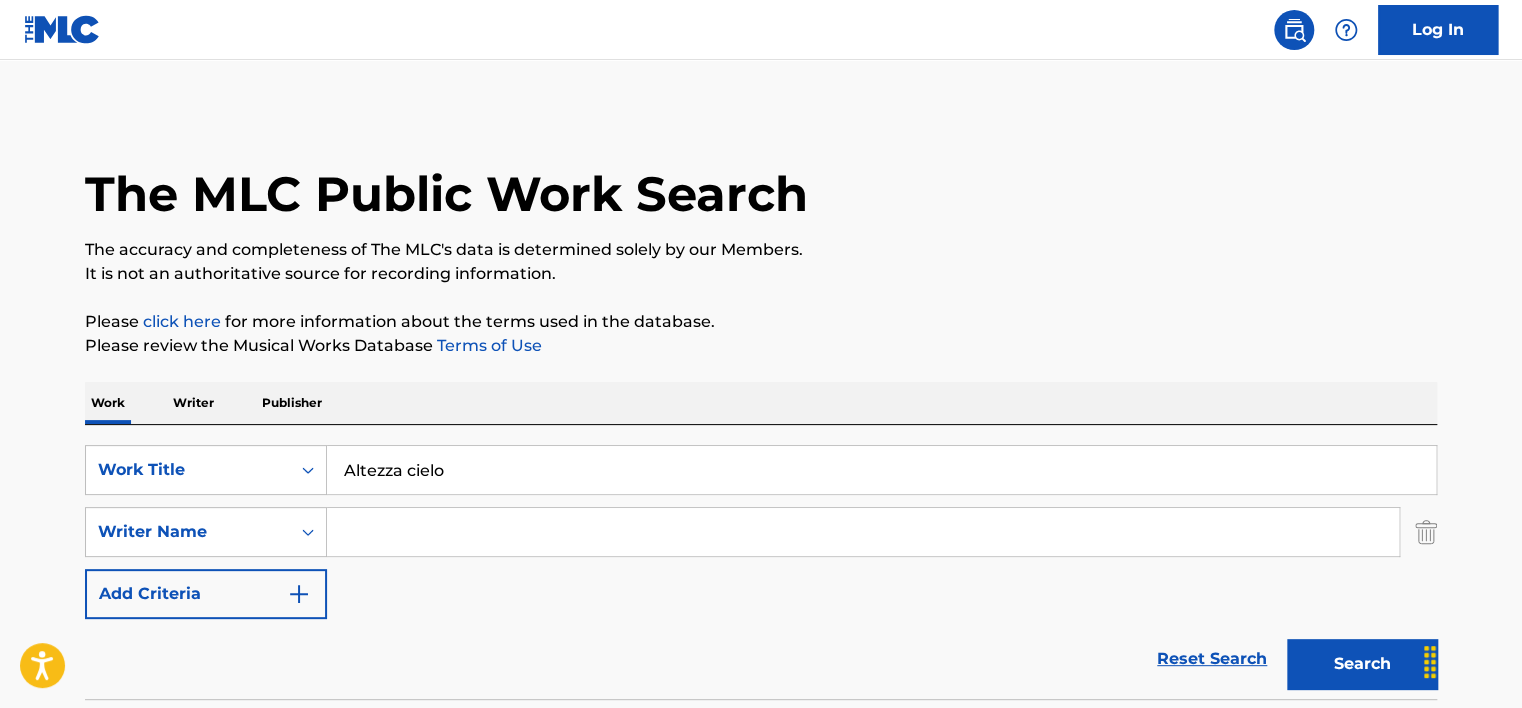 click on "Altezza cielo" at bounding box center [881, 470] 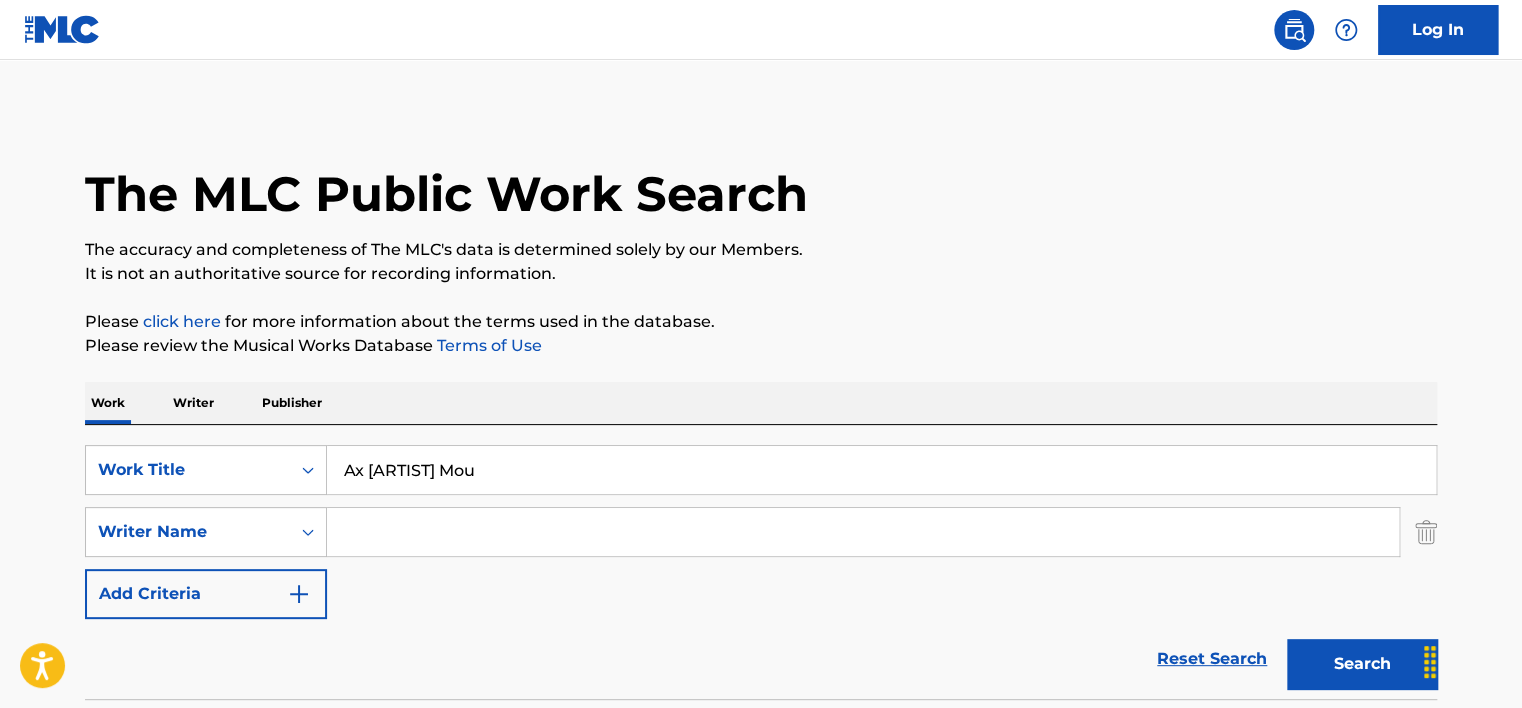 type on "Ax [ARTIST] Mou" 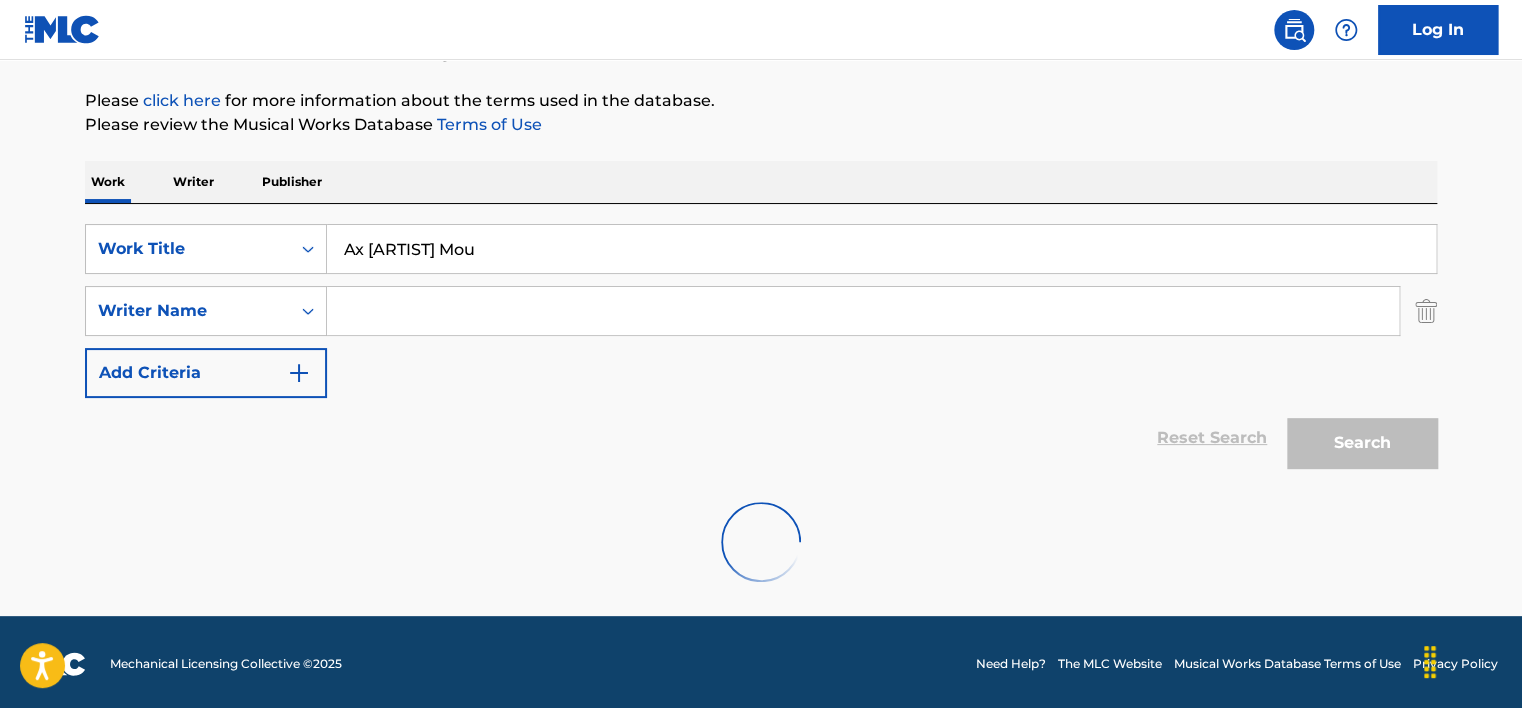 scroll, scrollTop: 224, scrollLeft: 0, axis: vertical 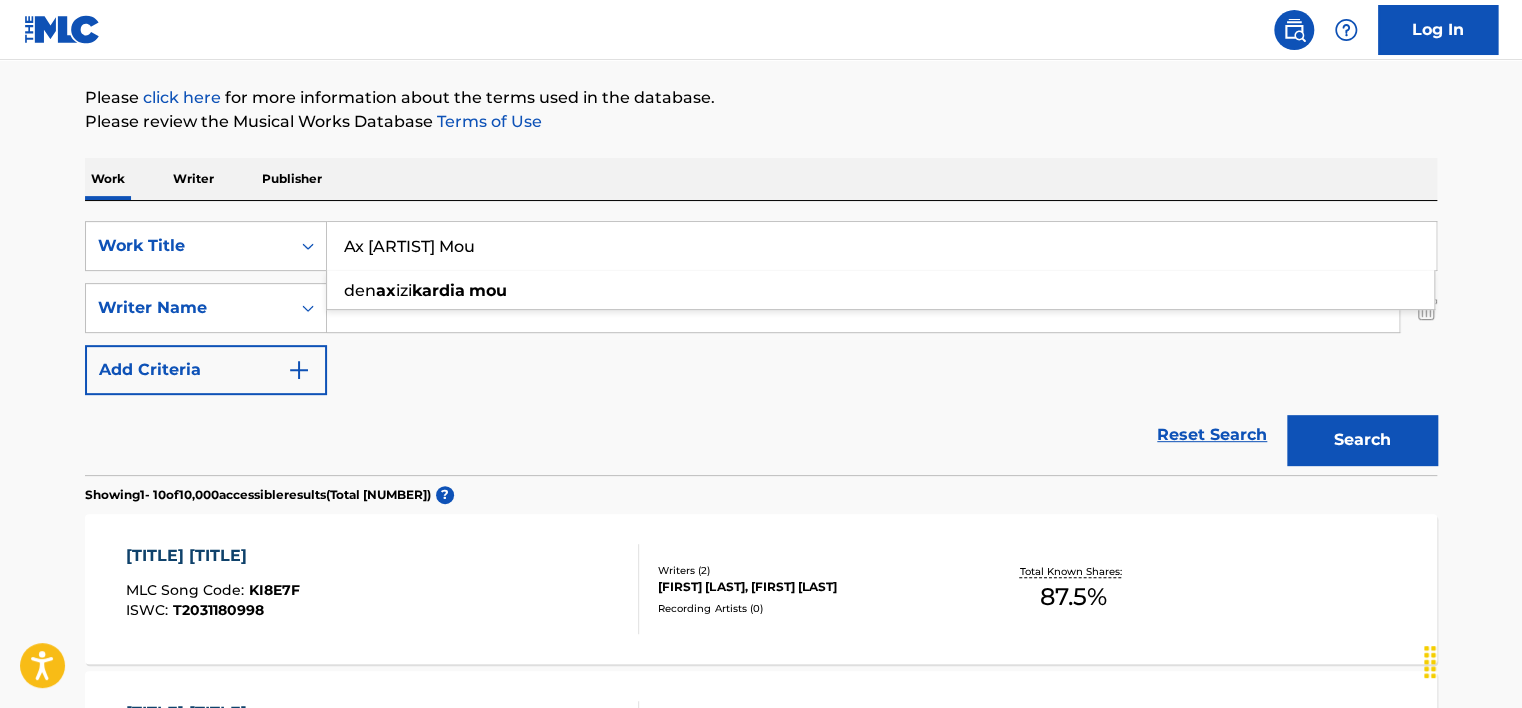 click at bounding box center [863, 308] 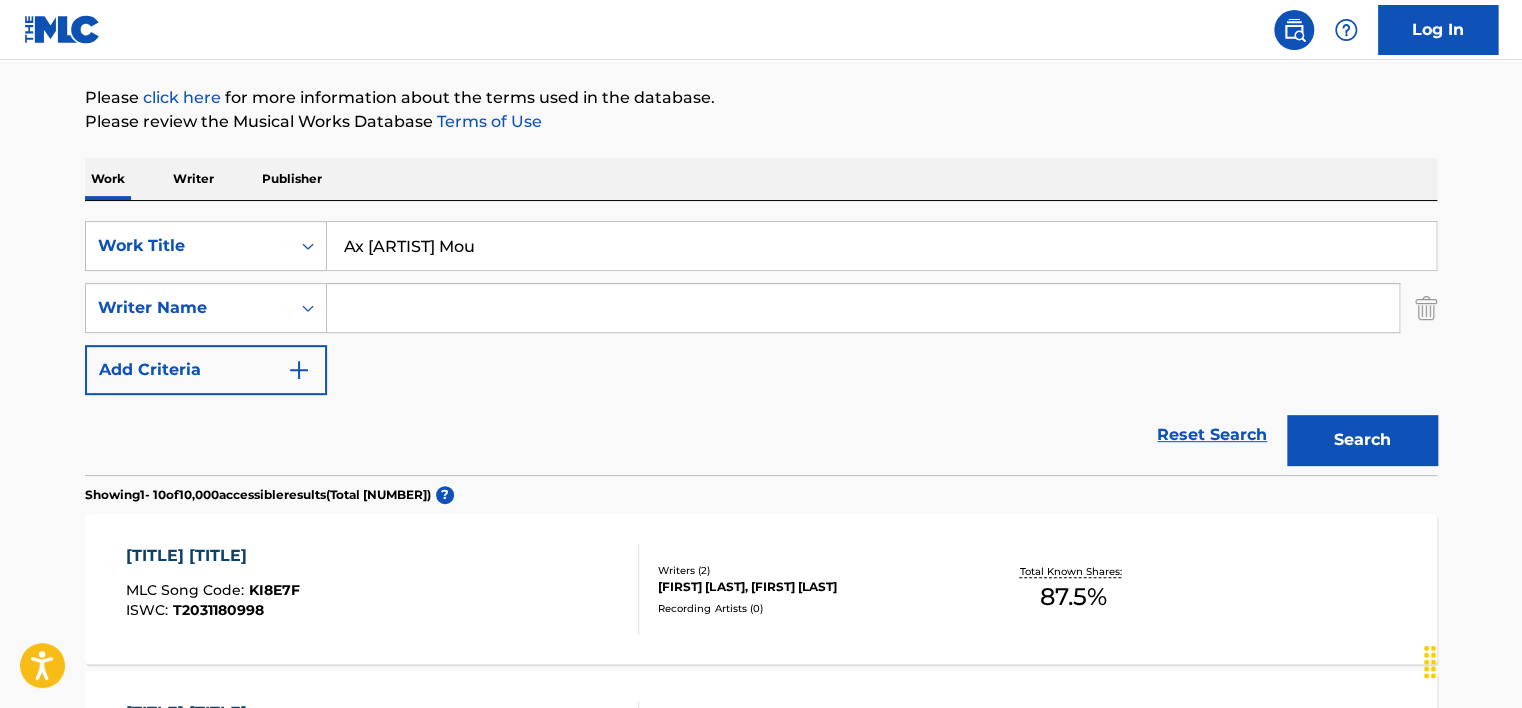 paste on "[FIRST] [LAST]" 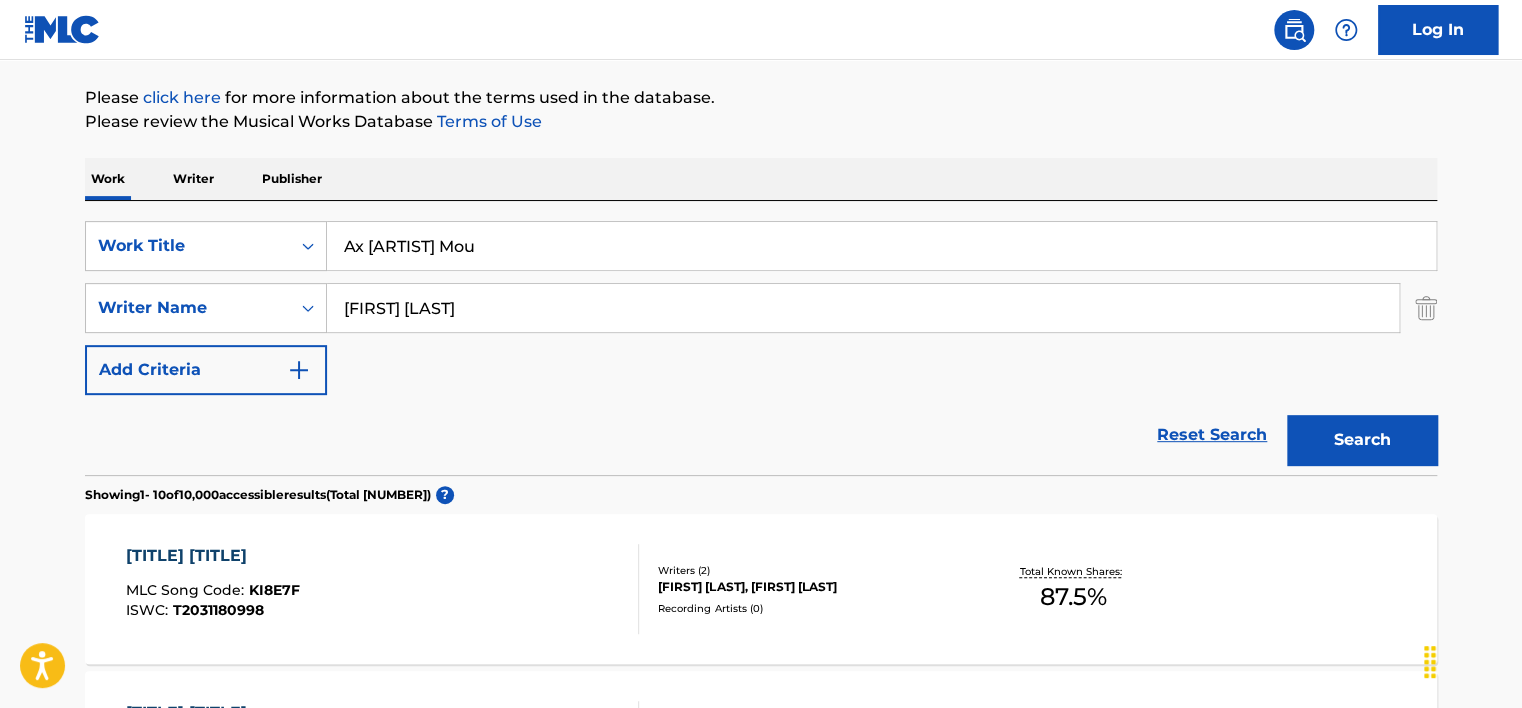 type on "[FIRST] [LAST]" 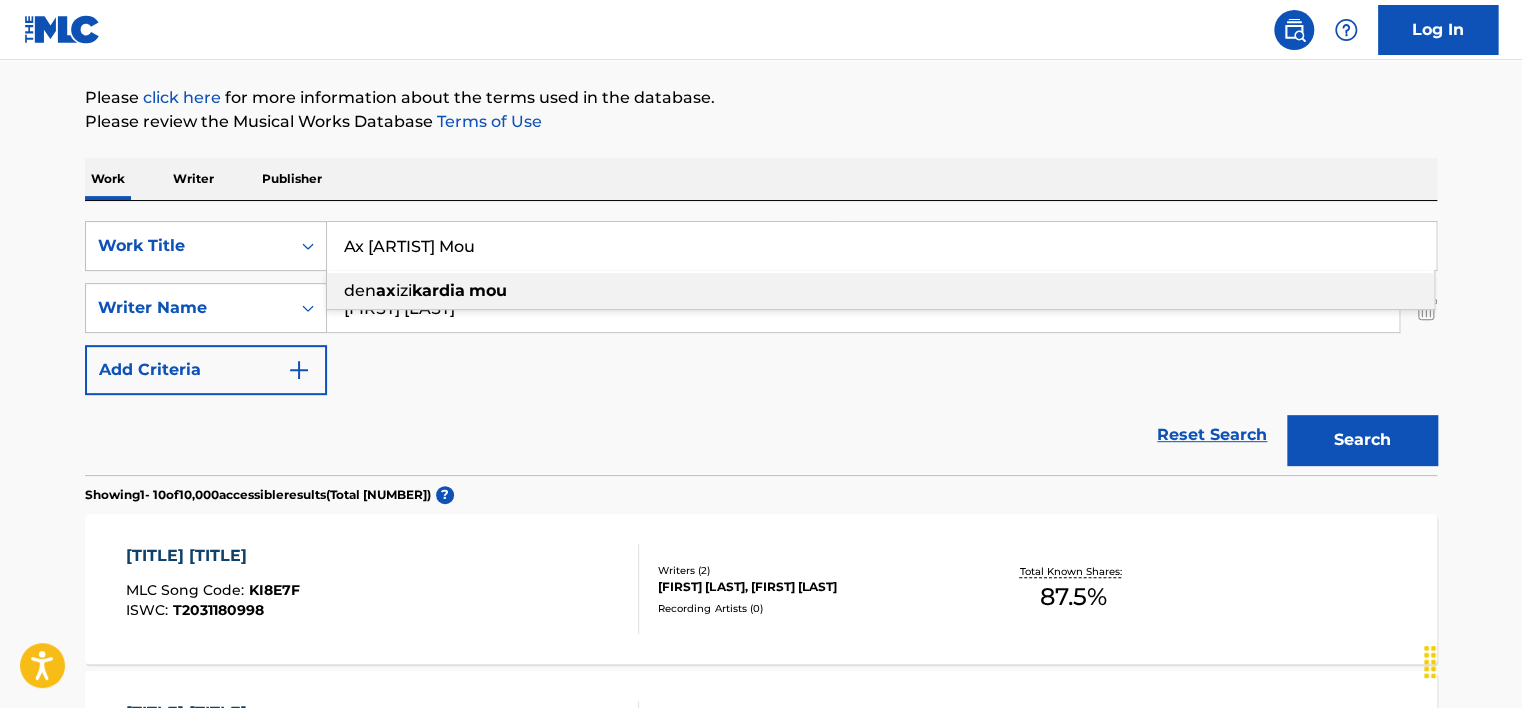 click on "Ax [ARTIST] Mou" at bounding box center (881, 246) 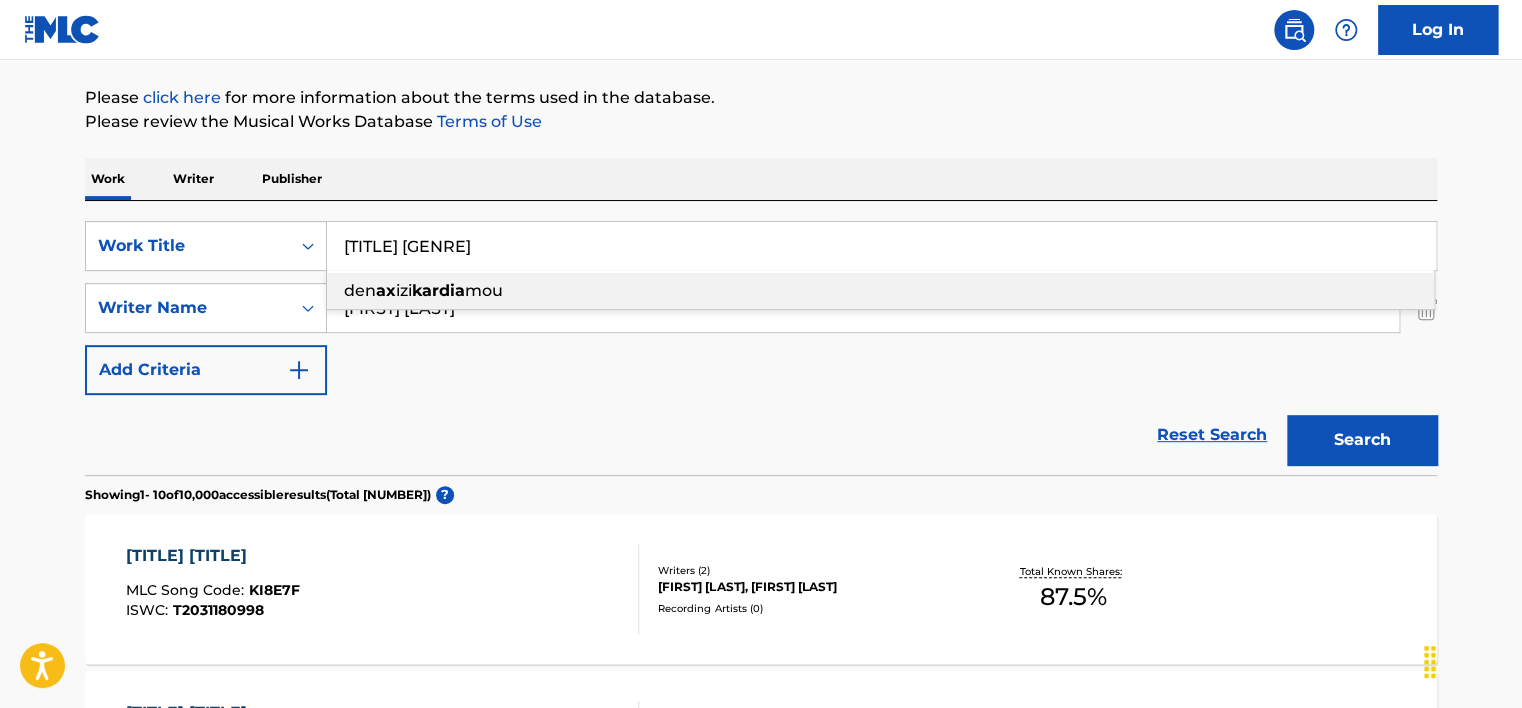 click on "[TITLE] [GENRE]" at bounding box center (881, 246) 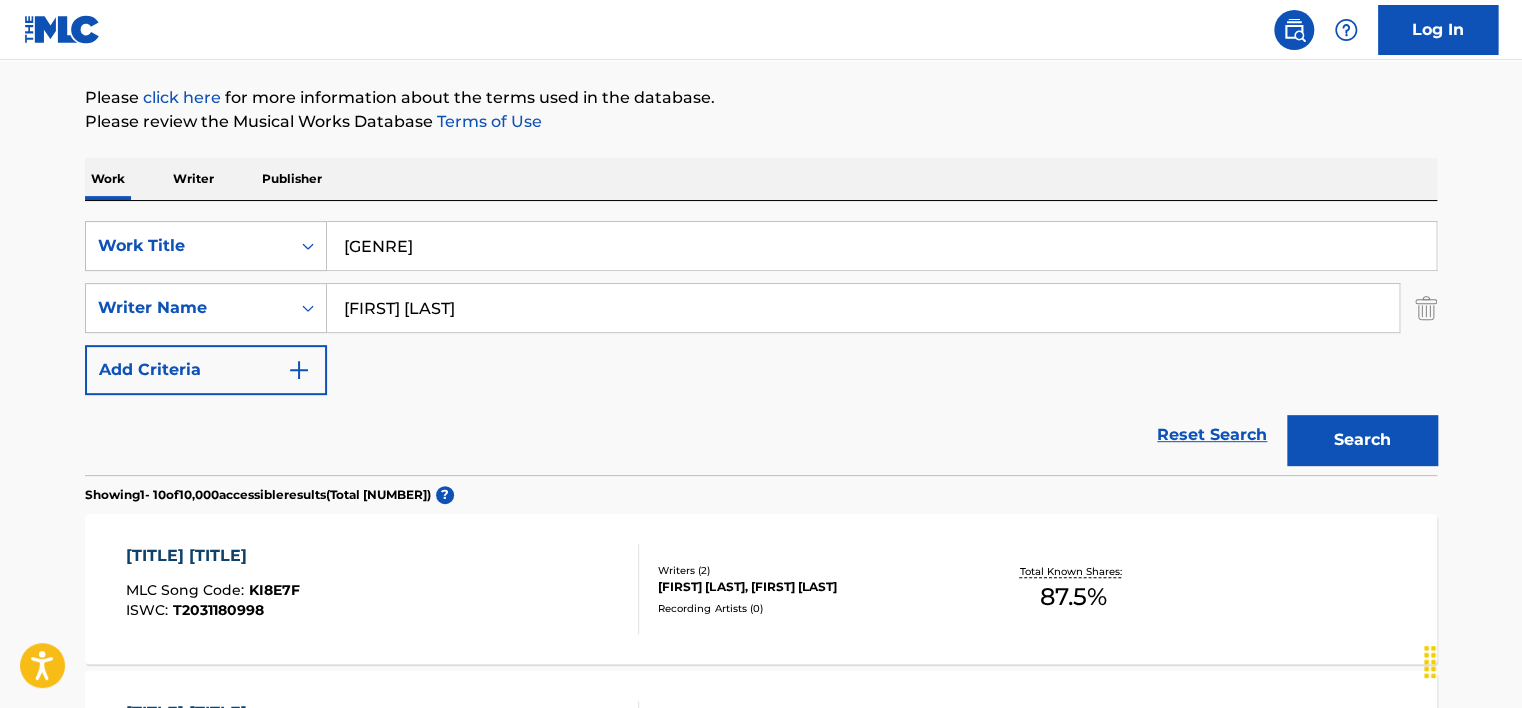 click on "Work Writer Publisher" at bounding box center [761, 179] 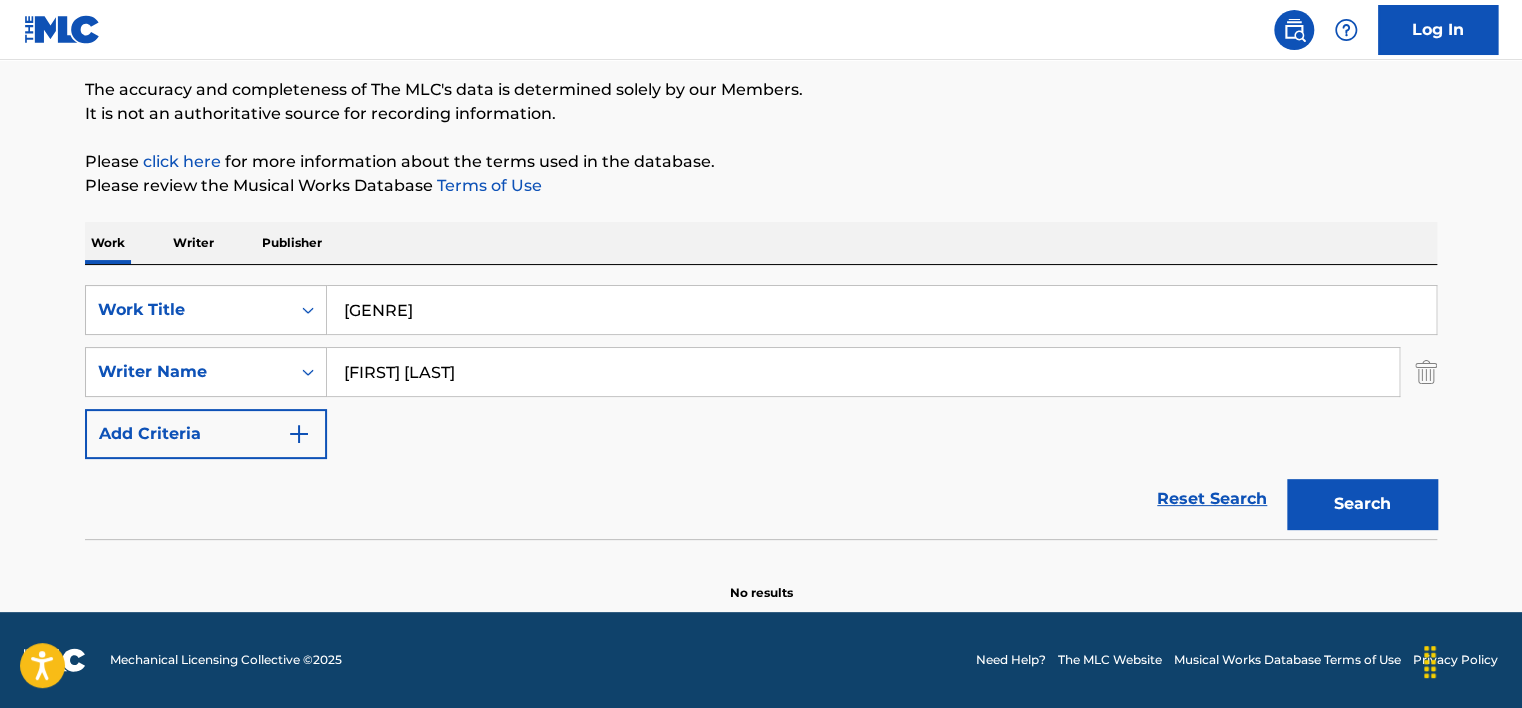scroll, scrollTop: 160, scrollLeft: 0, axis: vertical 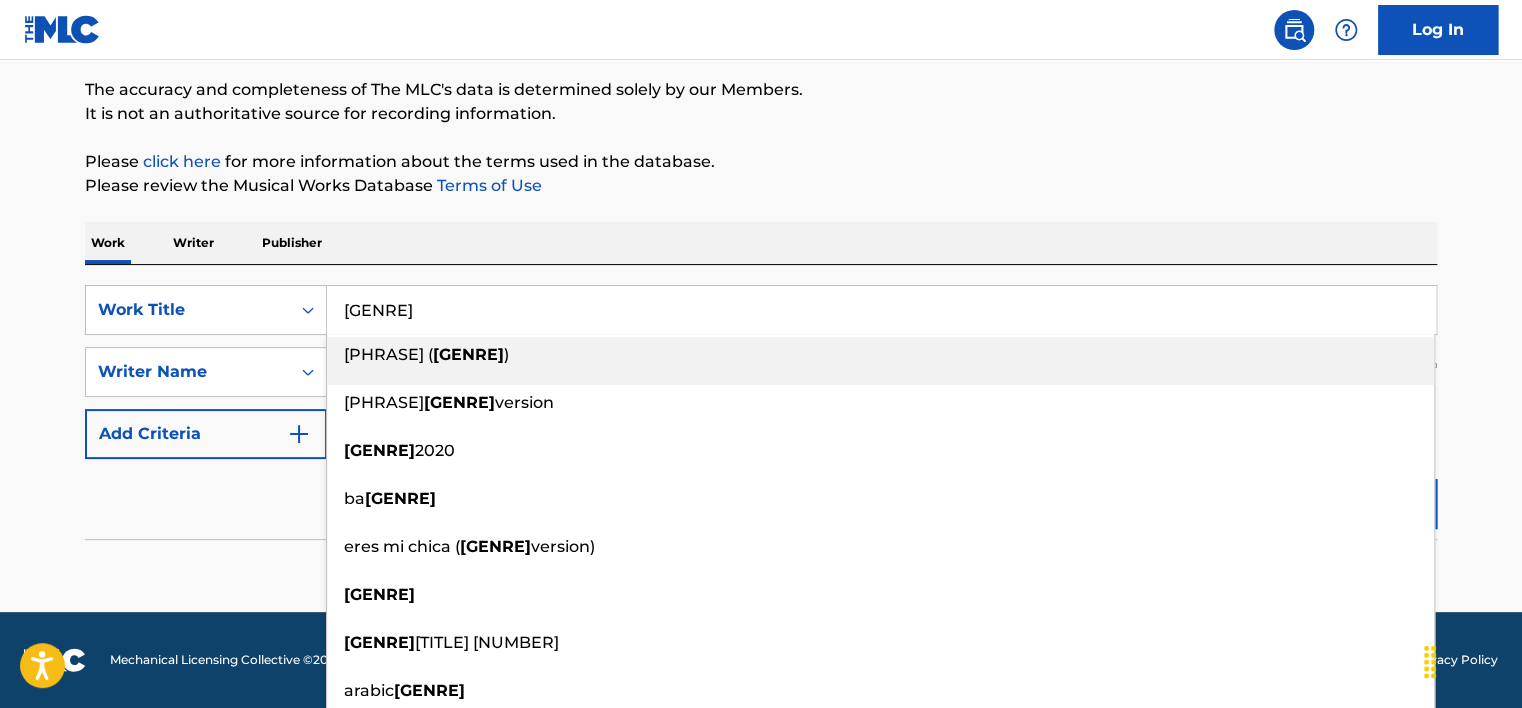 click on "[GENRE]" at bounding box center (881, 310) 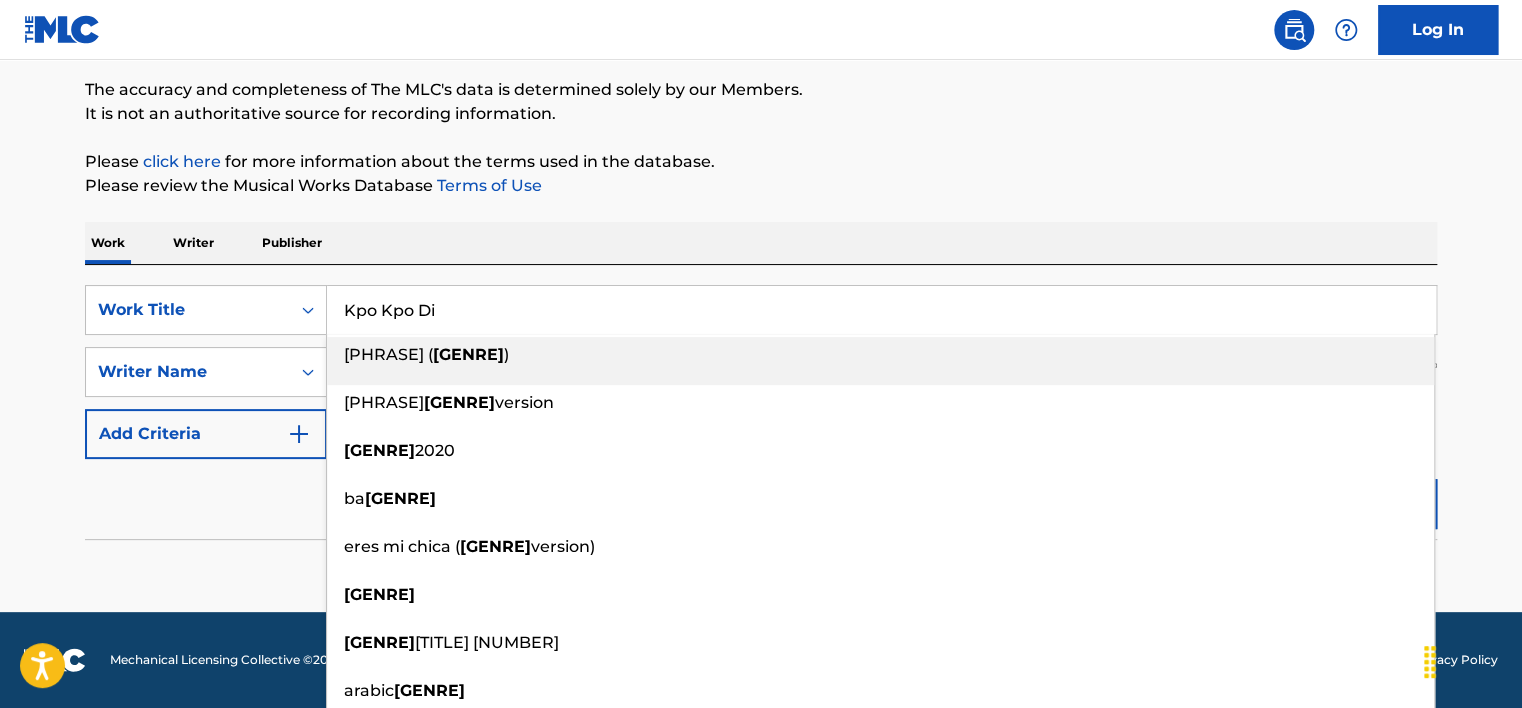 type on "Kpo Kpo Di" 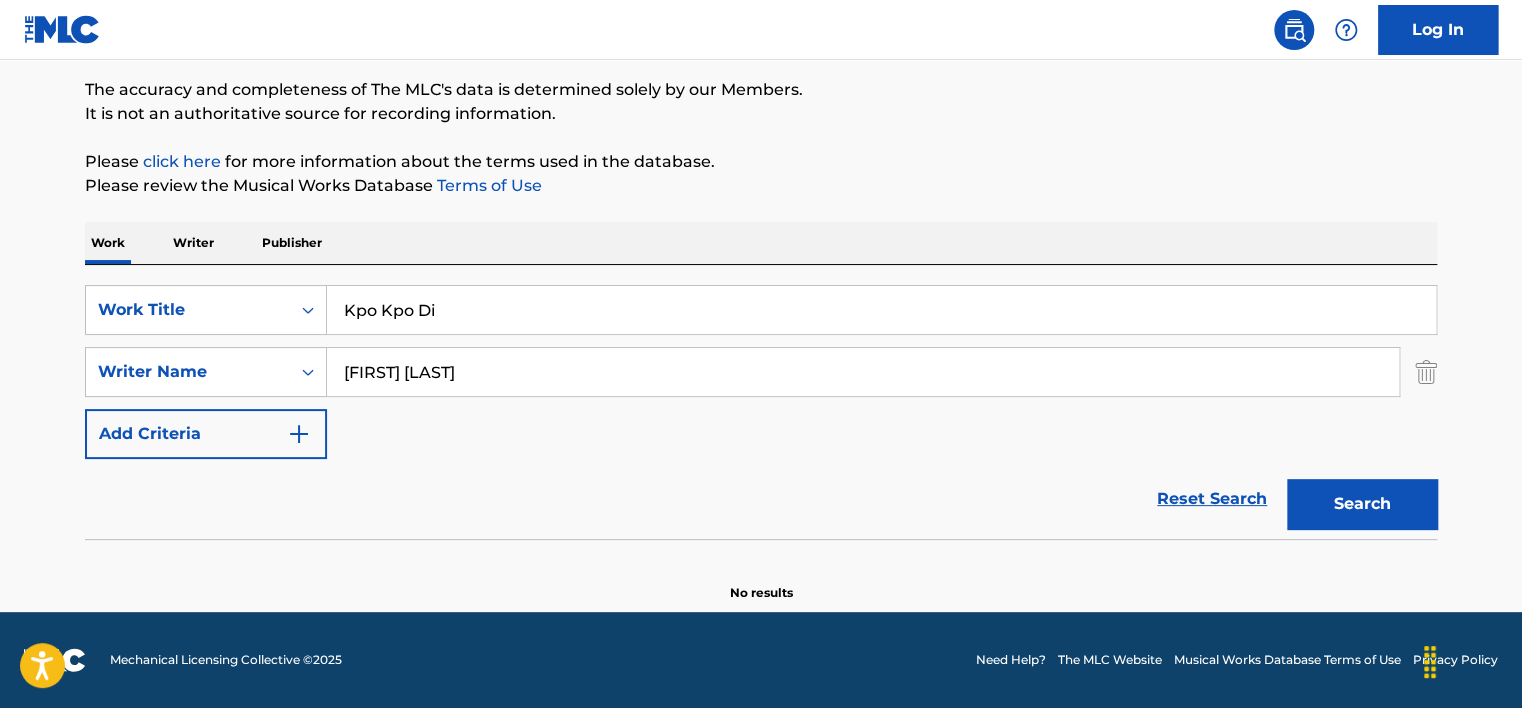 click on "Work Writer Publisher" at bounding box center (761, 243) 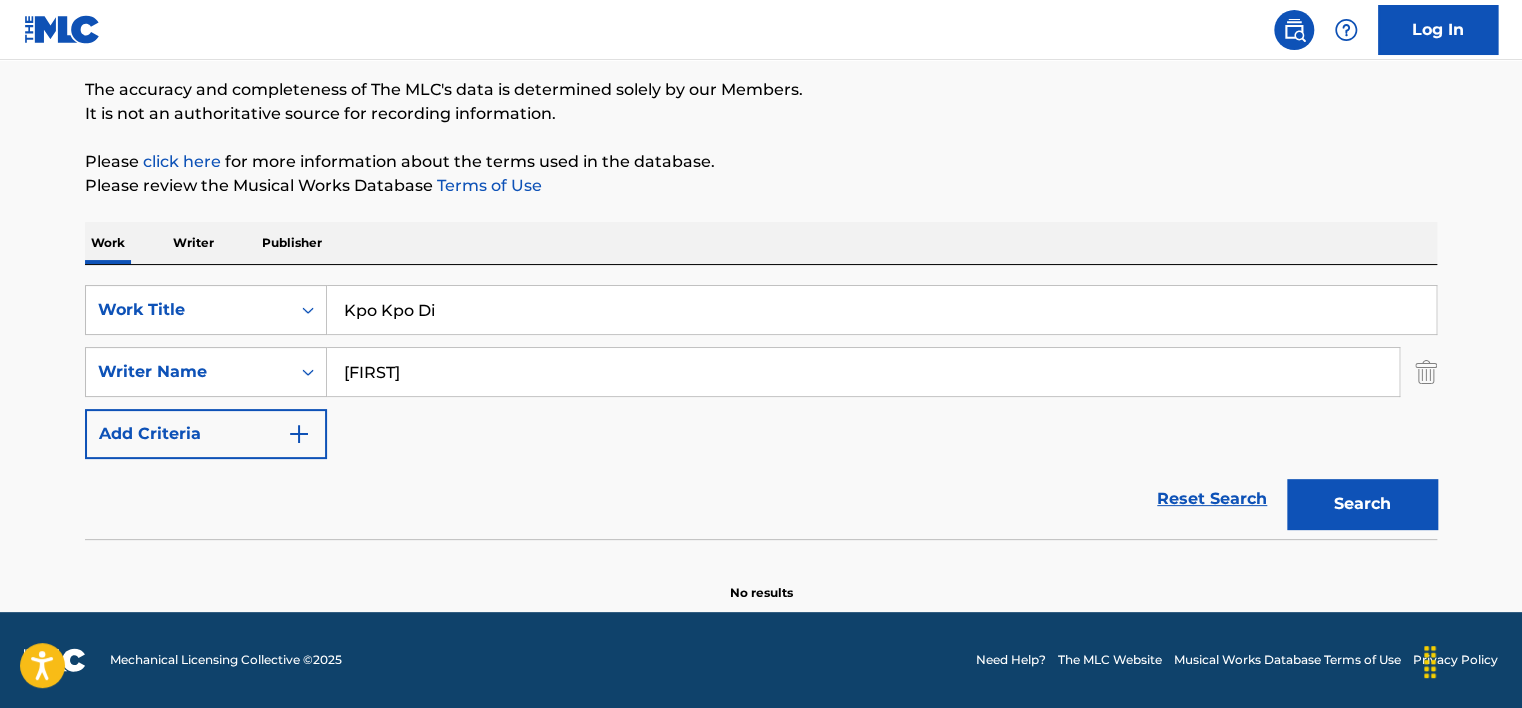 type on "[FIRST]" 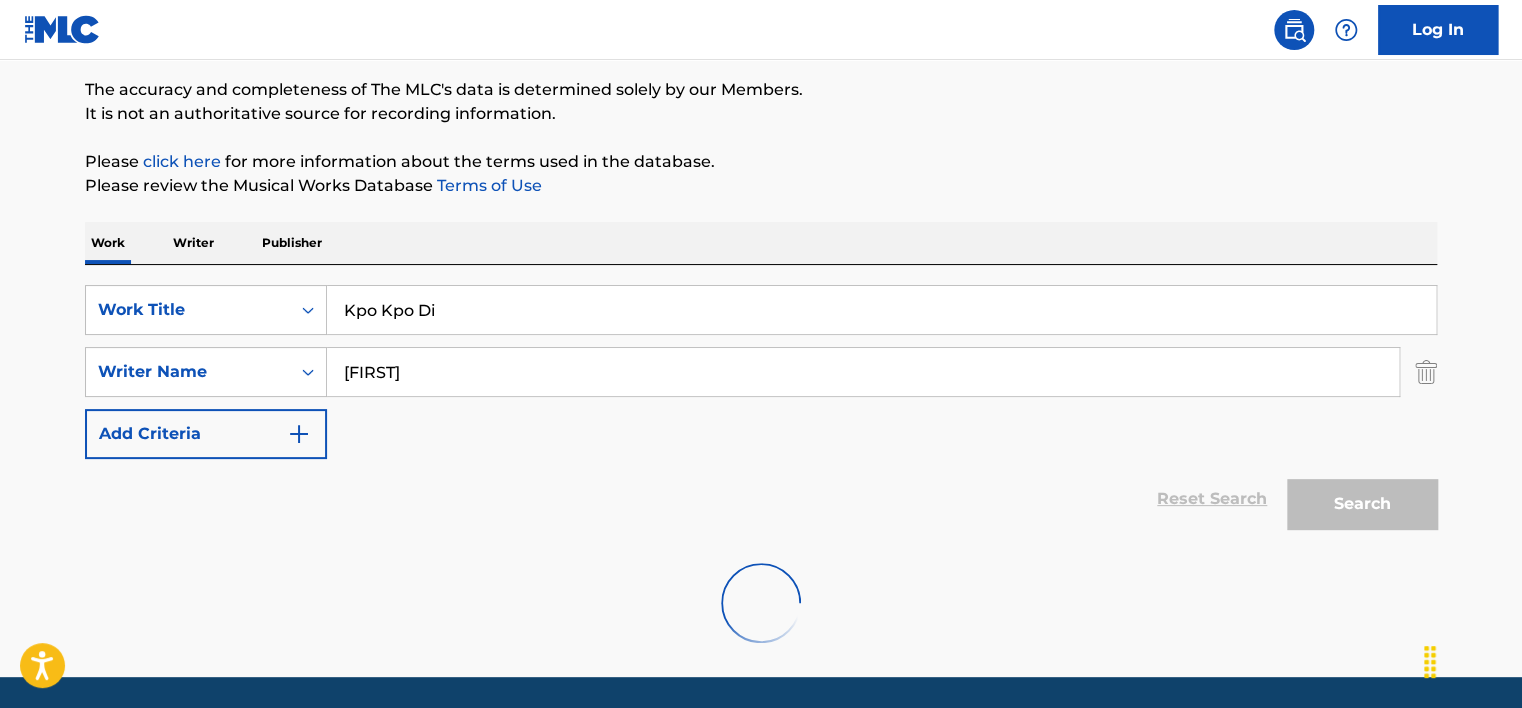 click on "[FIRST]" at bounding box center [863, 372] 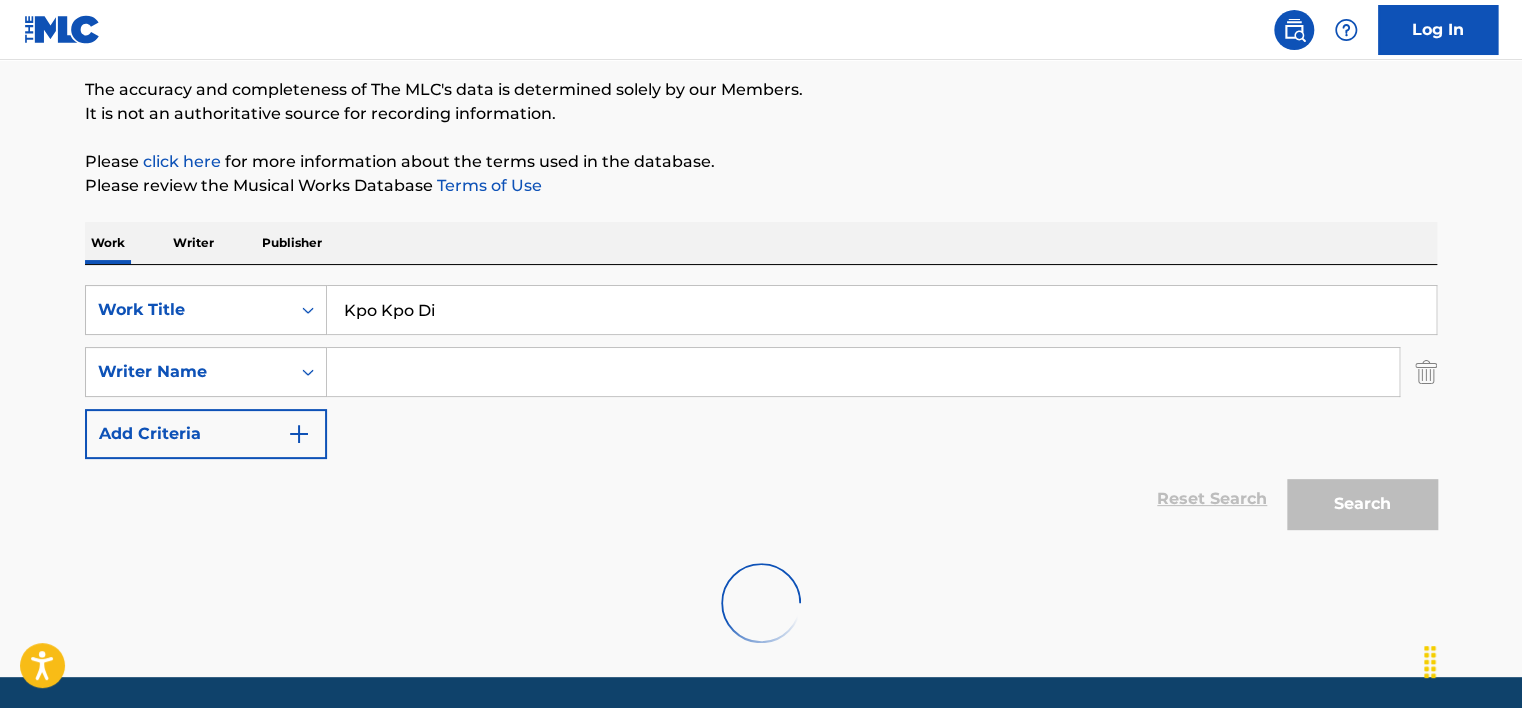 type 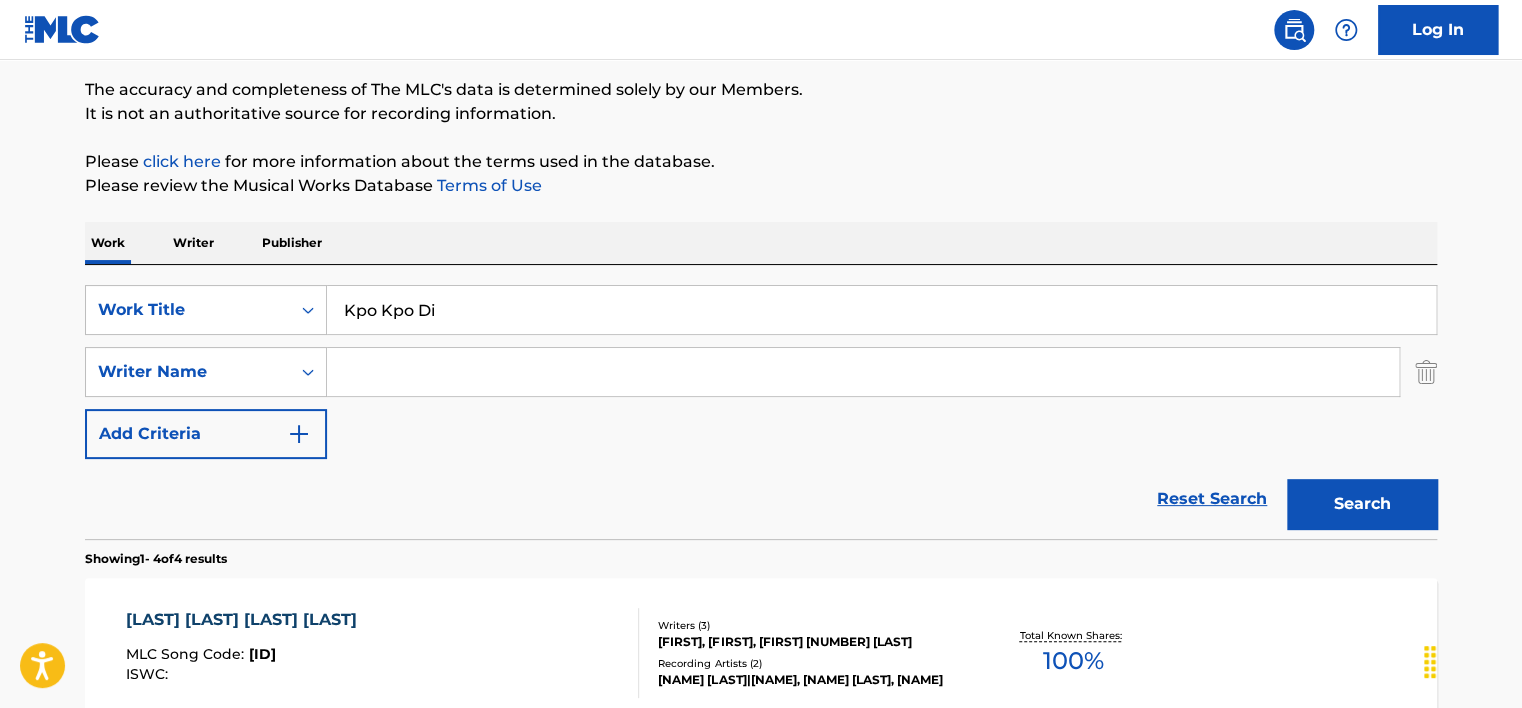 click on "Search" at bounding box center [1362, 504] 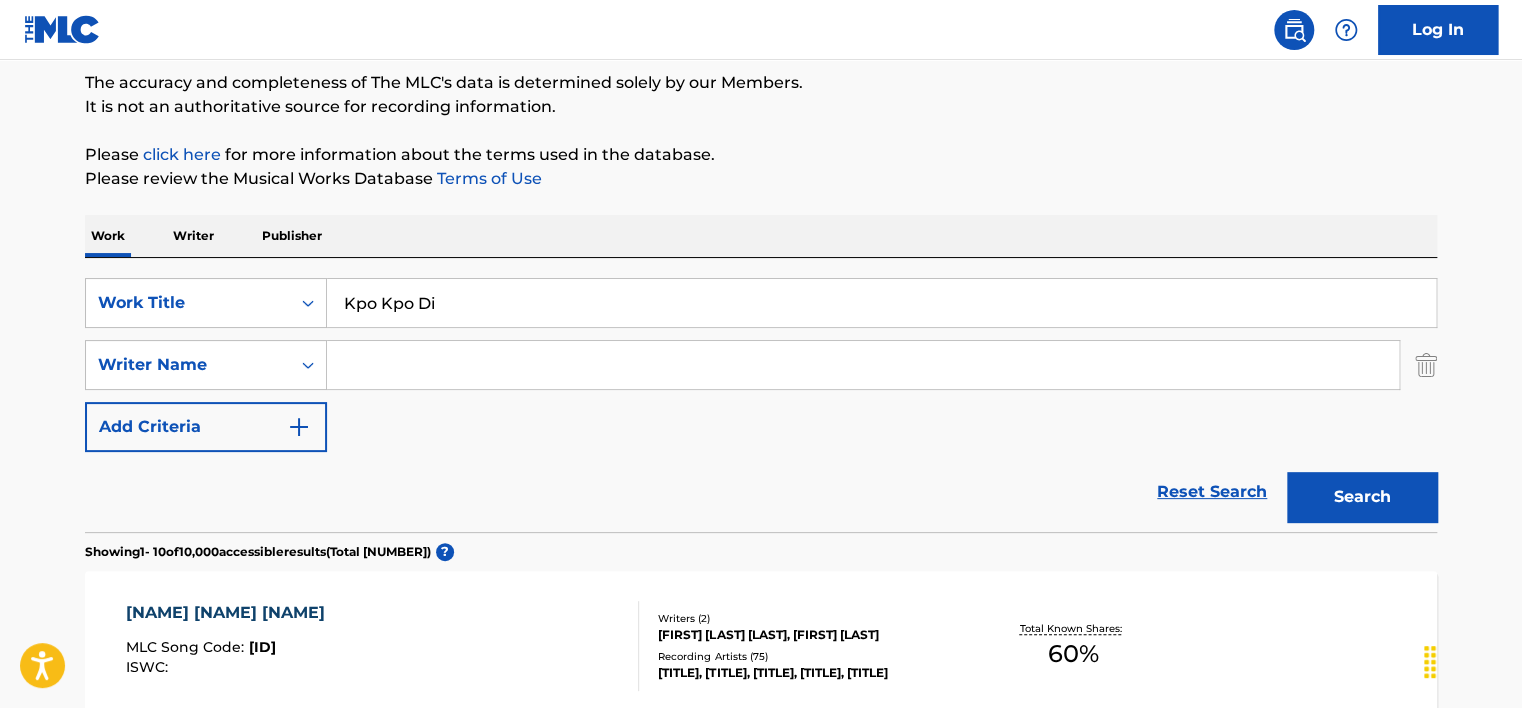 scroll, scrollTop: 160, scrollLeft: 0, axis: vertical 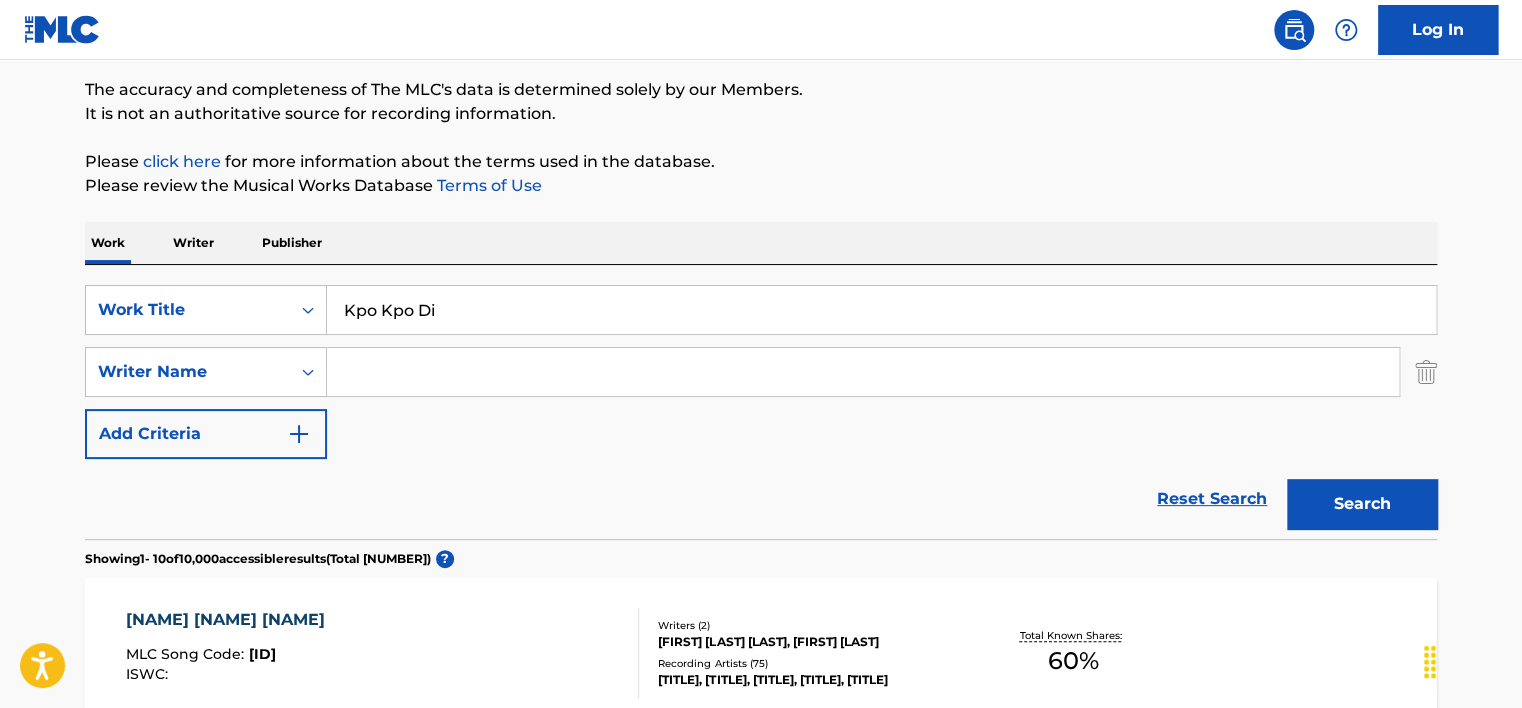 click on "Kpo Kpo Di" at bounding box center (881, 310) 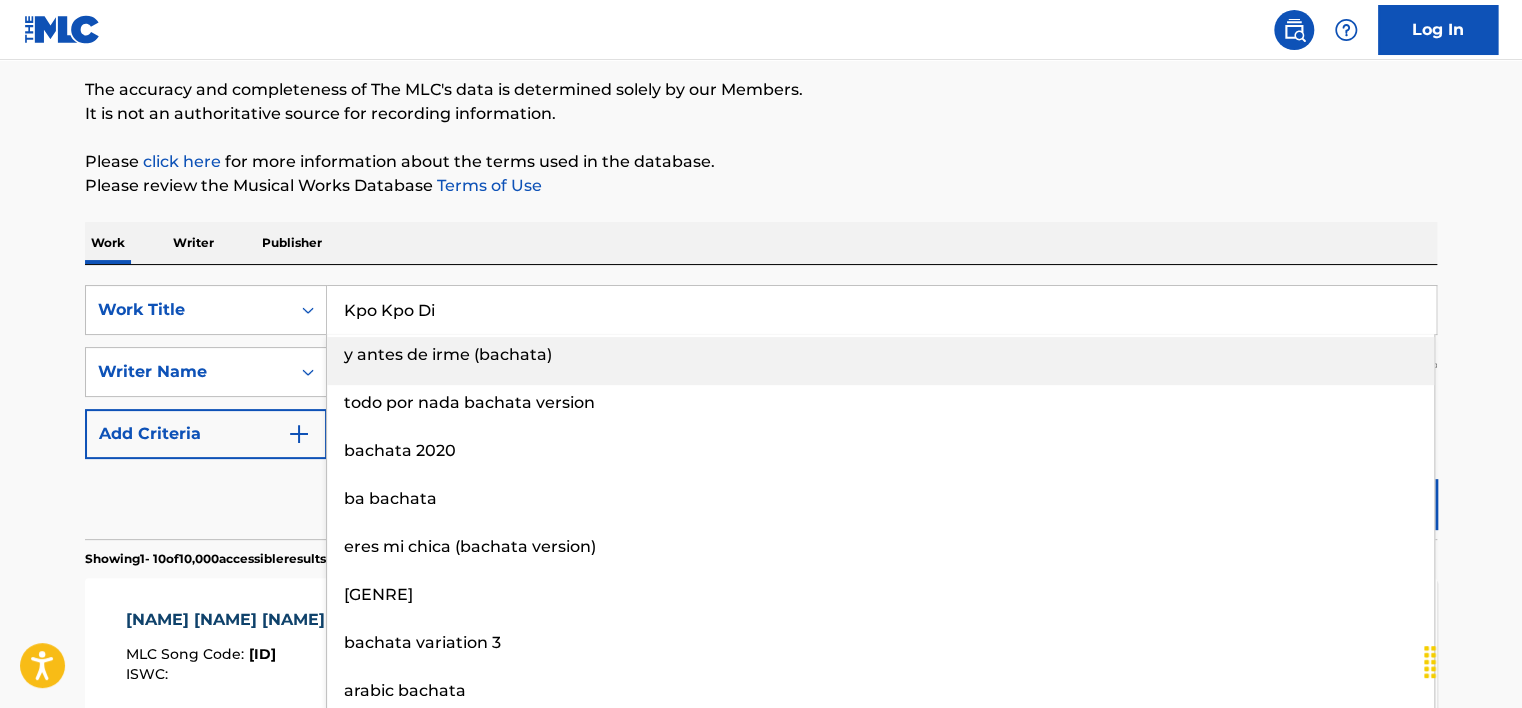 click on "Kpo Kpo Di" at bounding box center [881, 310] 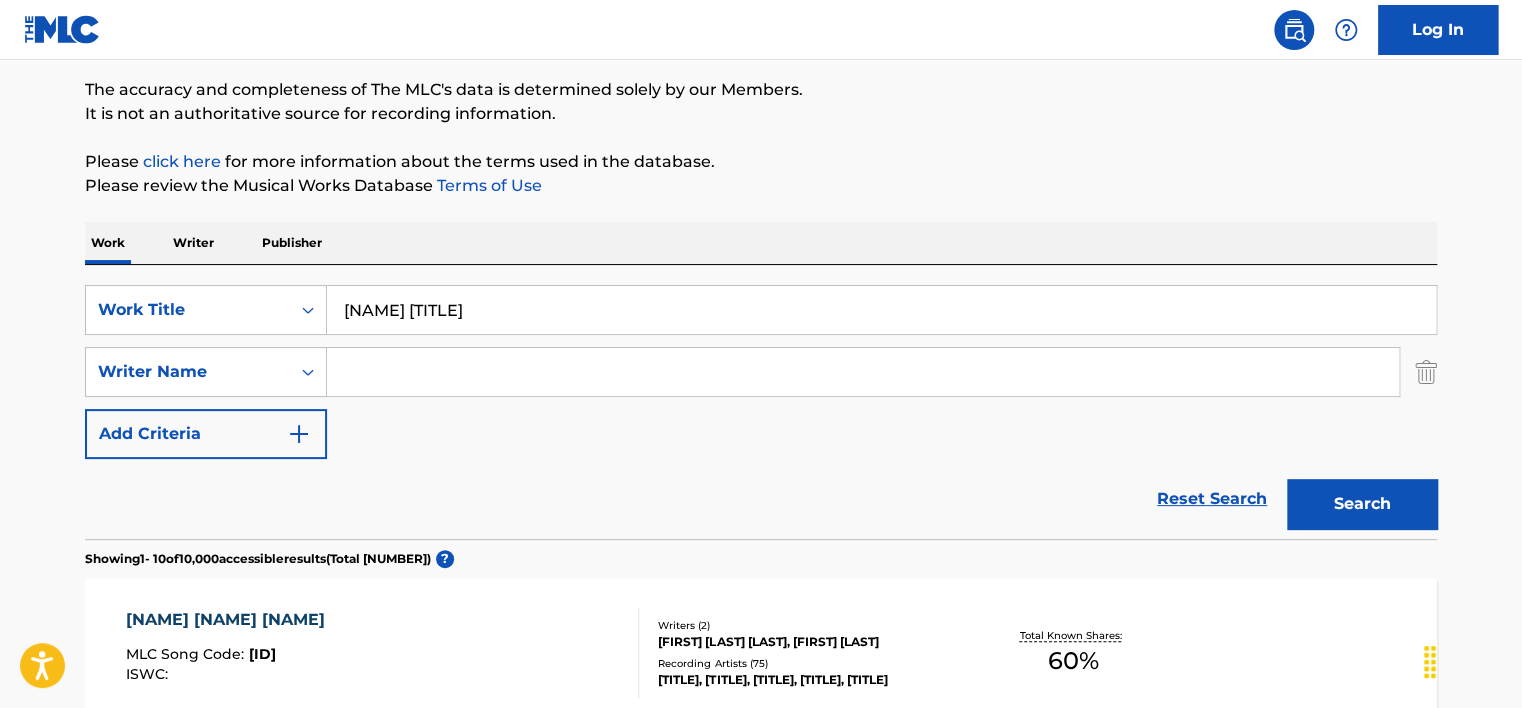 click on "Please review the Musical Works Database   Terms of Use" at bounding box center [761, 186] 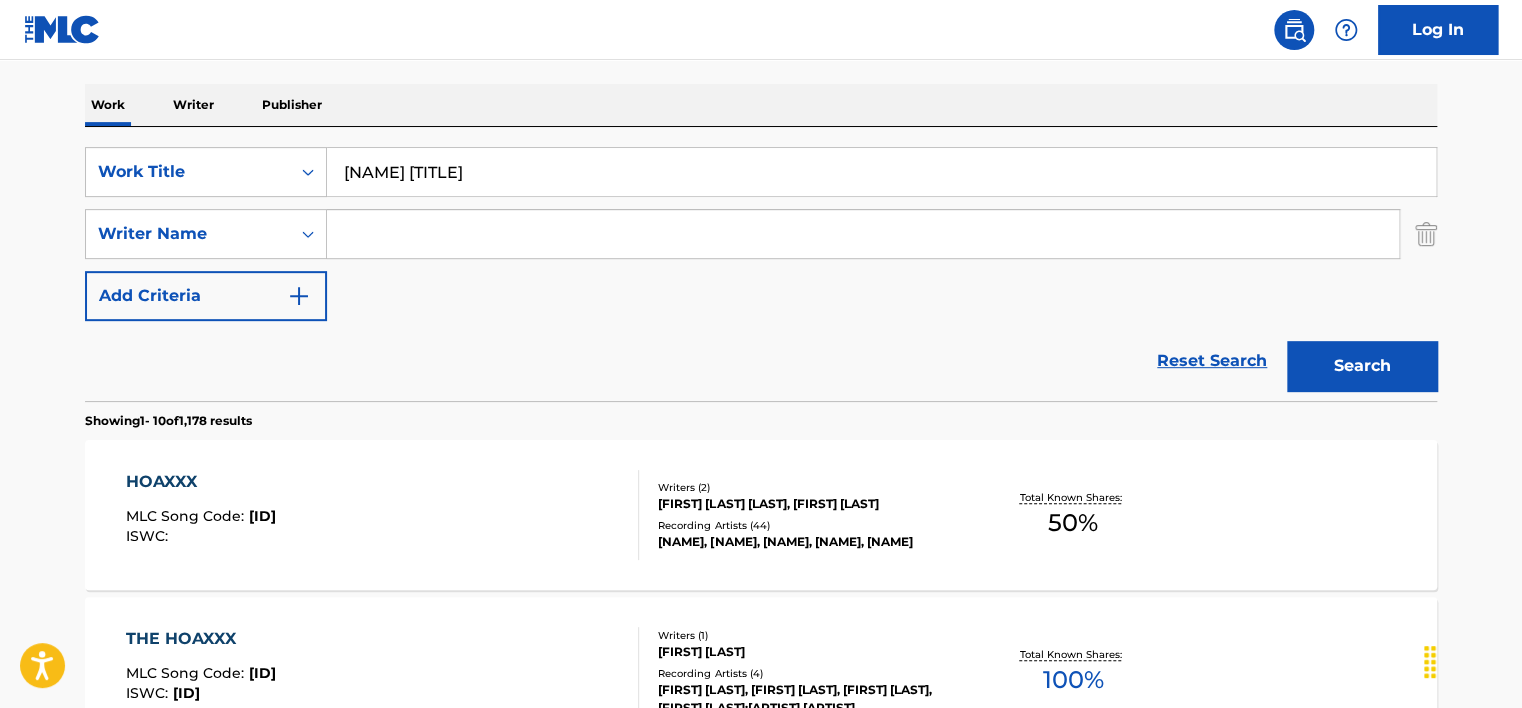 scroll, scrollTop: 260, scrollLeft: 0, axis: vertical 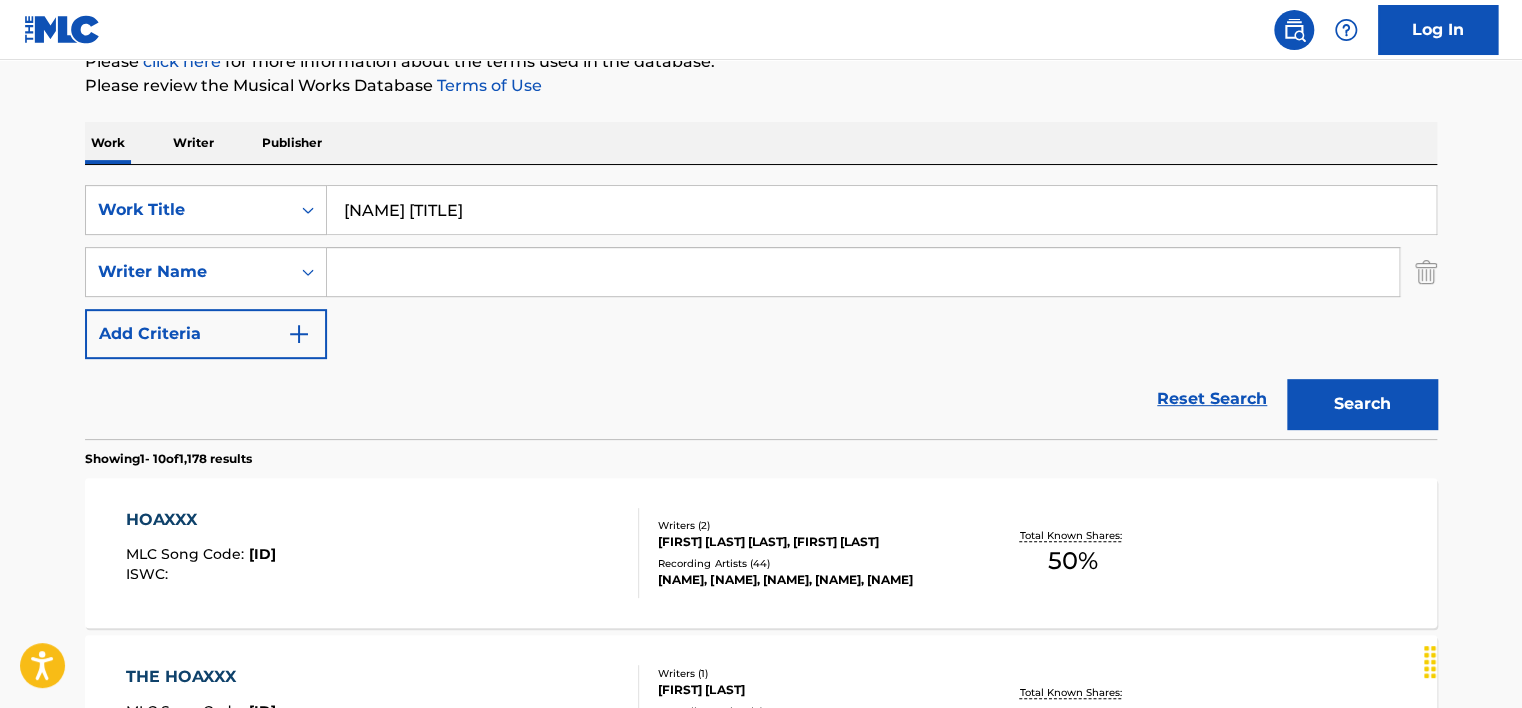 click on "[NAME] [TITLE]" at bounding box center (881, 210) 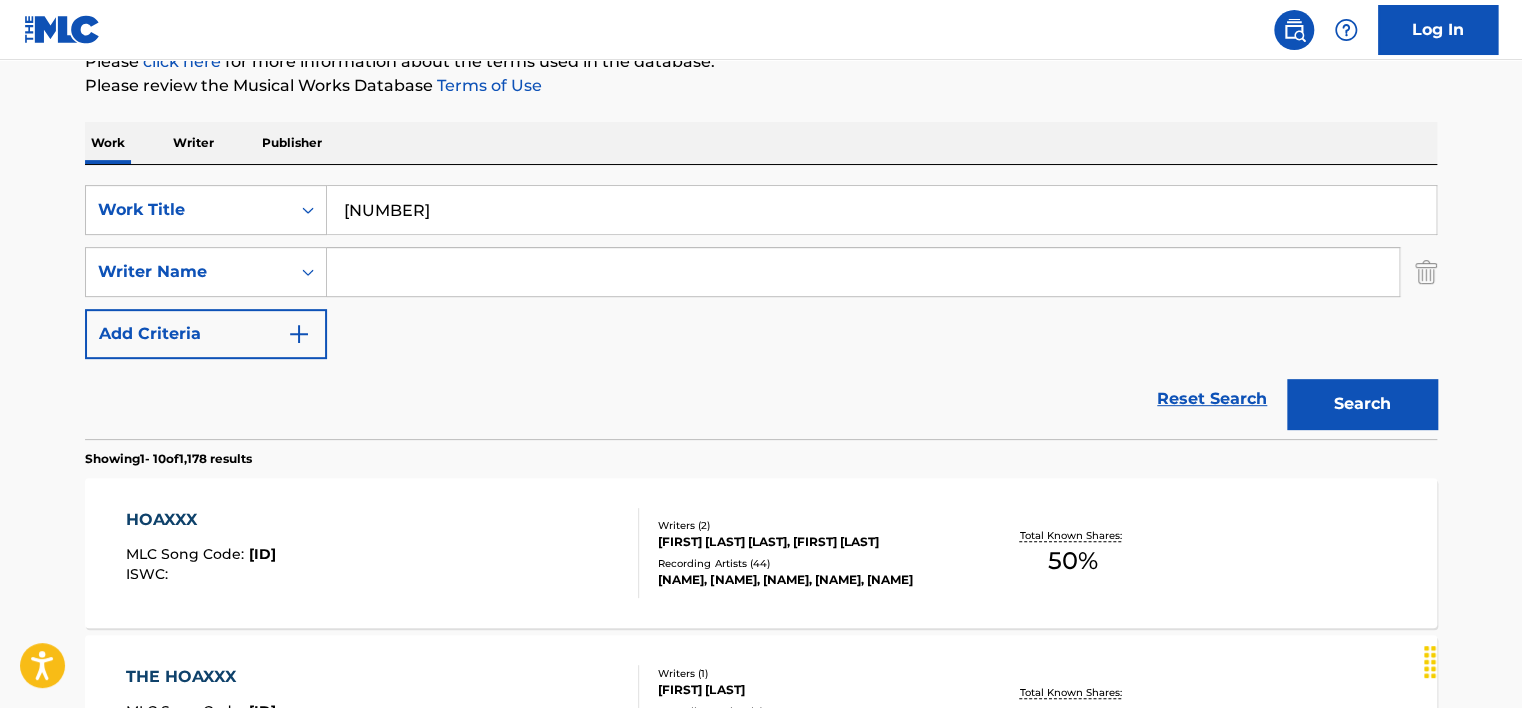 type on "[NUMBER]" 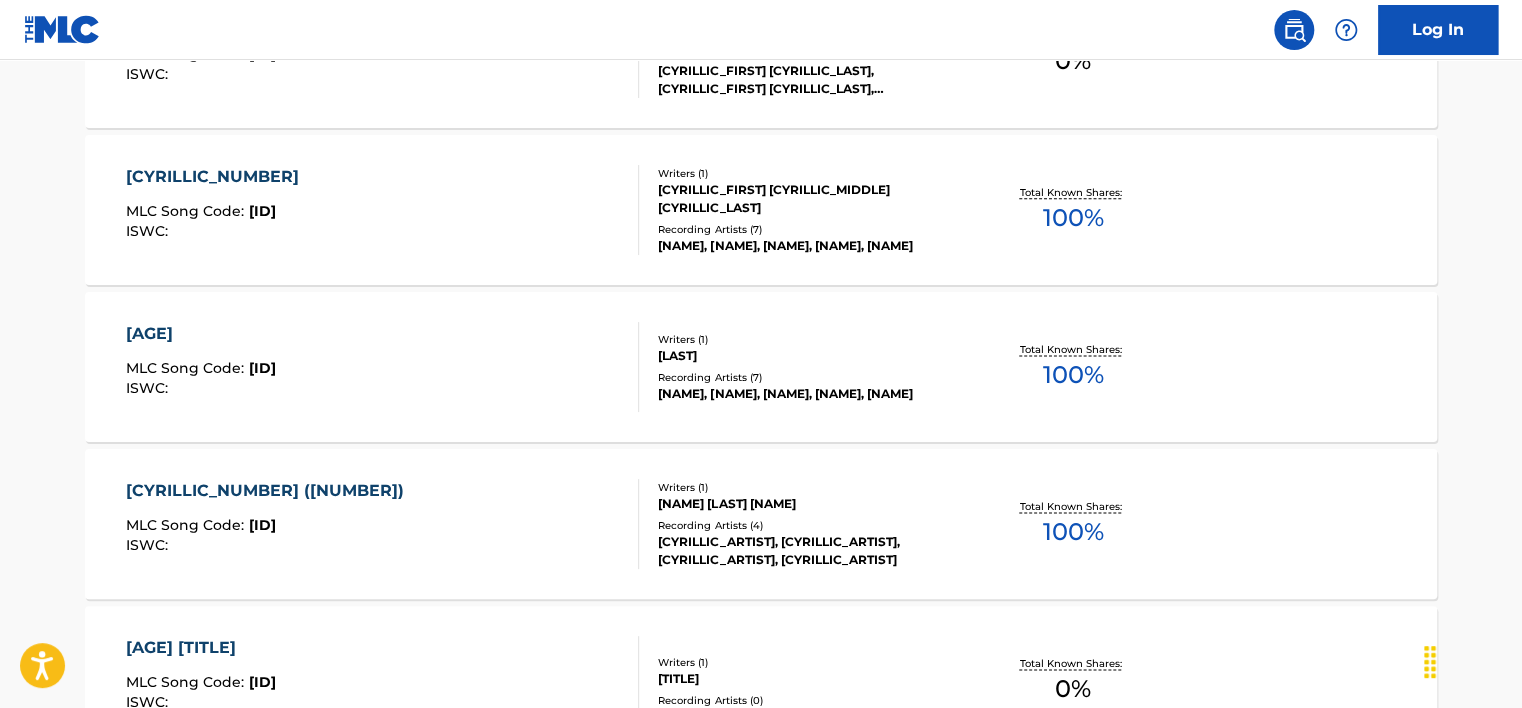 scroll, scrollTop: 960, scrollLeft: 0, axis: vertical 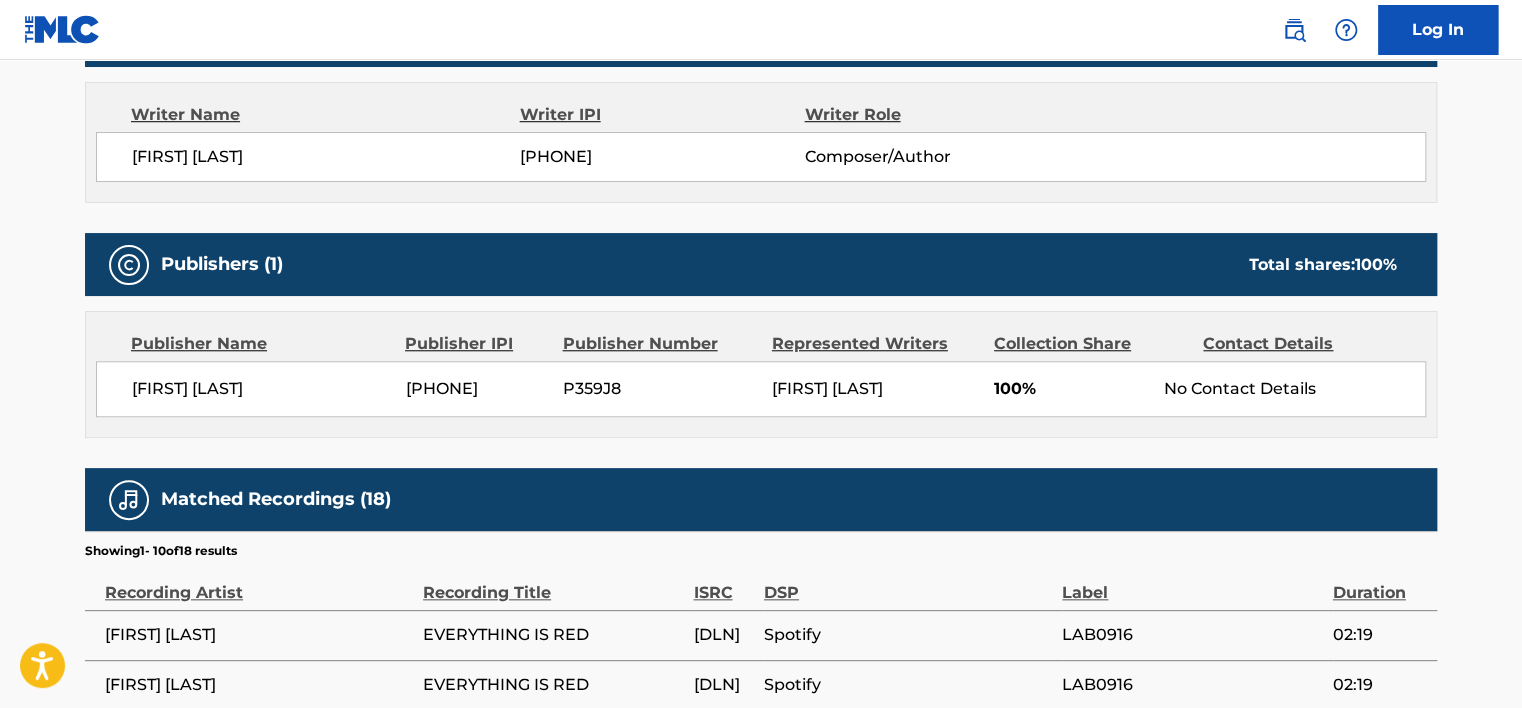 click on "[PHONE]" at bounding box center (477, 389) 